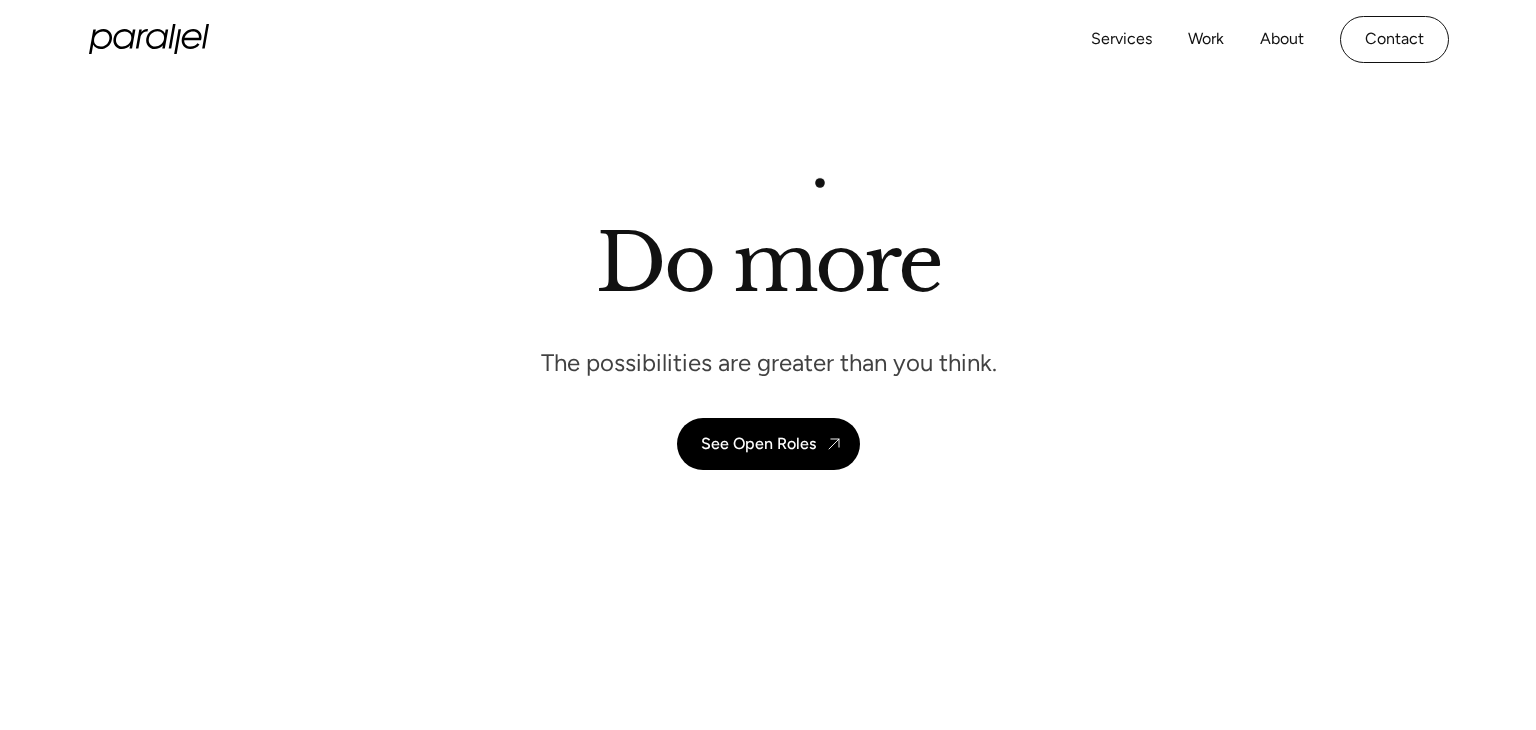 scroll, scrollTop: 132, scrollLeft: 0, axis: vertical 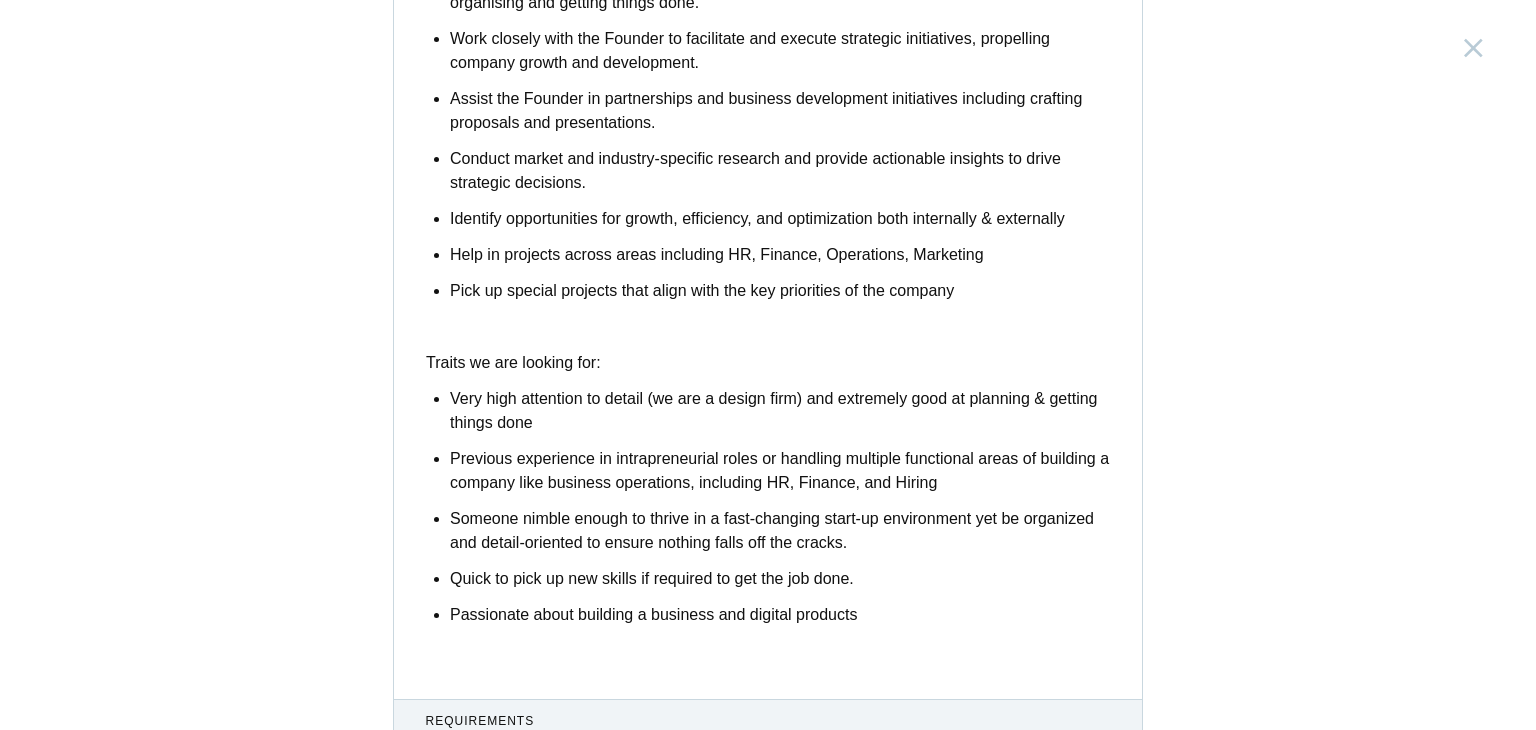 drag, startPoint x: 812, startPoint y: 181, endPoint x: 632, endPoint y: 96, distance: 199.06029 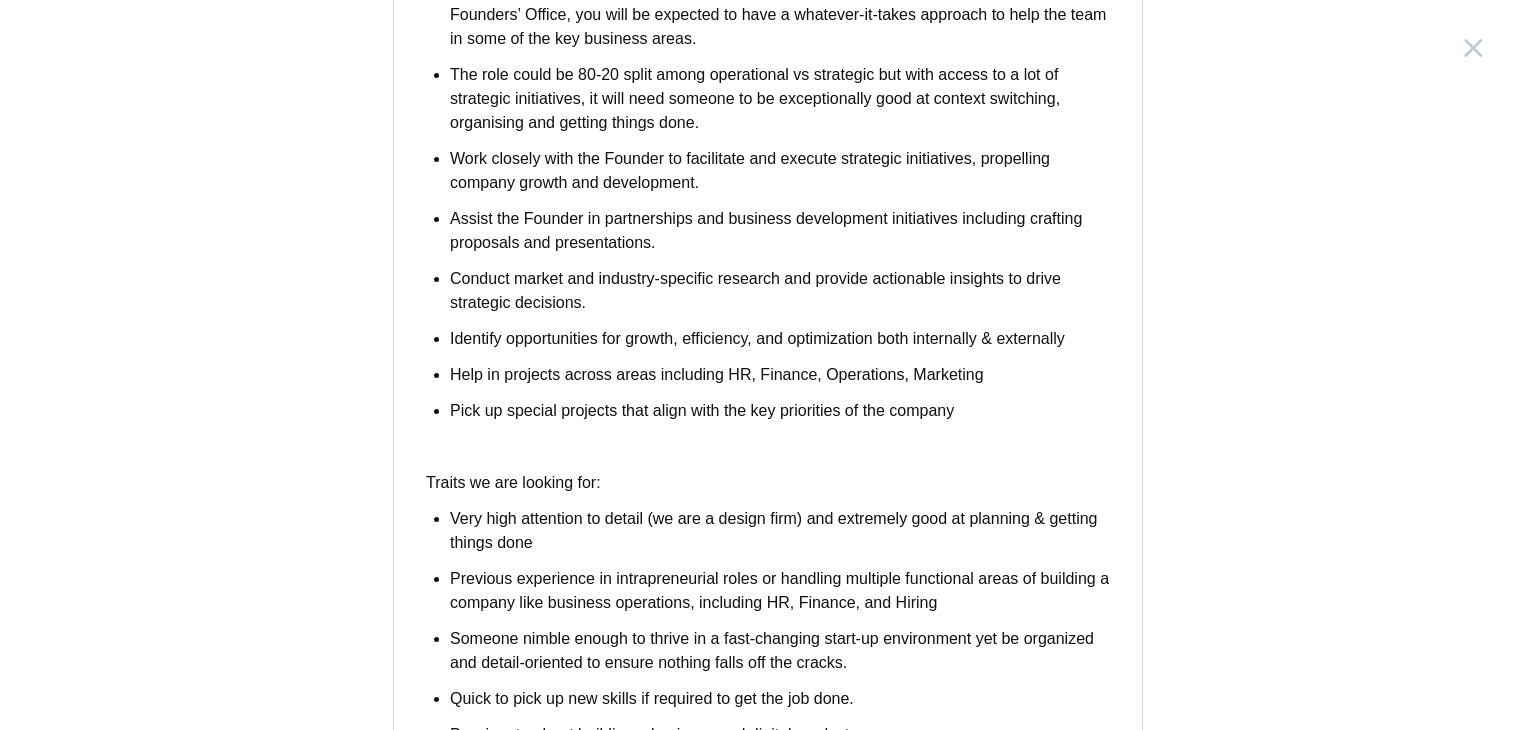 scroll, scrollTop: 595, scrollLeft: 0, axis: vertical 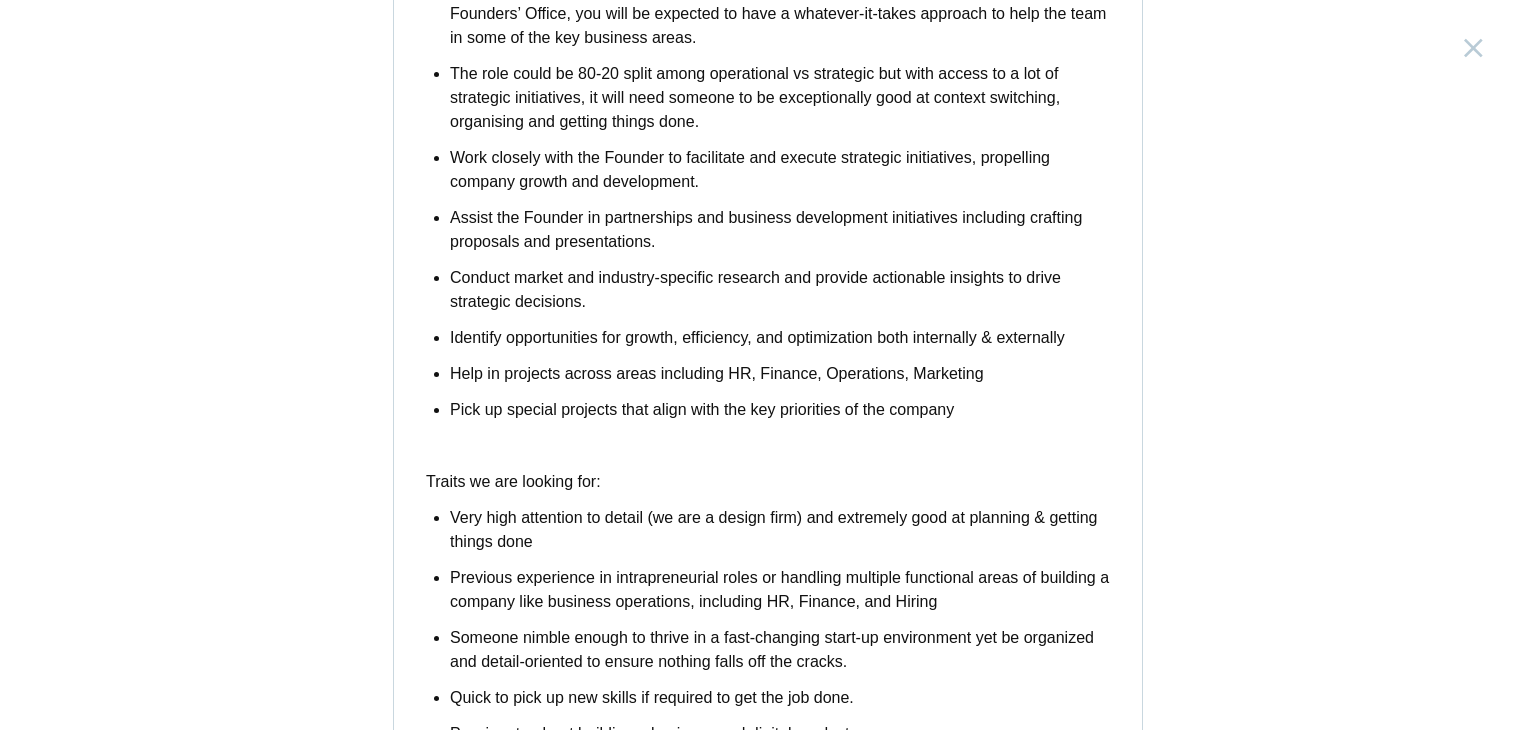 click on "Assist the Founder in partnerships and business development initiatives including crafting proposals and presentations." at bounding box center [780, 230] 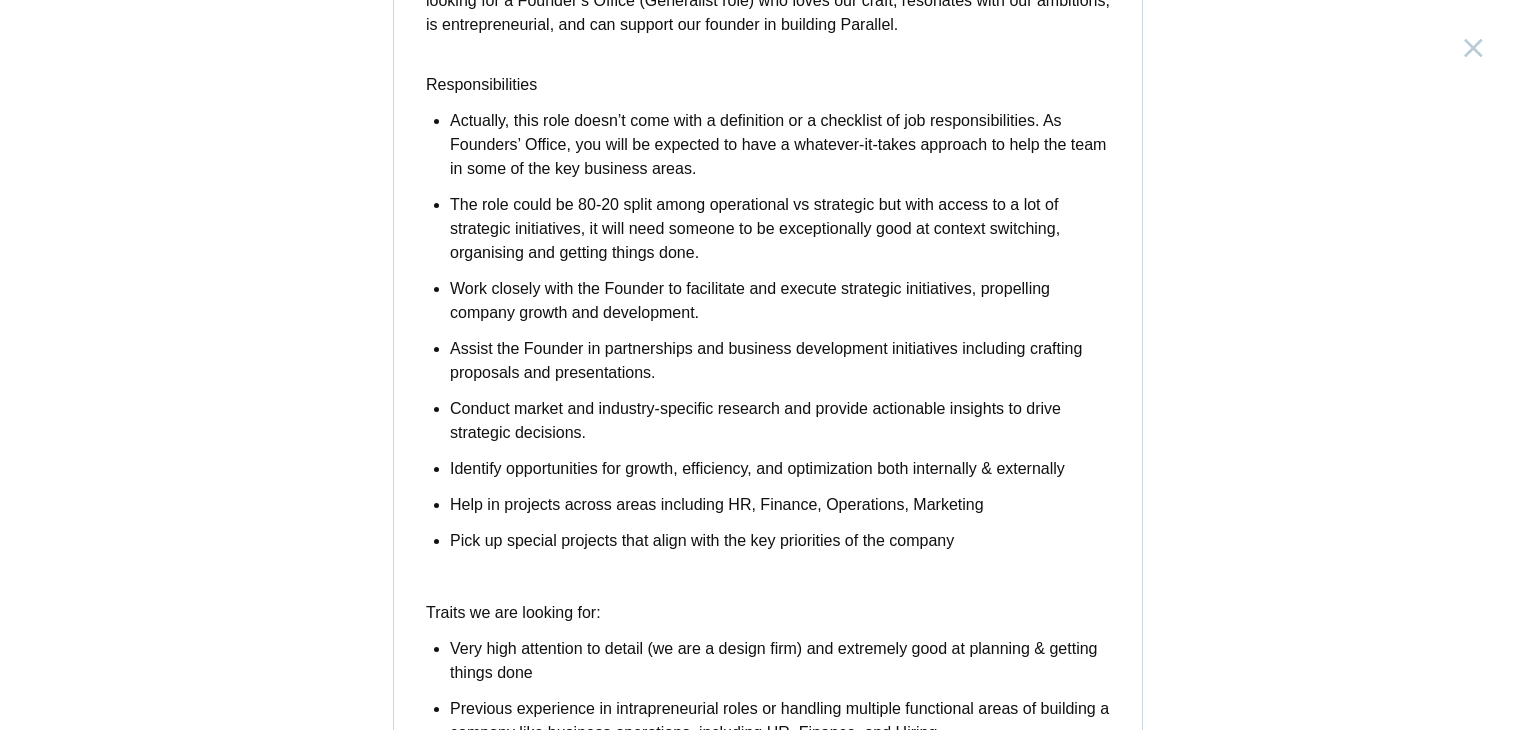 scroll, scrollTop: 462, scrollLeft: 0, axis: vertical 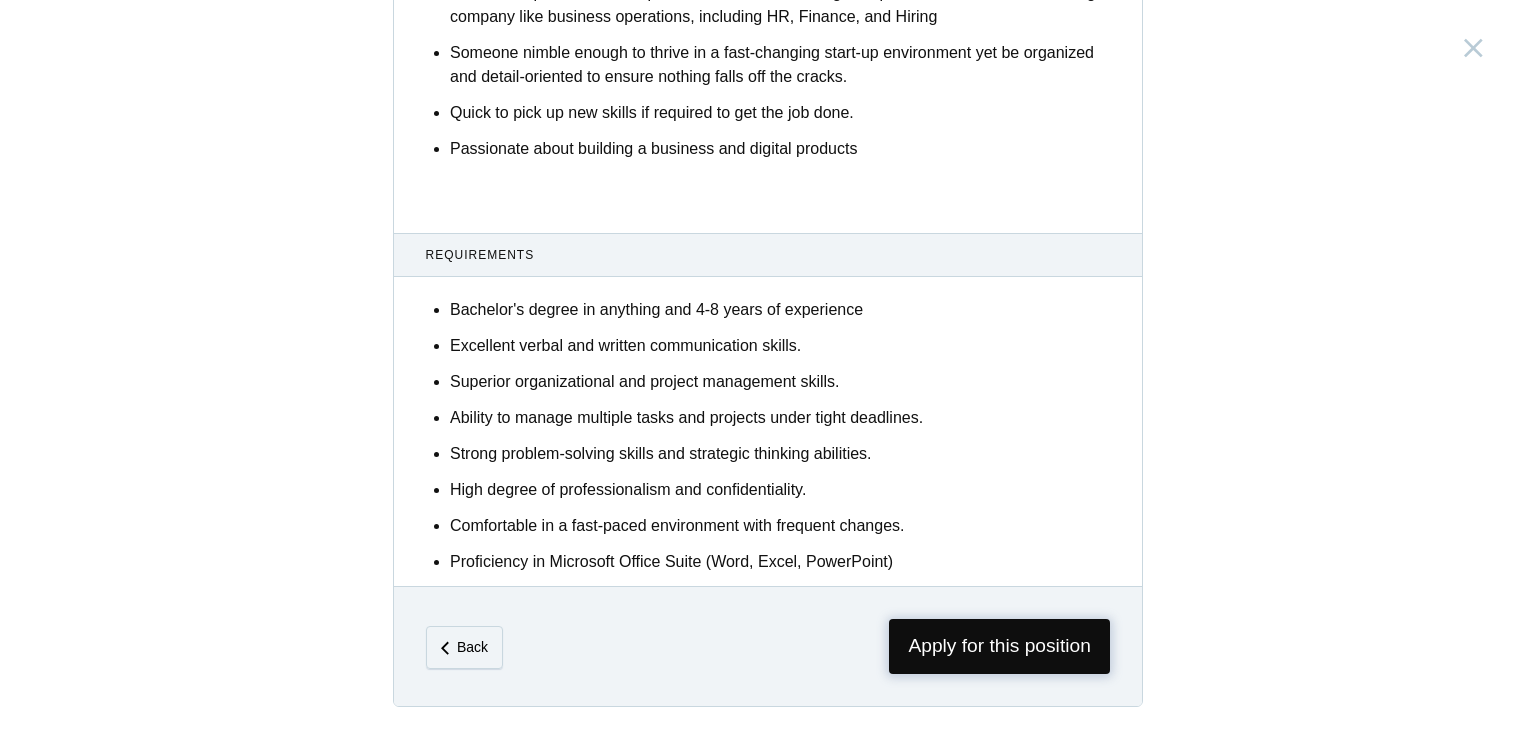 click on "Apply for this position" at bounding box center (999, 646) 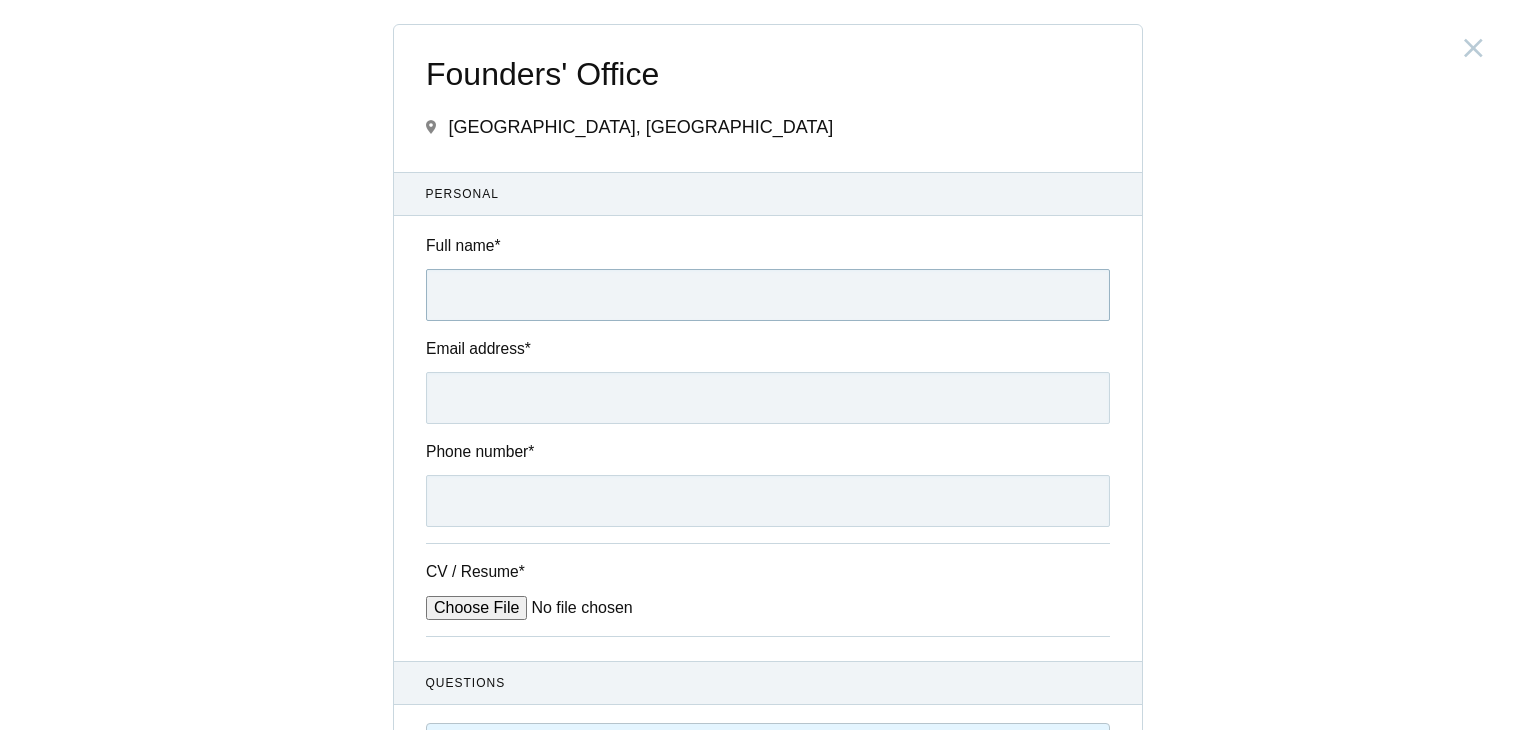 click on "Full name  *" at bounding box center (768, 295) 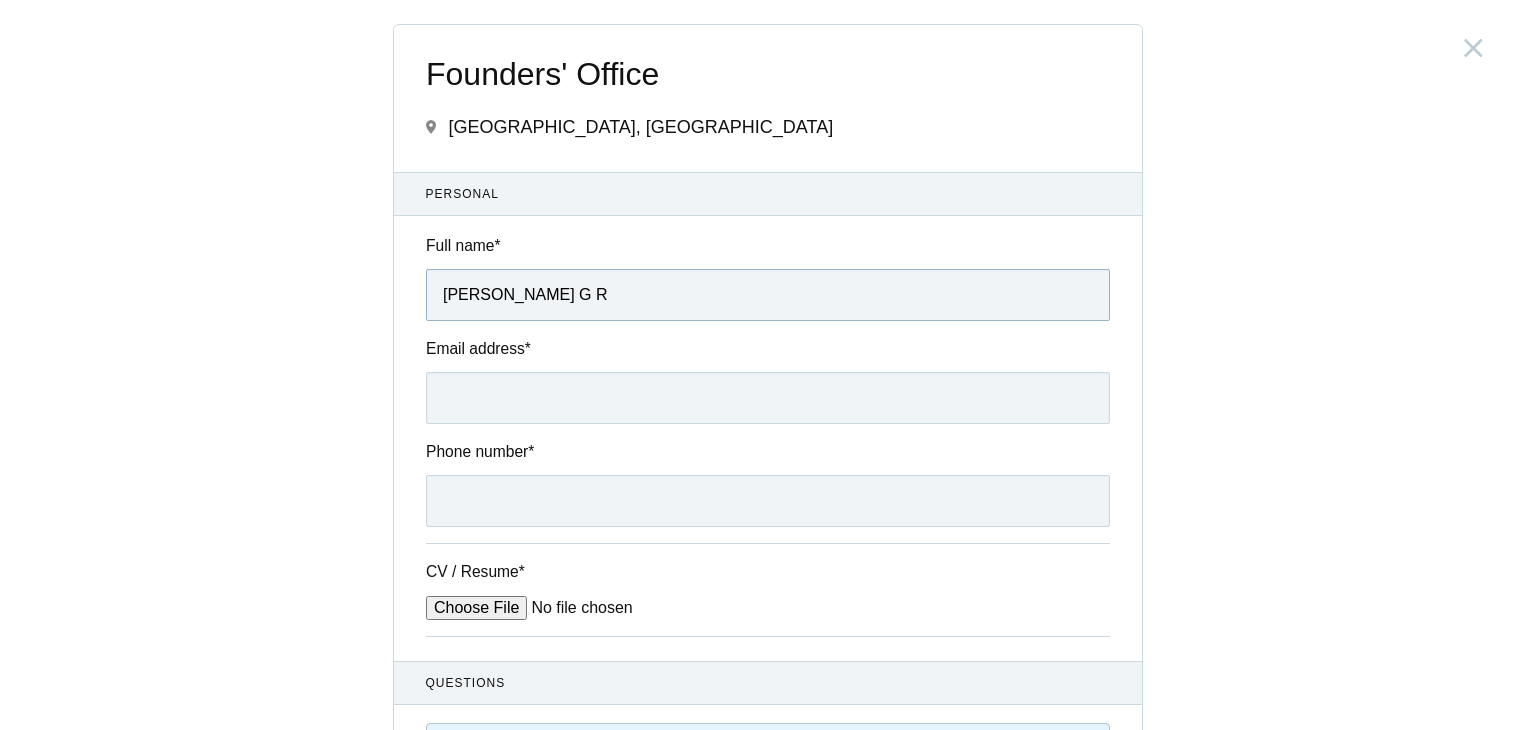 type on "Deeksha Shetty G R" 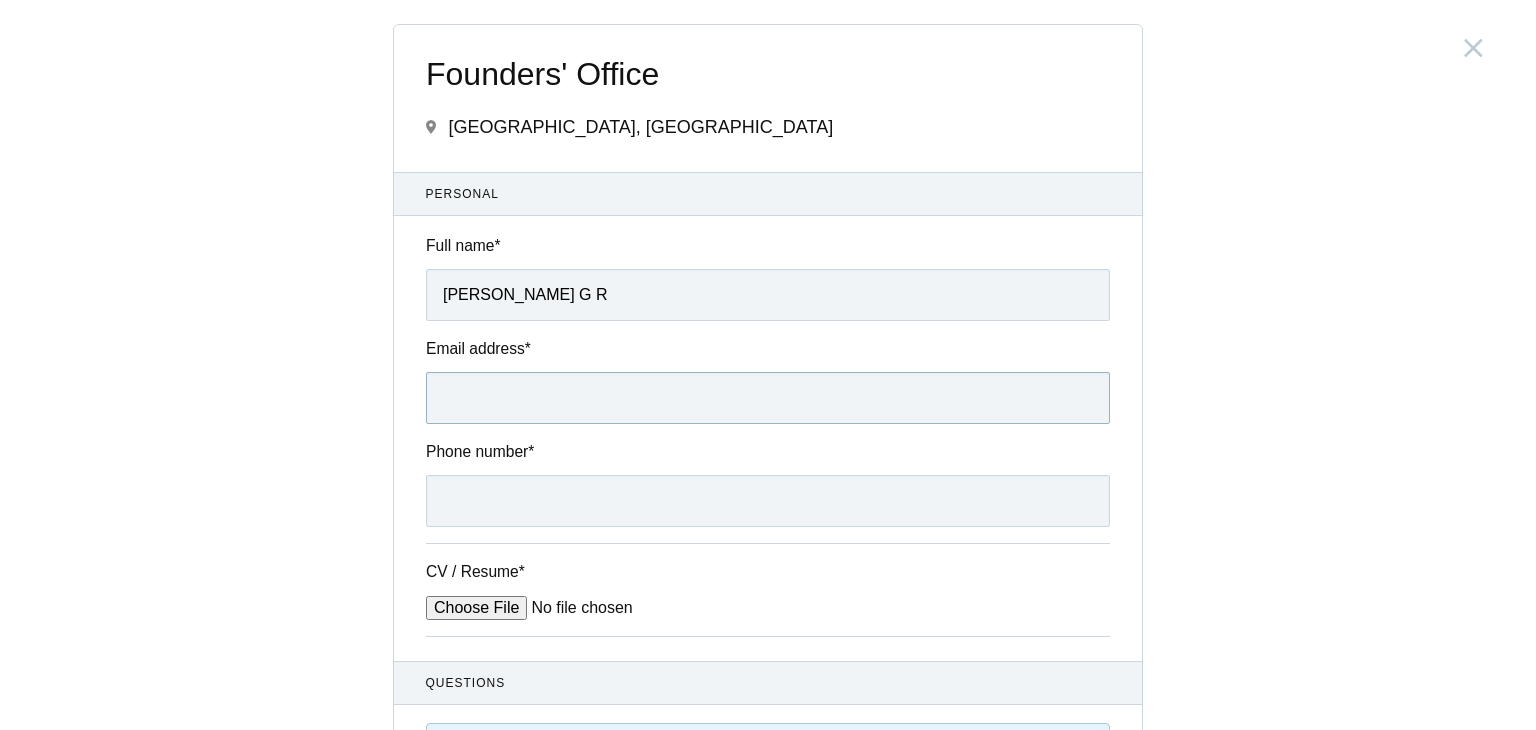 click on "Email address  *" at bounding box center [768, 398] 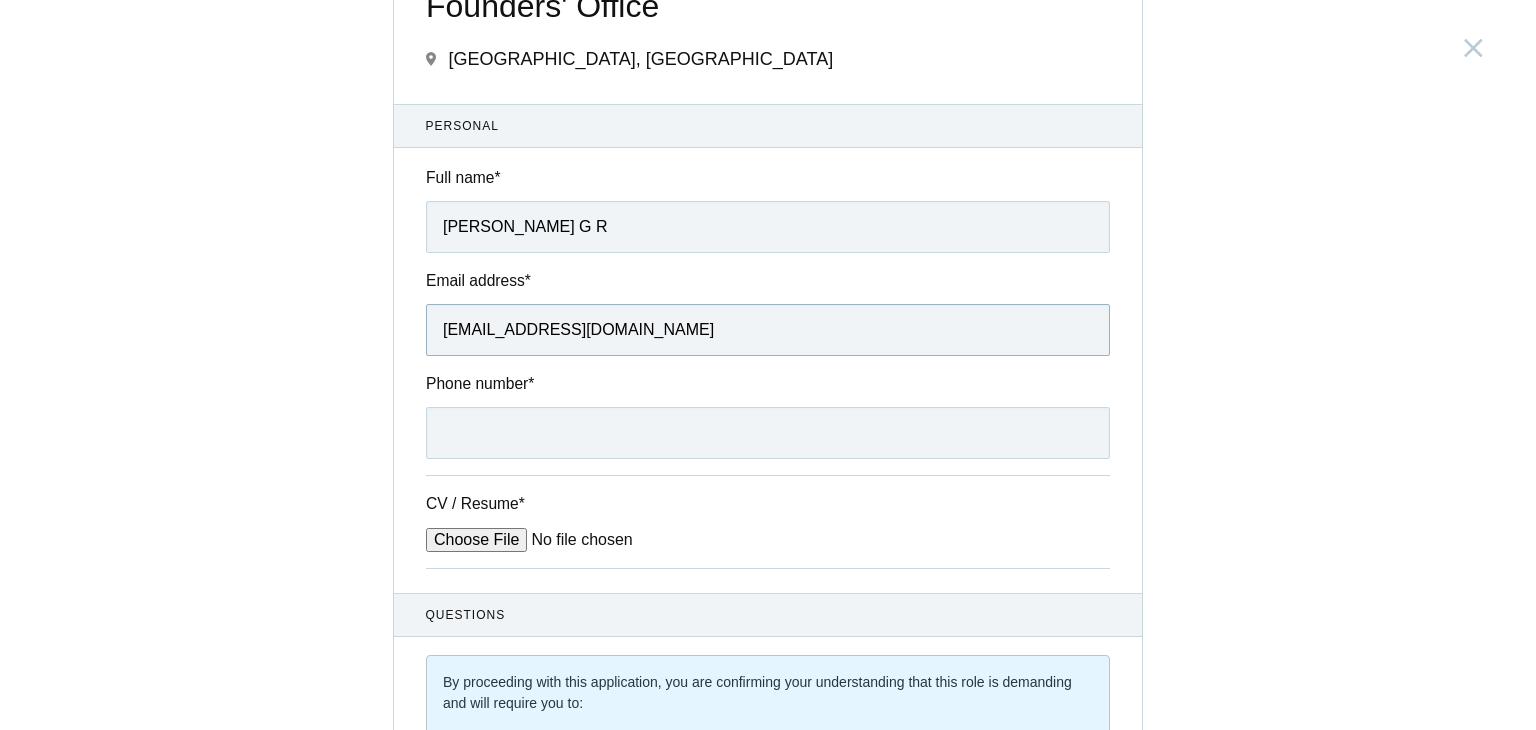 scroll, scrollTop: 84, scrollLeft: 0, axis: vertical 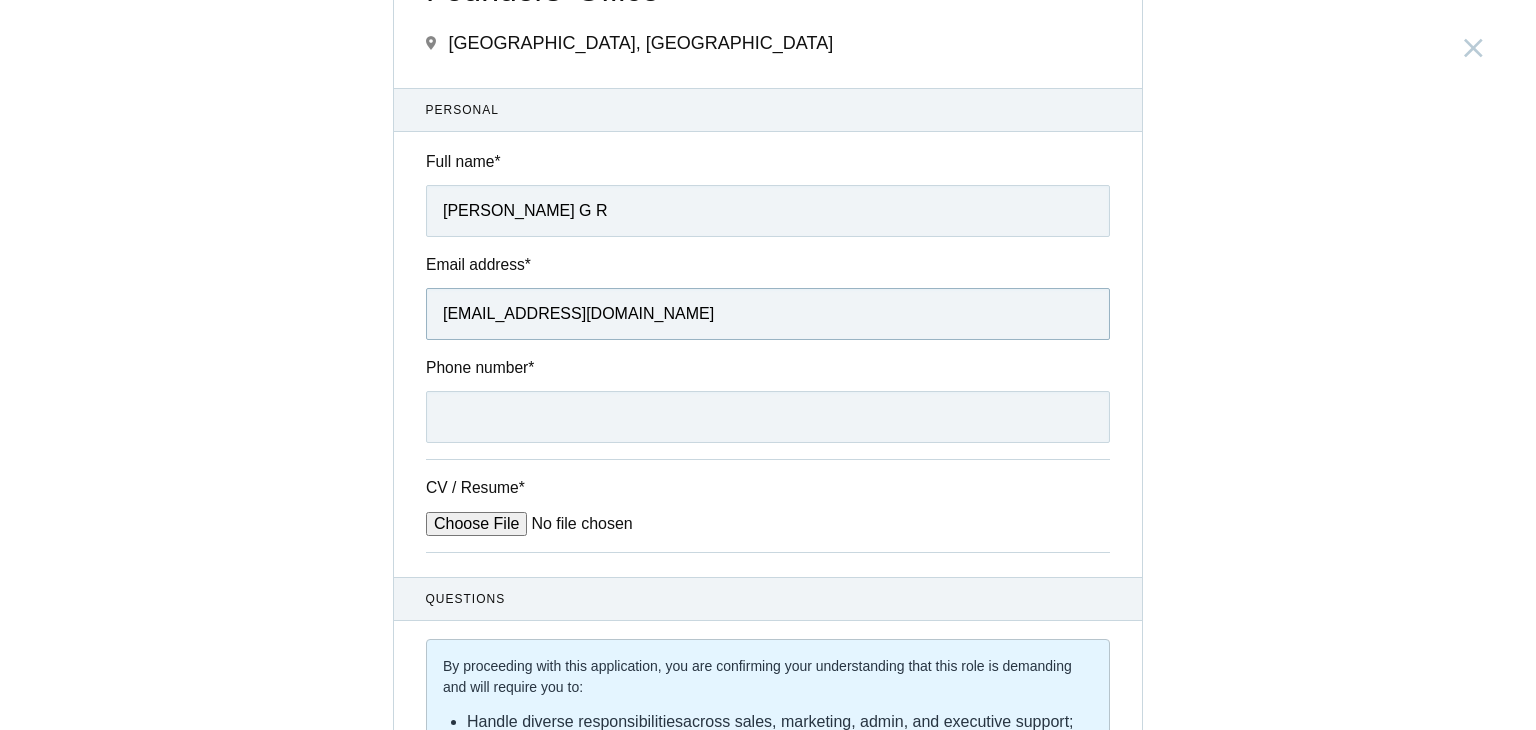 type on "deekshashetty065@gmail.com" 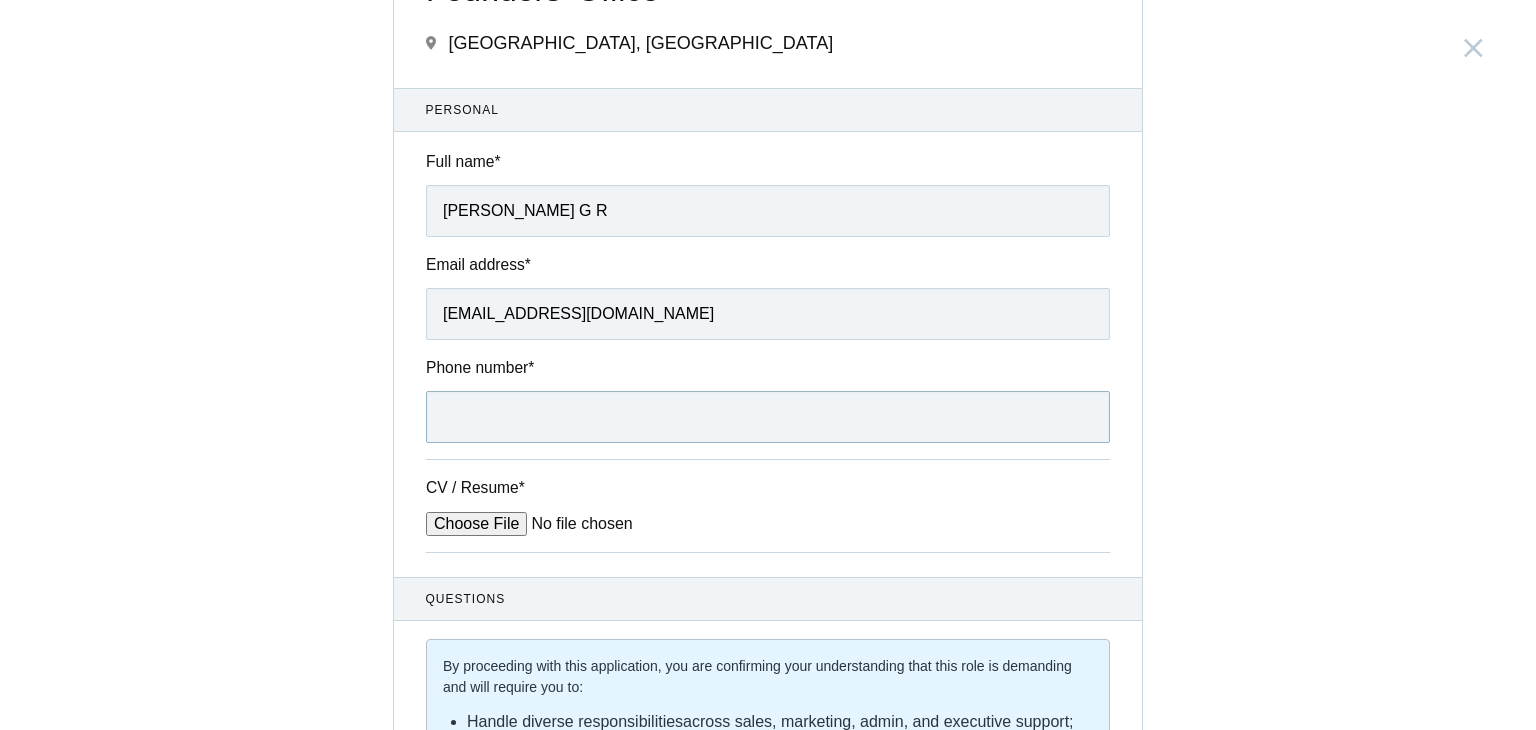 click on "Phone number  *" at bounding box center [768, 417] 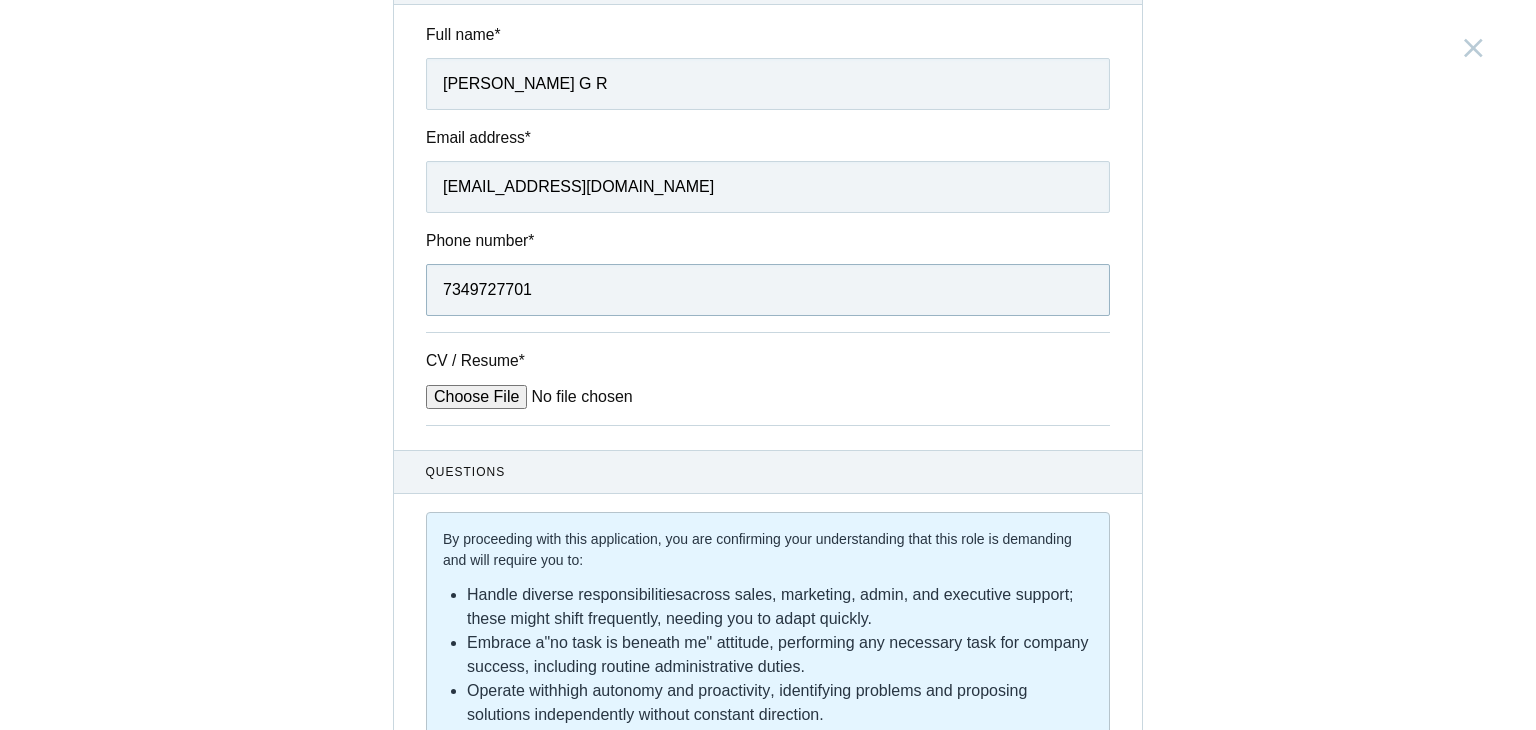 scroll, scrollTop: 215, scrollLeft: 0, axis: vertical 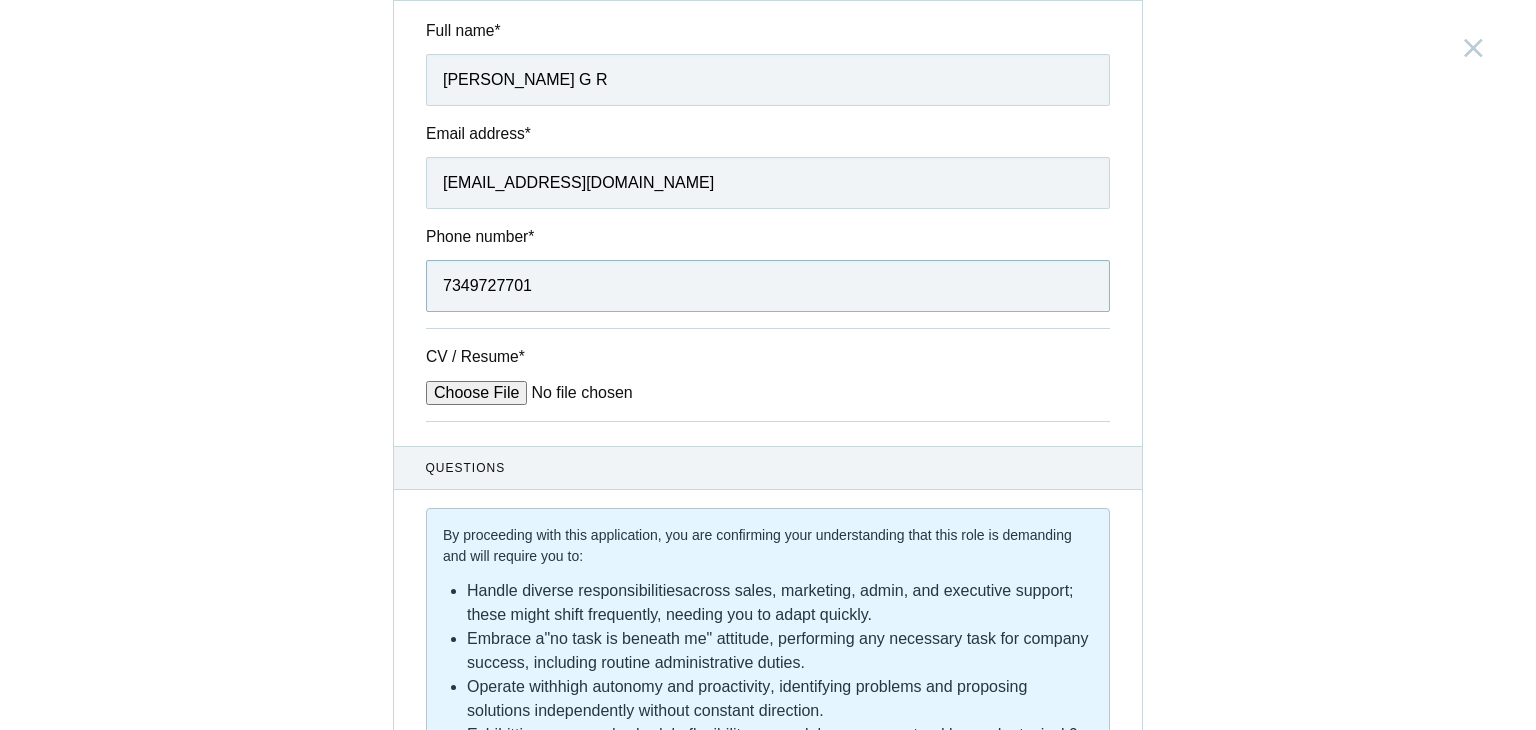 type on "7349727701" 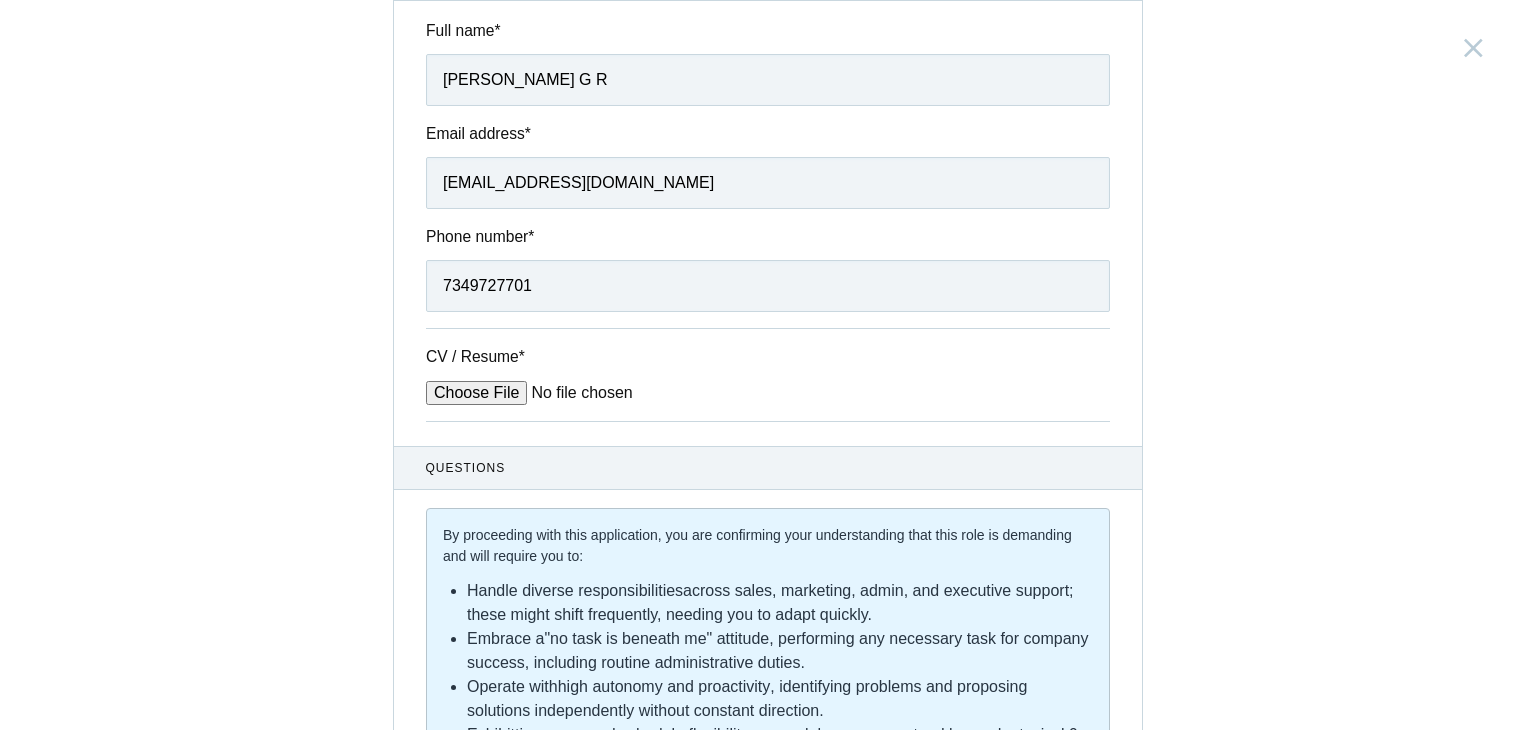click on "CV / Resume  *" at bounding box center (577, 393) 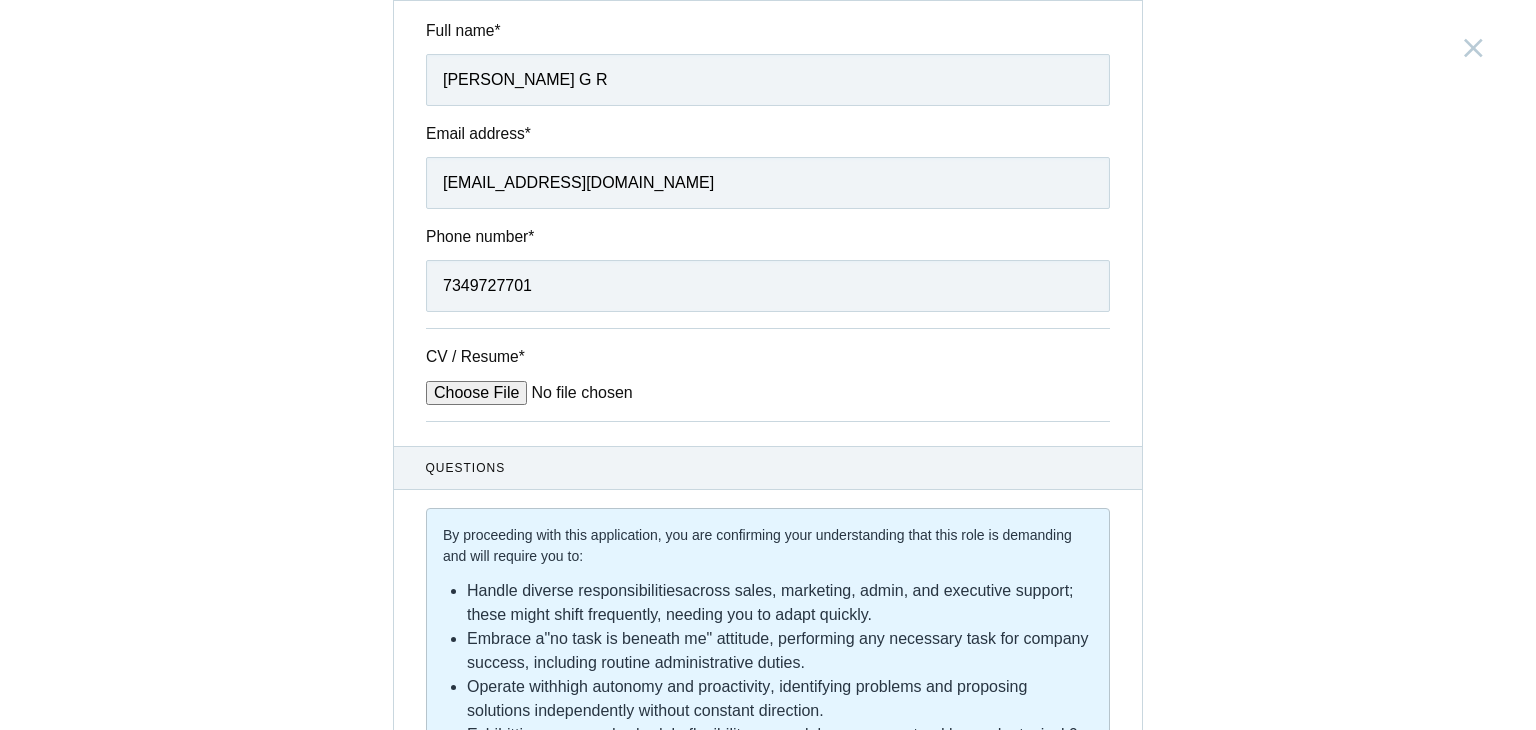 type on "C:\fakepath\Resume.pdf" 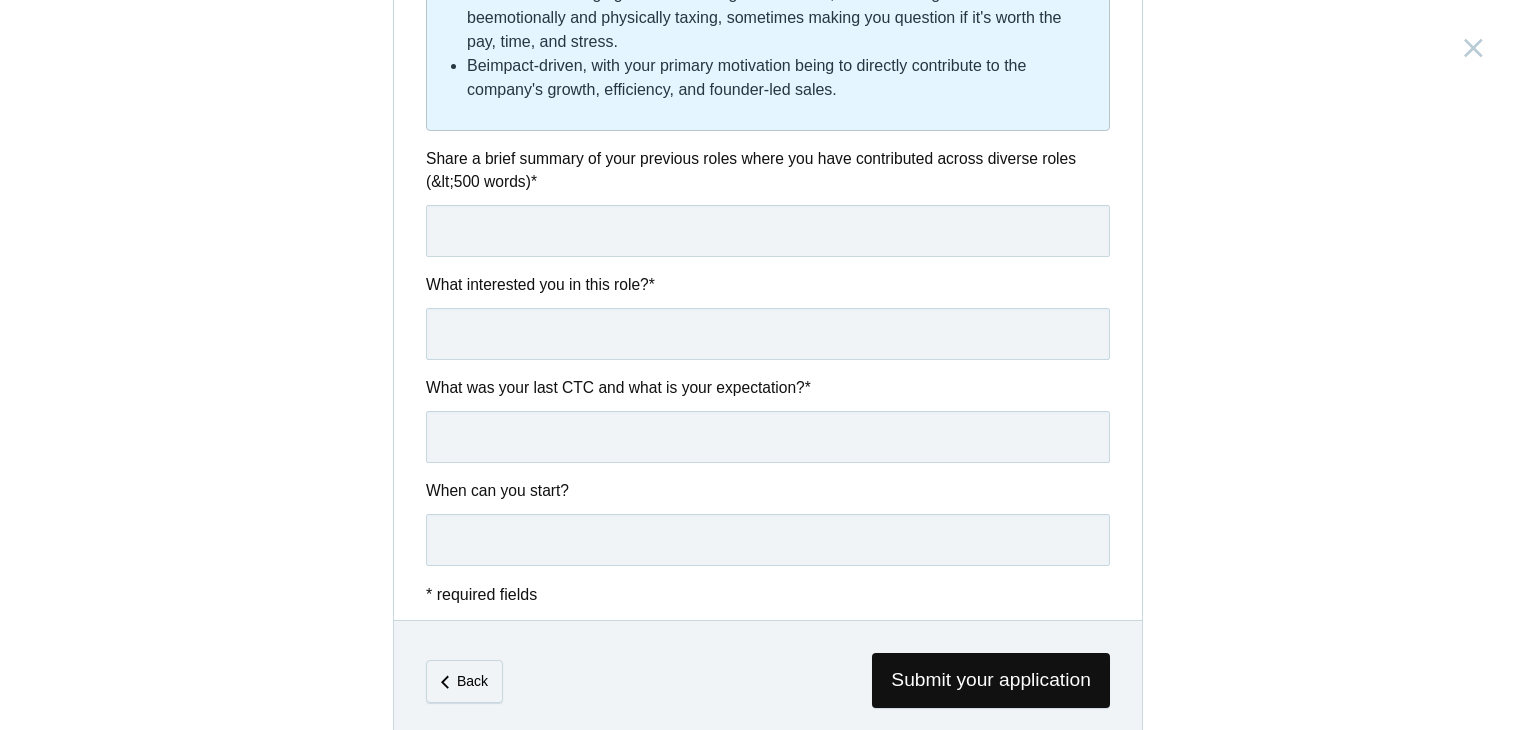 scroll, scrollTop: 1159, scrollLeft: 0, axis: vertical 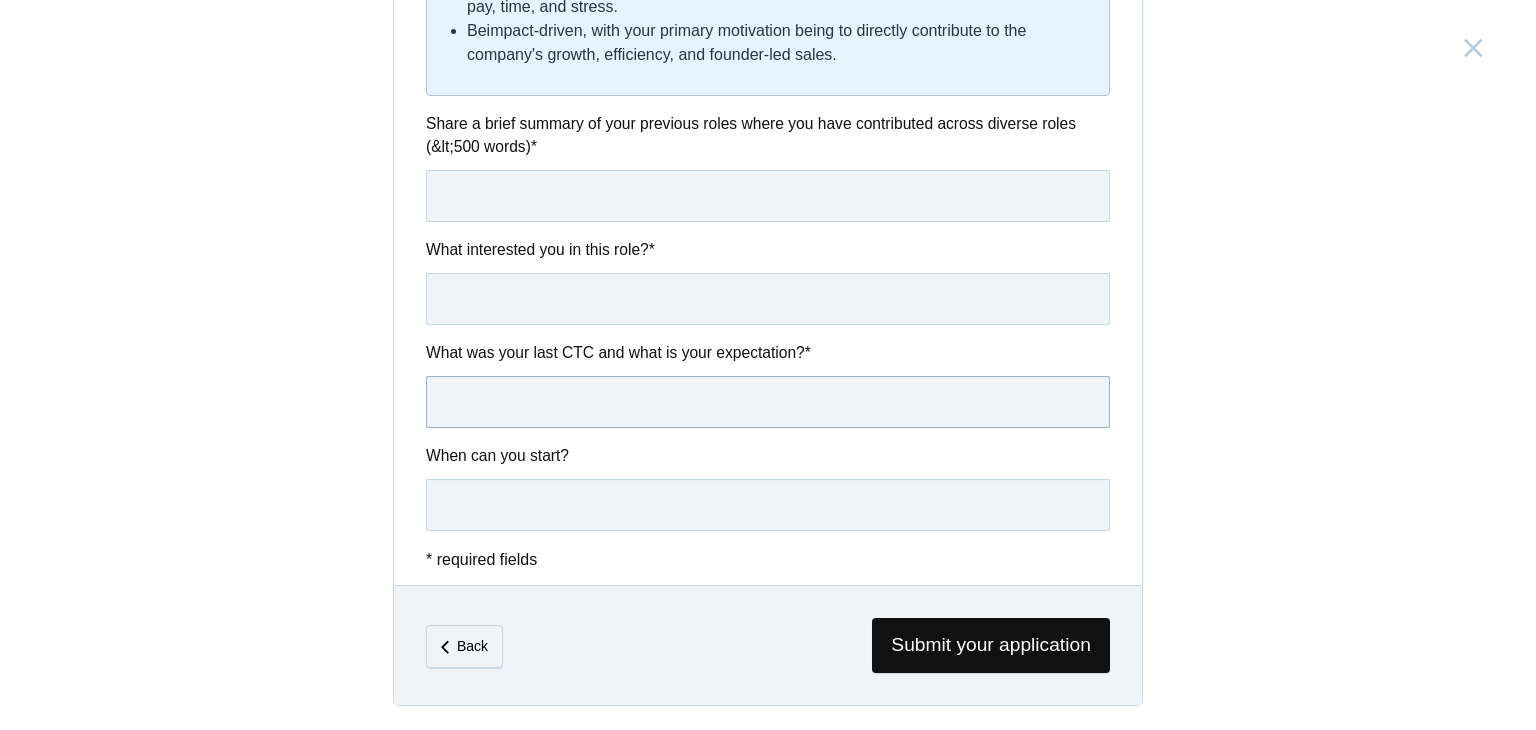 click at bounding box center (768, 402) 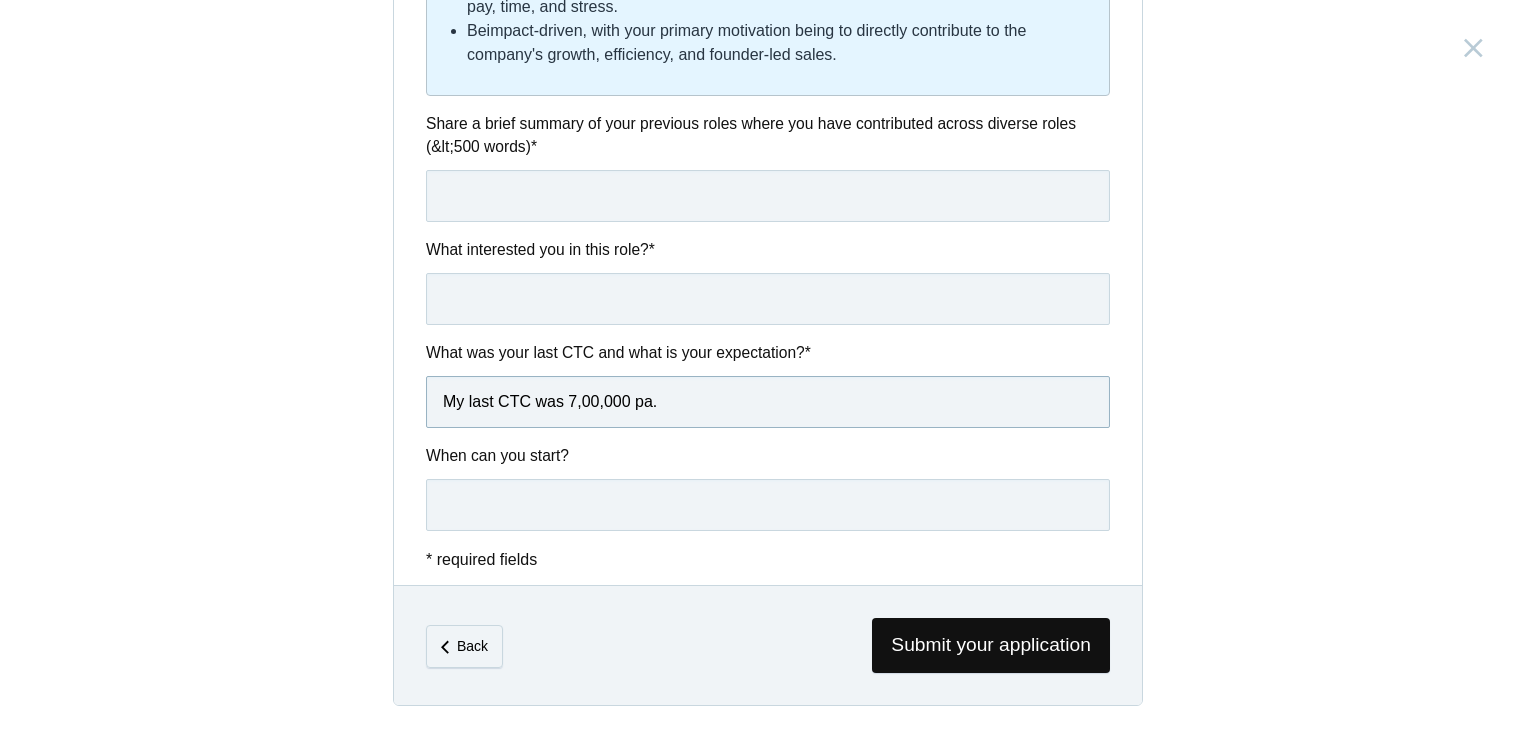 click on "Submit your application" at bounding box center (631, 560) 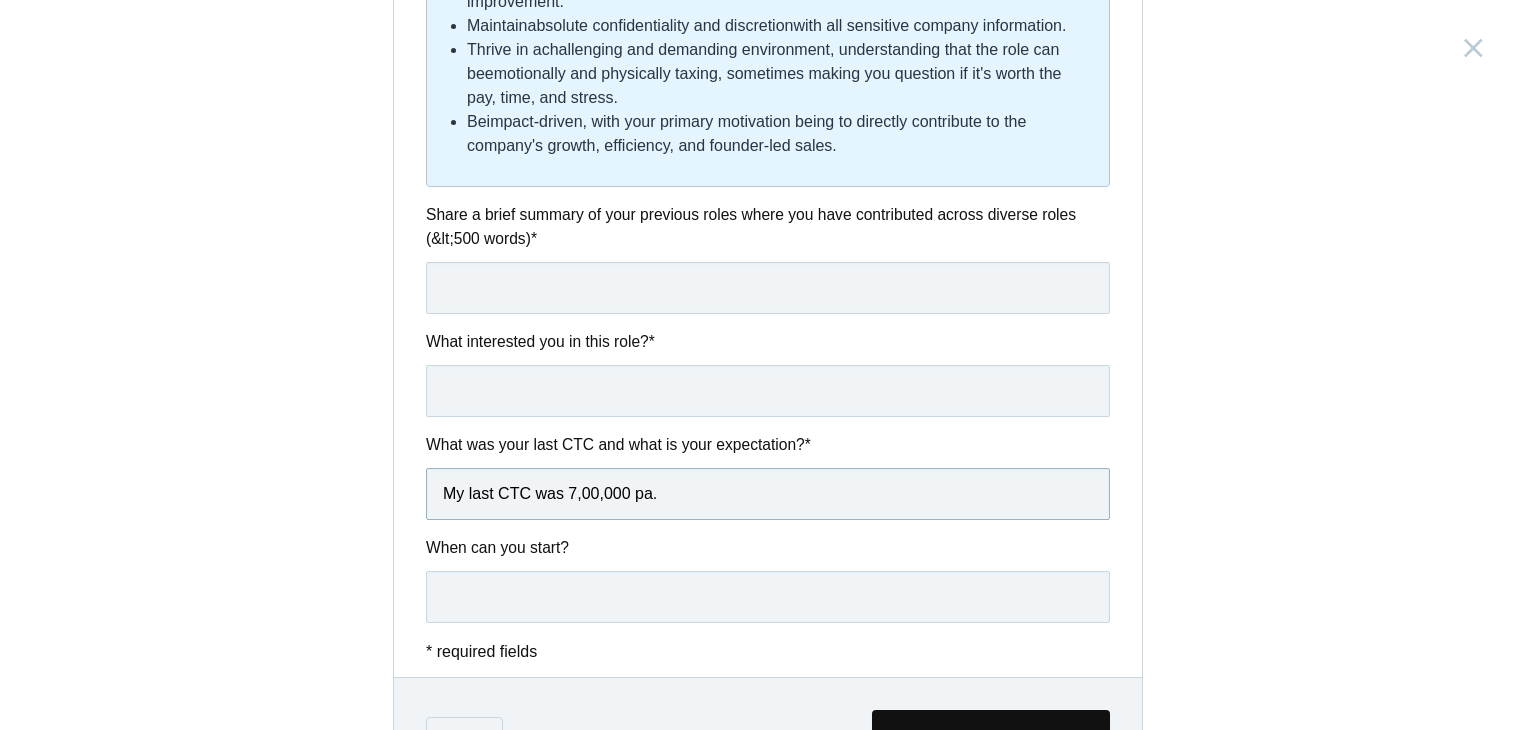 scroll, scrollTop: 1176, scrollLeft: 0, axis: vertical 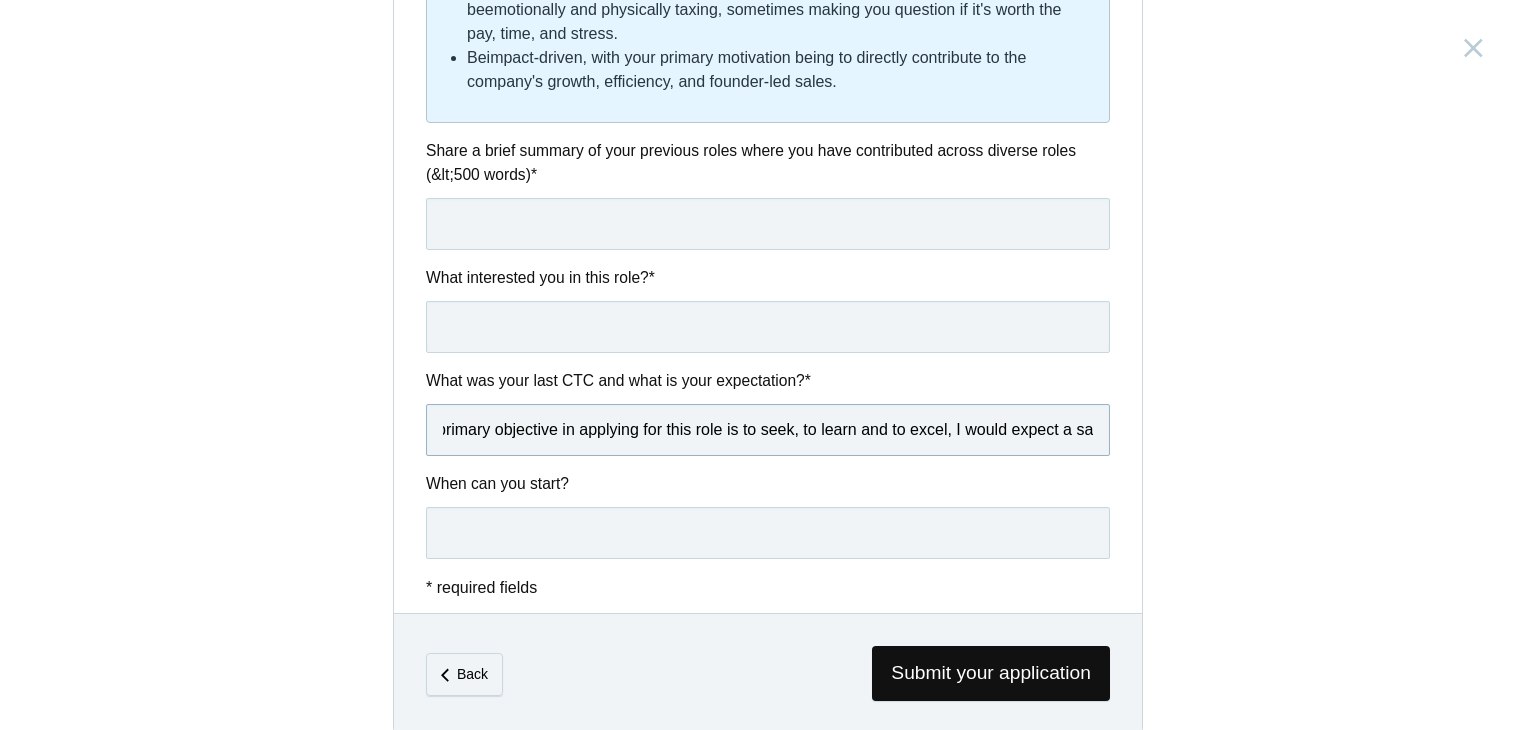 click on "My last CTC was 7,00,000 pa. While my primary objective in applying for this role is to seek, to learn and to excel, I would expect a salary that can match the cost of living in Bangalore." at bounding box center (768, 430) 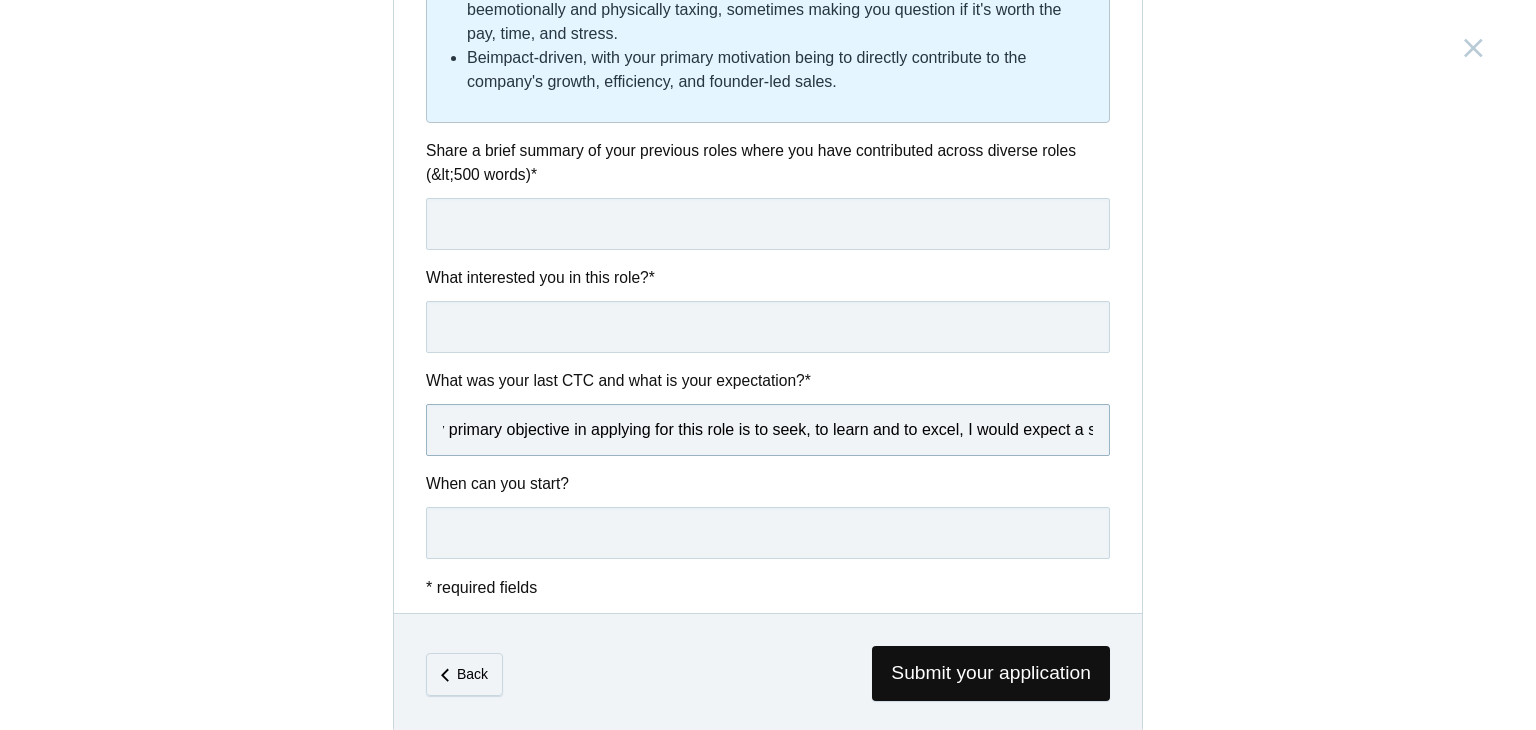 scroll, scrollTop: 0, scrollLeft: 0, axis: both 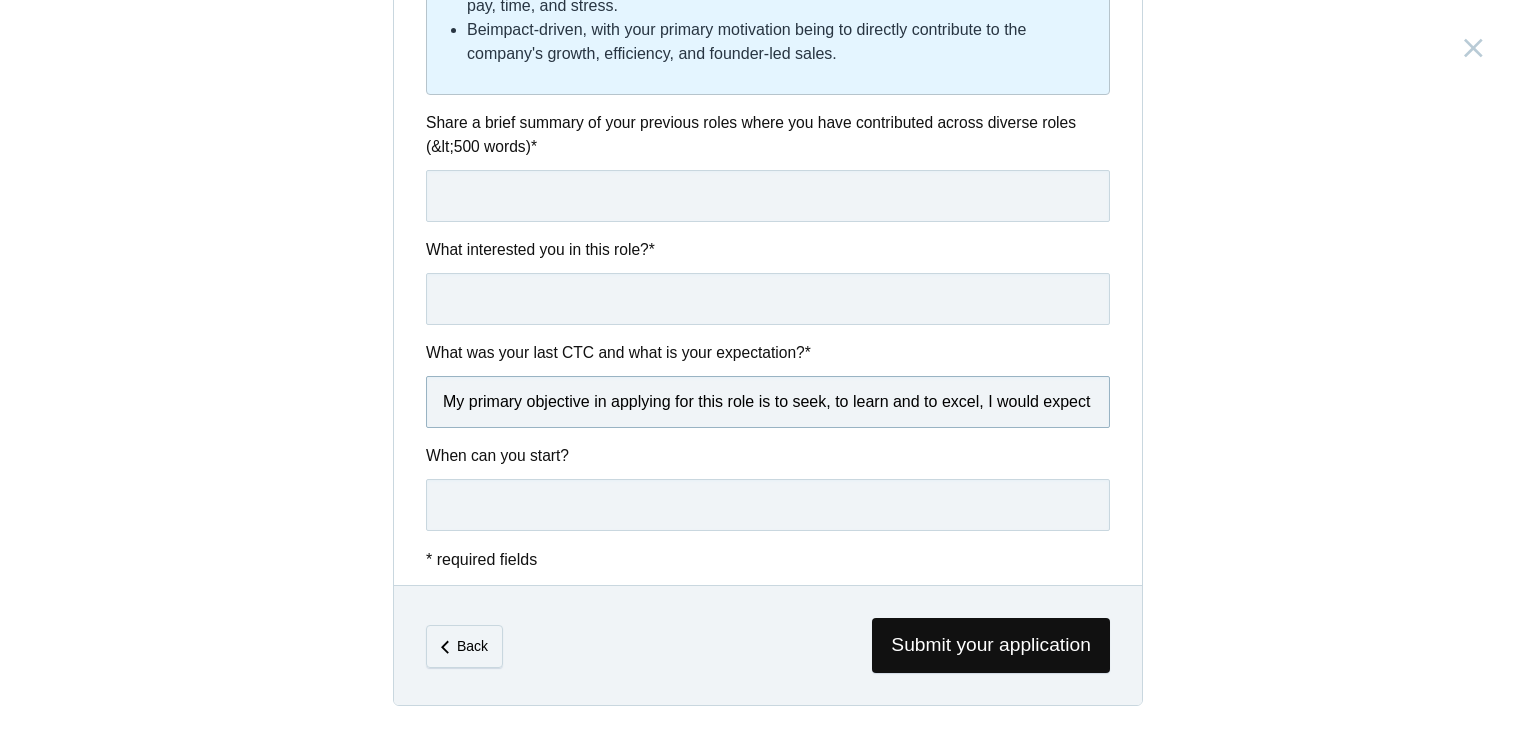 click on "My primary objective in applying for this role is to seek, to learn and to excel, I would expect a salary that can match the cost of living in Bangalore." at bounding box center (768, 402) 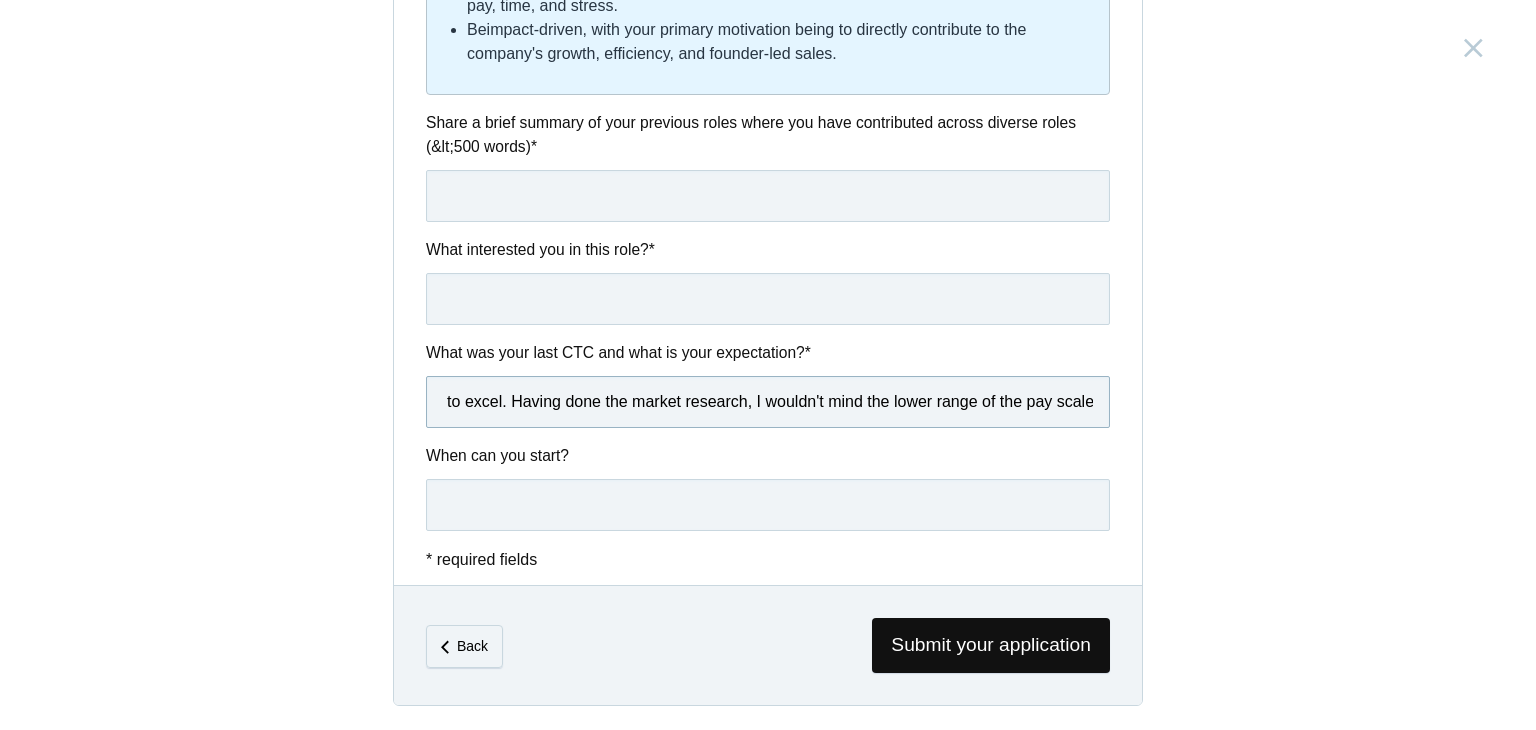 scroll, scrollTop: 0, scrollLeft: 482, axis: horizontal 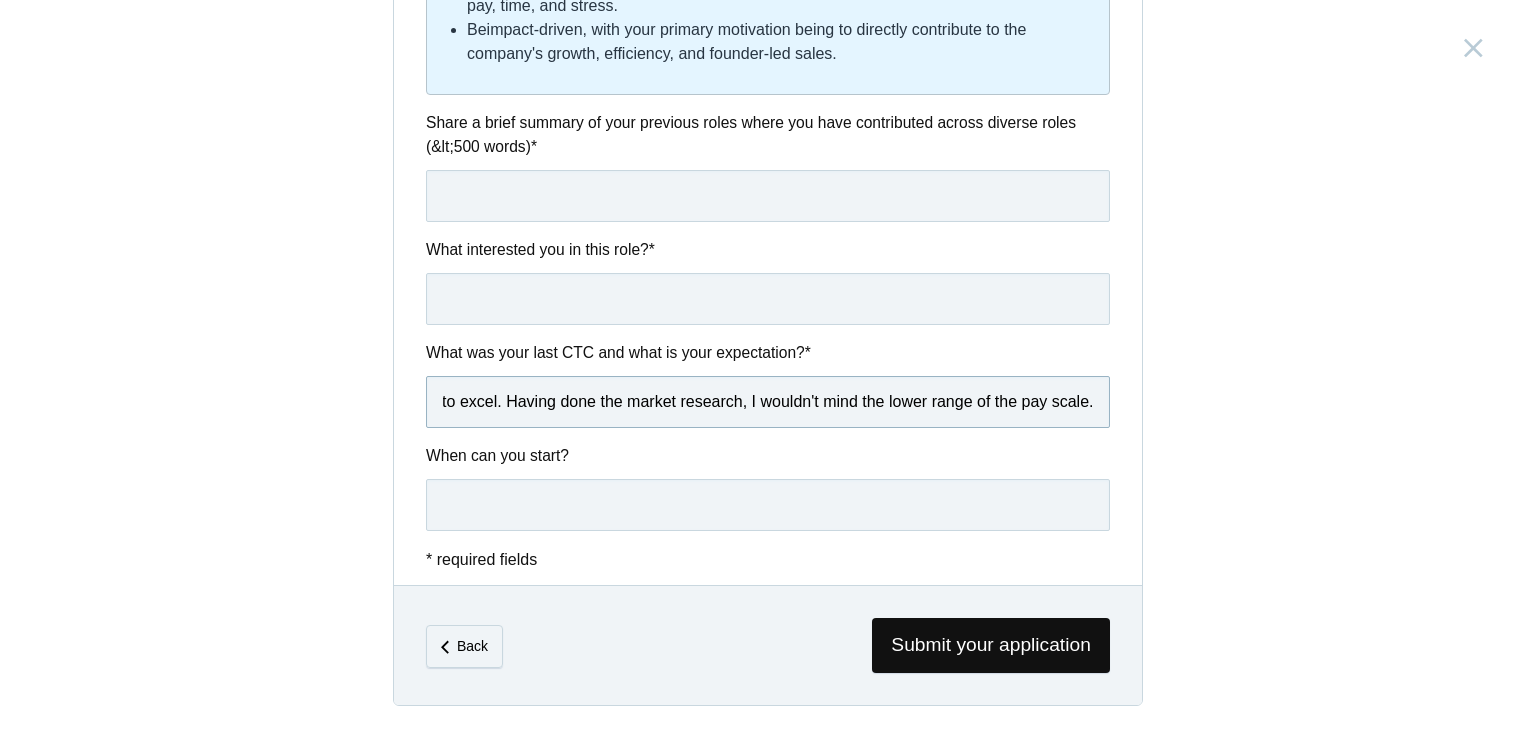click on "My primary objective in applying for this role is to seek, to learn and to excel. Having done the market research, I wouldn't mind the lower range of the pay scale. I would expect a salary that can match the cost of living in Bangalore." at bounding box center [768, 402] 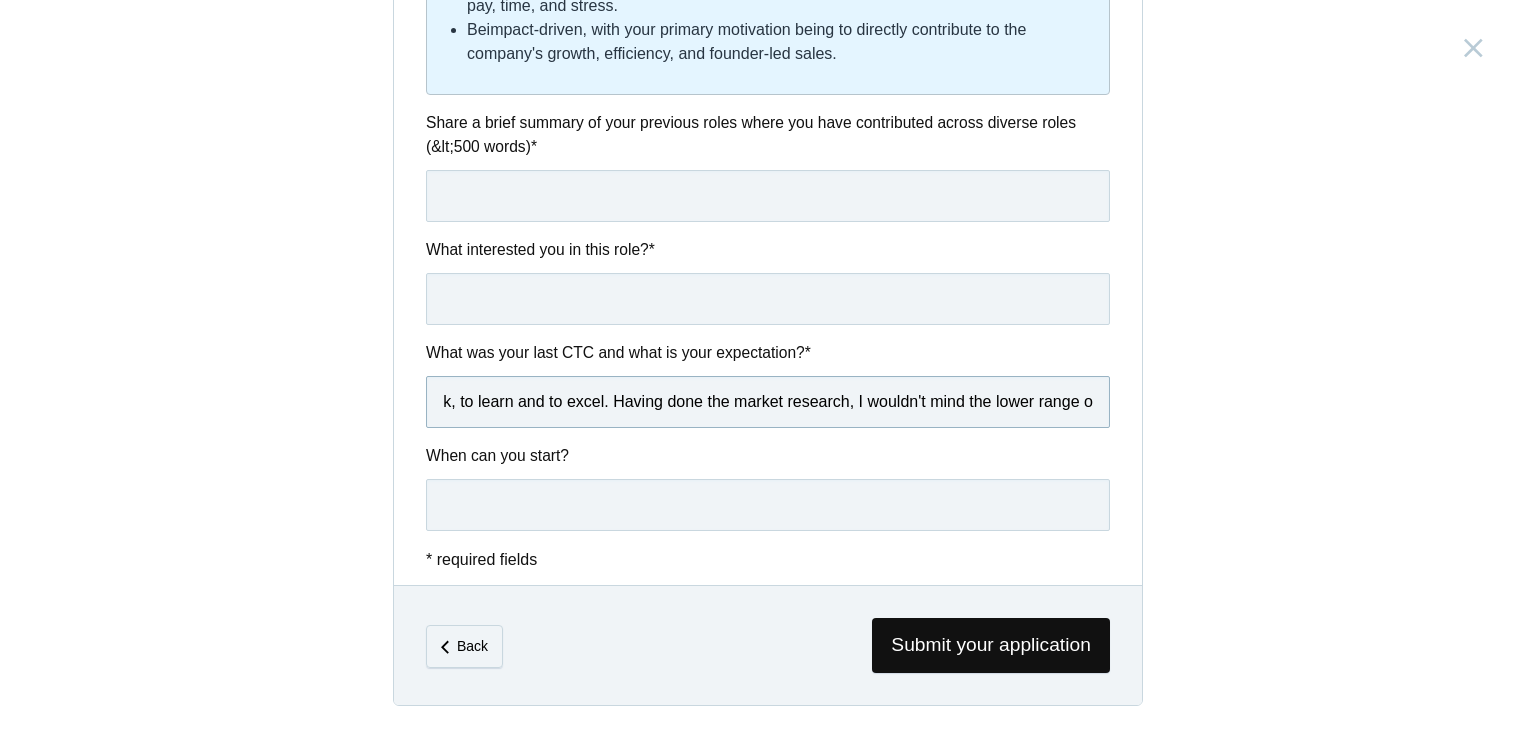 scroll, scrollTop: 0, scrollLeft: 379, axis: horizontal 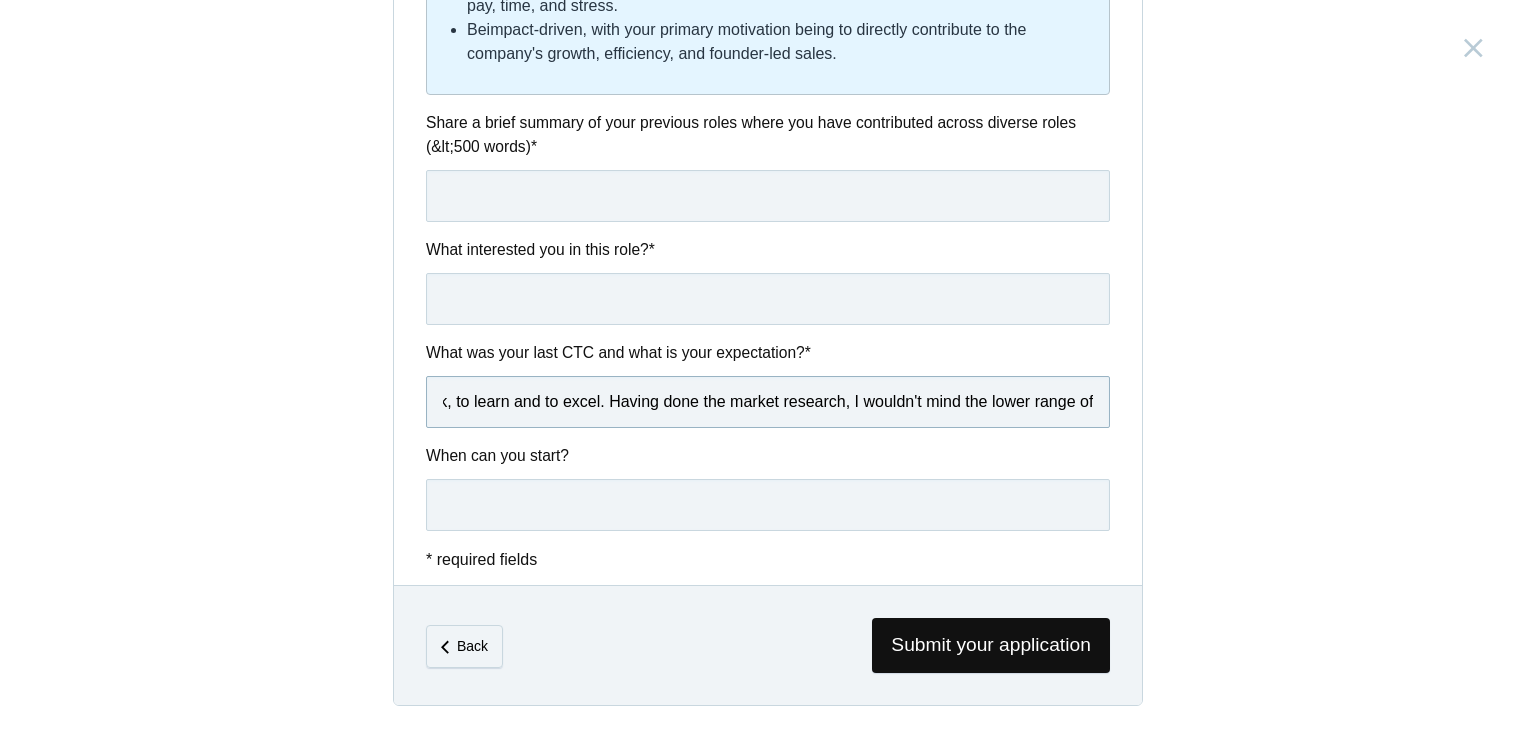click on "My primary objective in applying for this role is to seek, to learn and to excel. Having done the market research, I wouldn't mind the lower range of the pay scale. I would expect a salary that can match the cost of living in Bangalore." at bounding box center [768, 402] 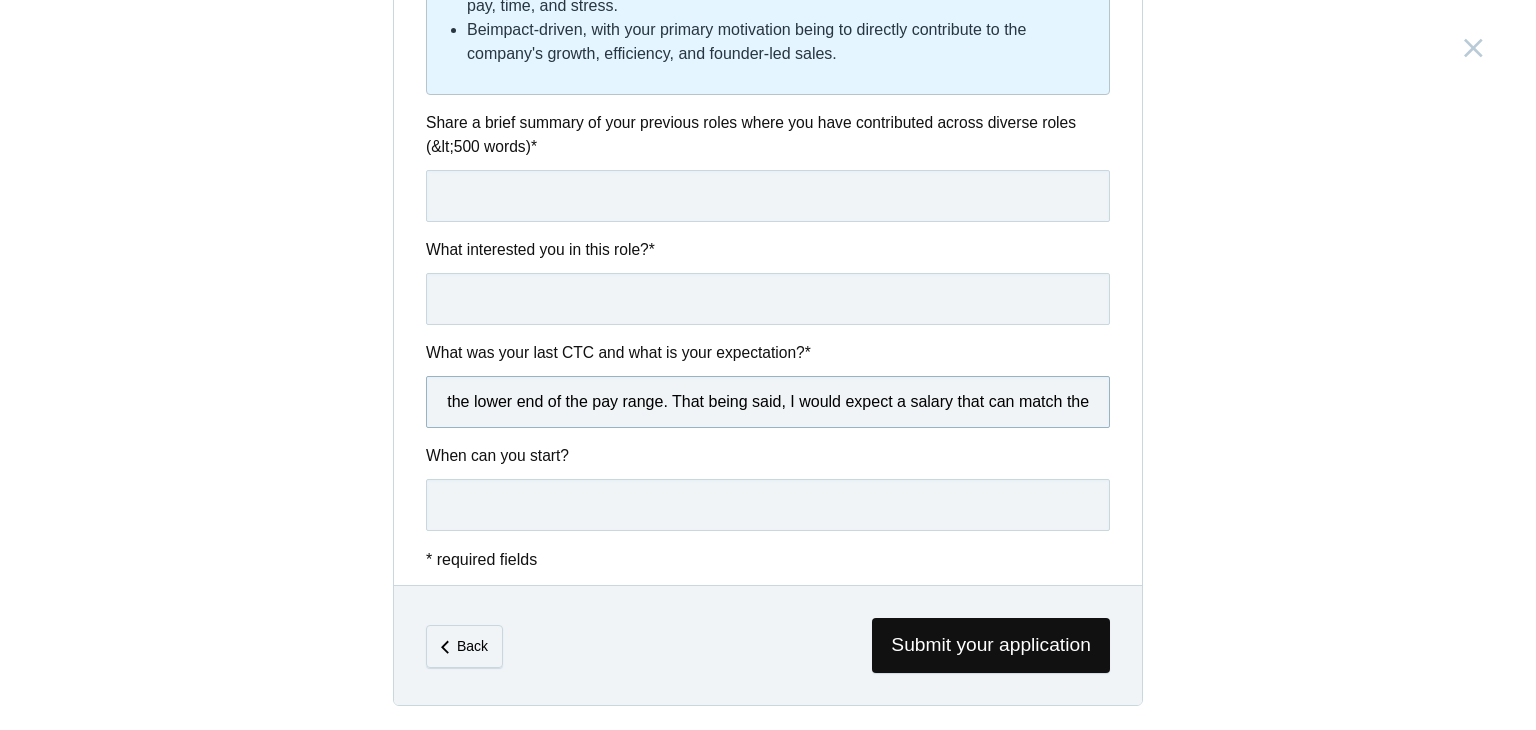 scroll, scrollTop: 0, scrollLeft: 905, axis: horizontal 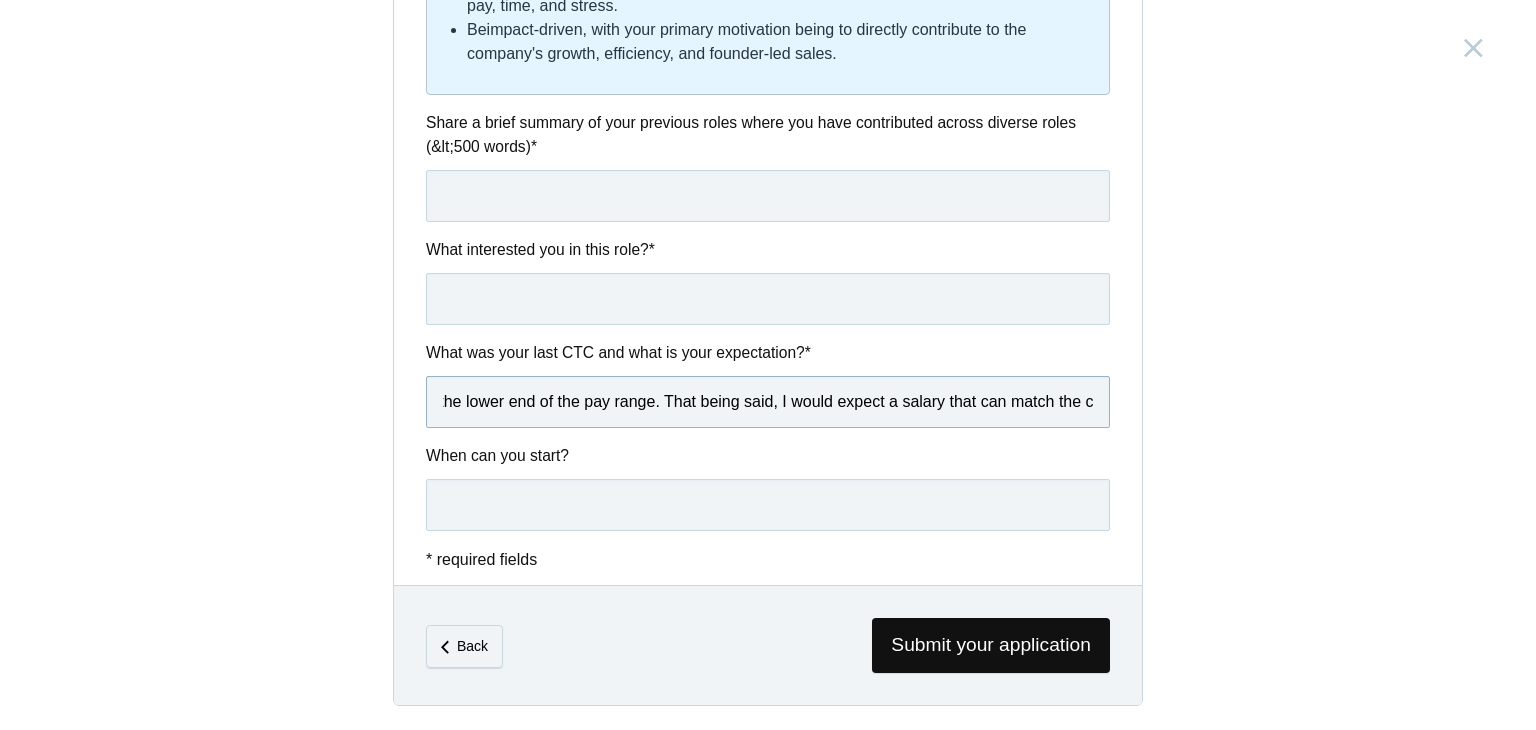 click on "My primary objective in applying for this role is to seek, to learn and to excel. Having done the market research, I wouldn't mind the lower end of the pay range. That being said, I would expect a salary that can match the cost of living in Bangalore. Considering my previous CTC which was 7,00,000 pa, I am expecting a salary of CTC 8,00,000 pa excluding the variables." at bounding box center [768, 402] 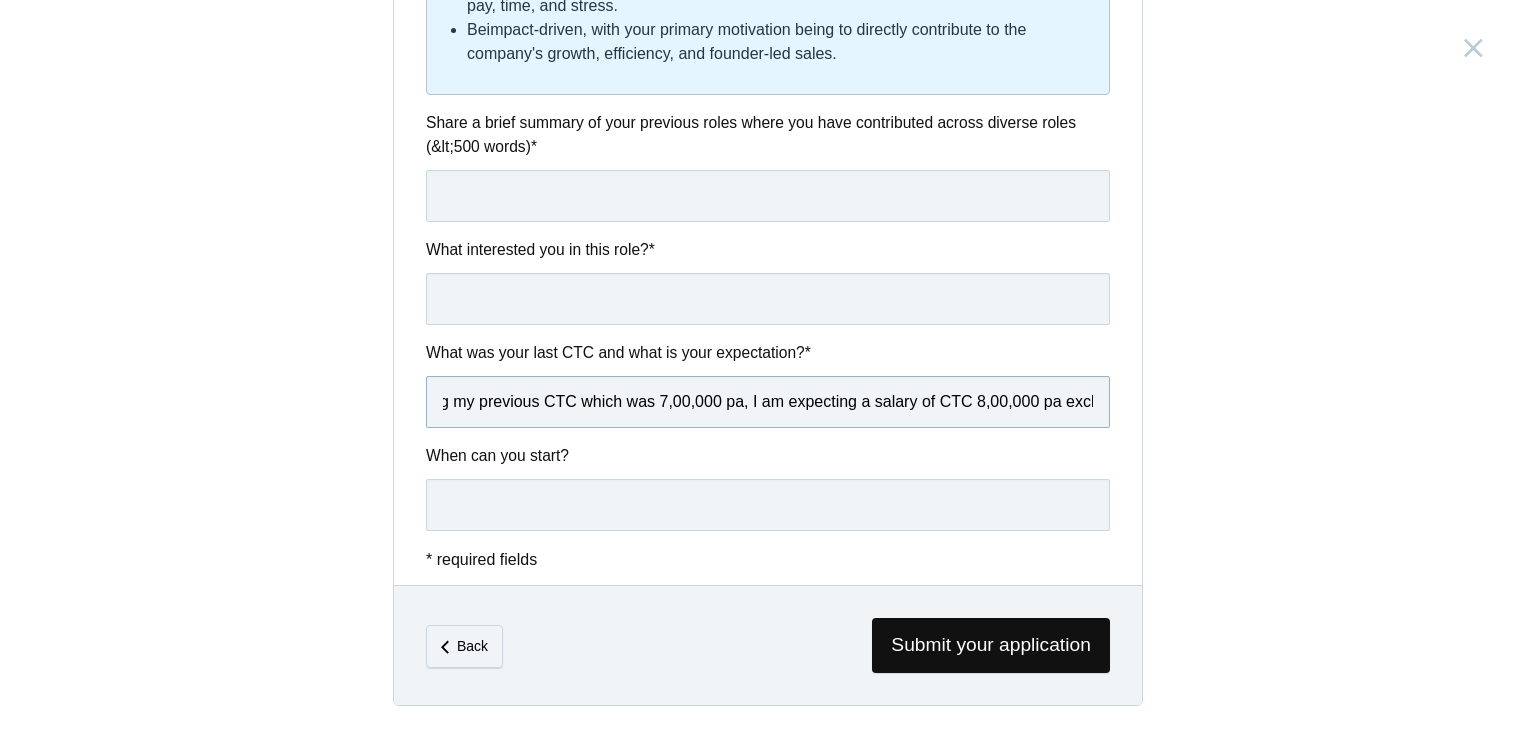 scroll, scrollTop: 0, scrollLeft: 1957, axis: horizontal 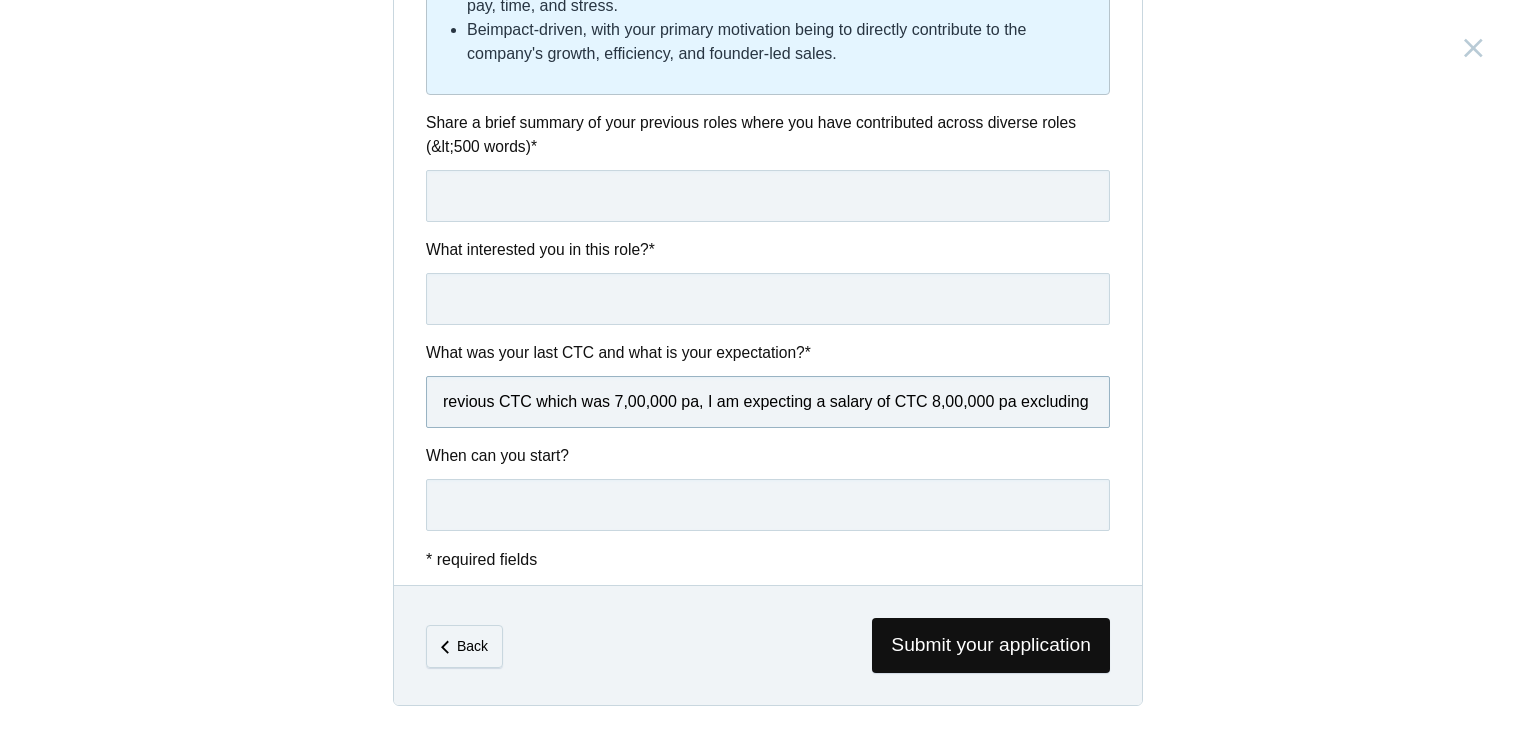 type on "My primary objective in applying for this role is to seek, to learn and to excel. Having done the market research, I wouldn't mind the lower end of the pay range. That being said, I would expect a salary that can match the cost of living in Bangalore. Considering my previous CTC which was 7,00,000 pa, I am expecting a salary of CTC 8,00,000 pa excluding the variables." 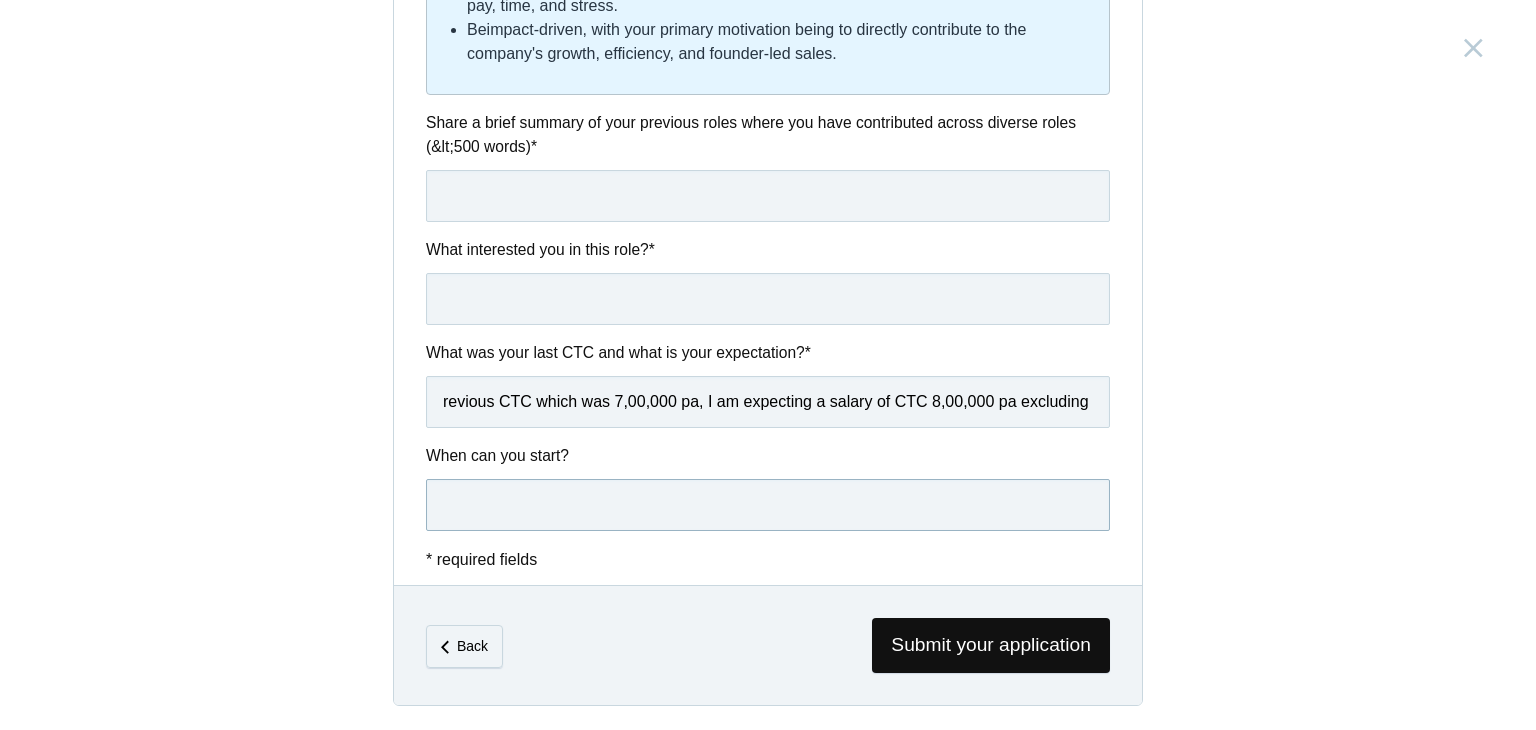scroll, scrollTop: 0, scrollLeft: 0, axis: both 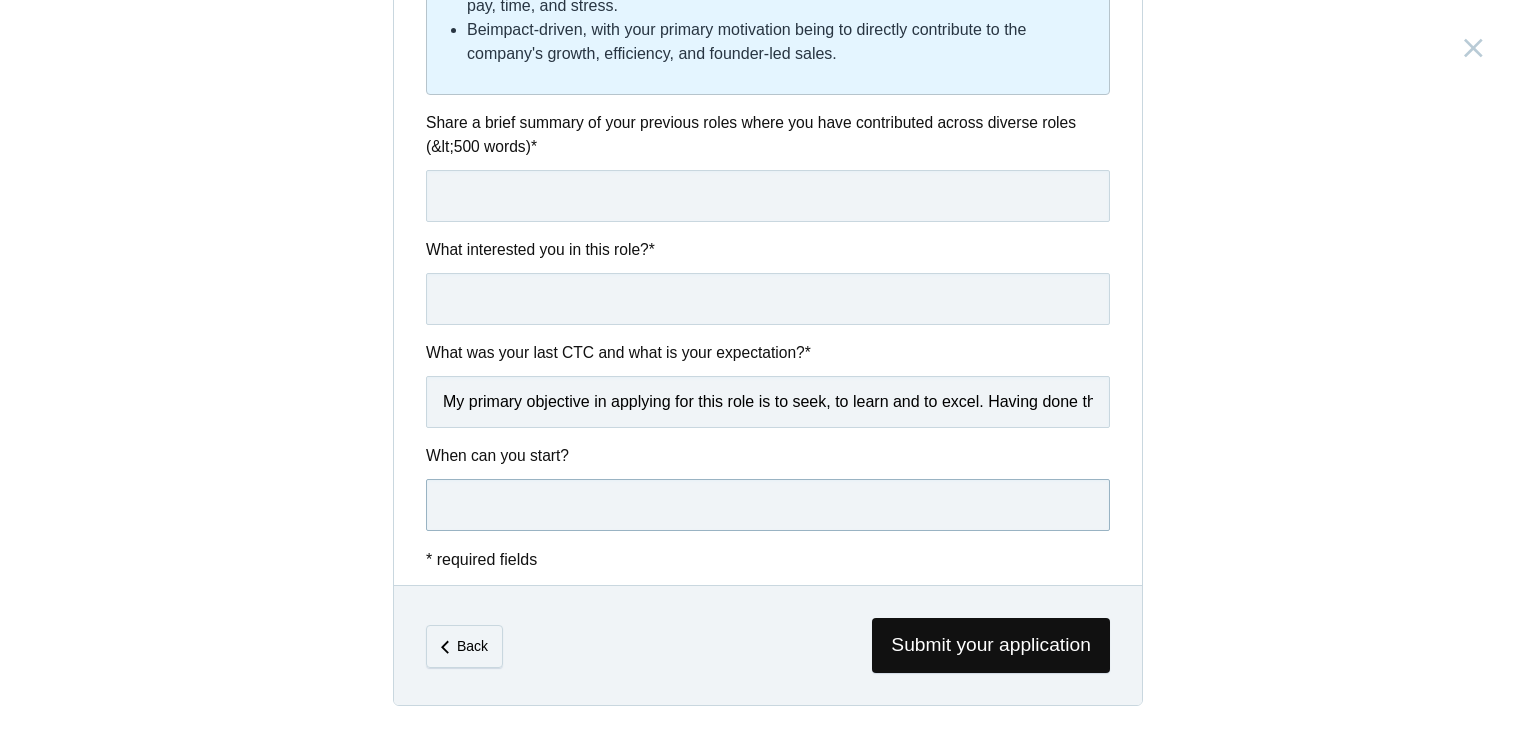 click at bounding box center (768, 505) 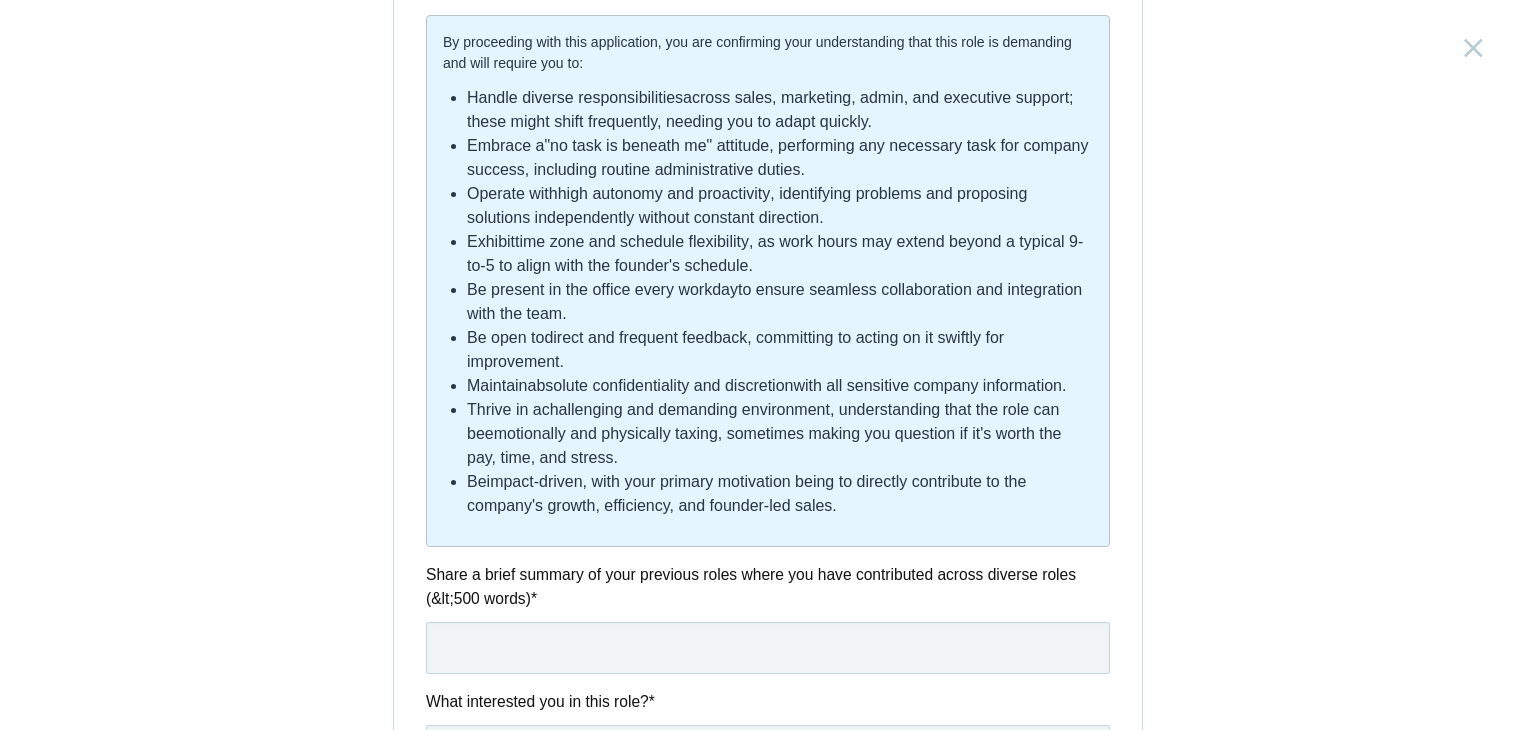 scroll, scrollTop: 631, scrollLeft: 0, axis: vertical 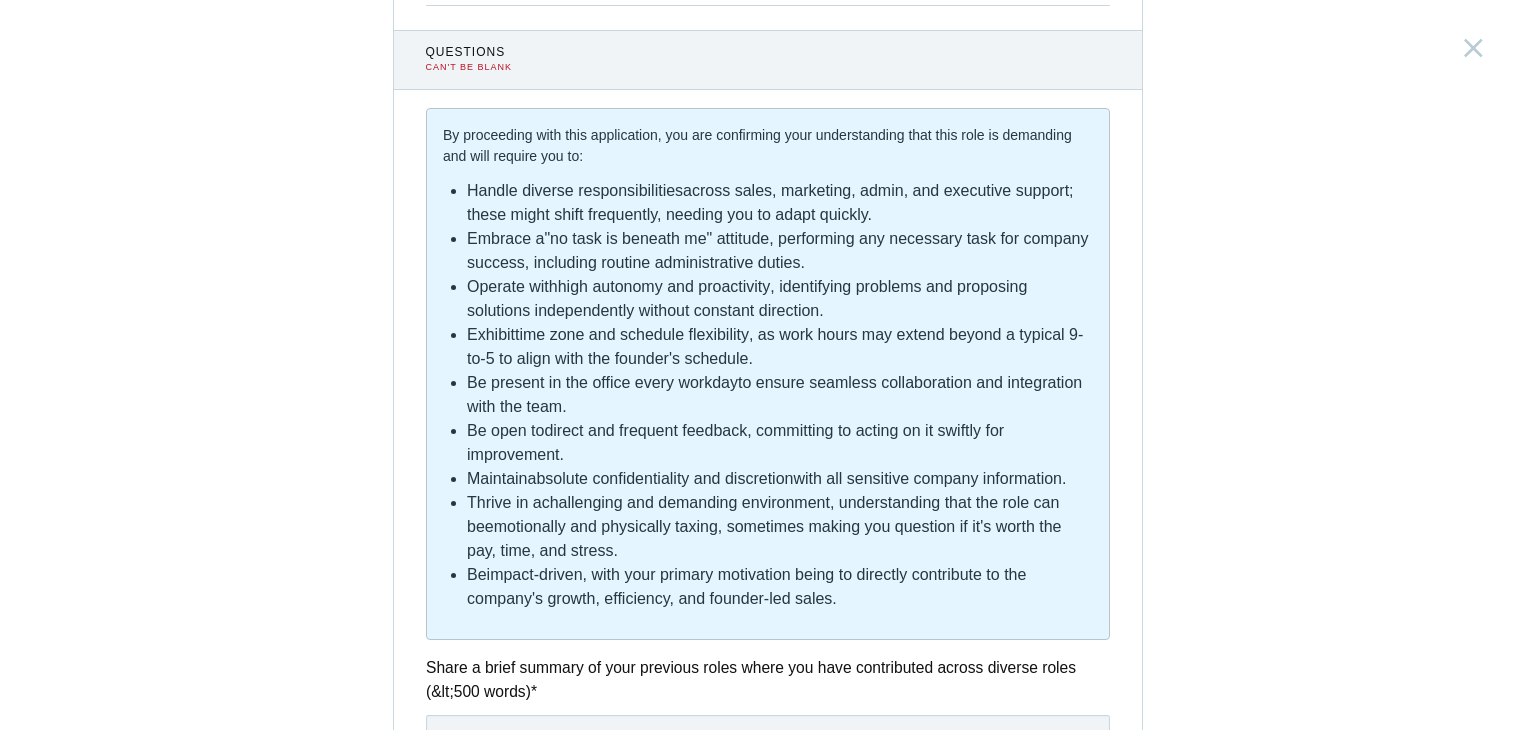 type on "As soon as possible" 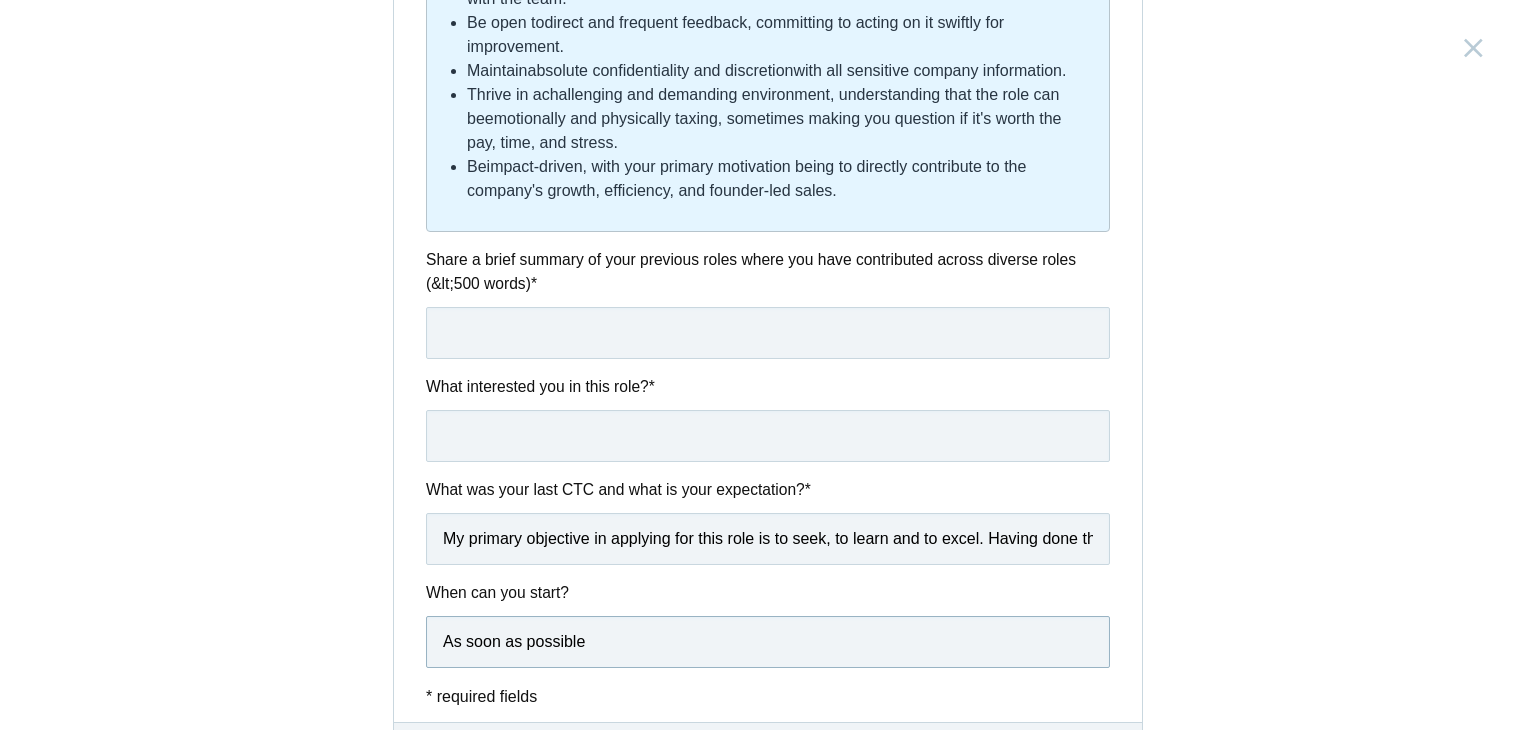 scroll, scrollTop: 1040, scrollLeft: 0, axis: vertical 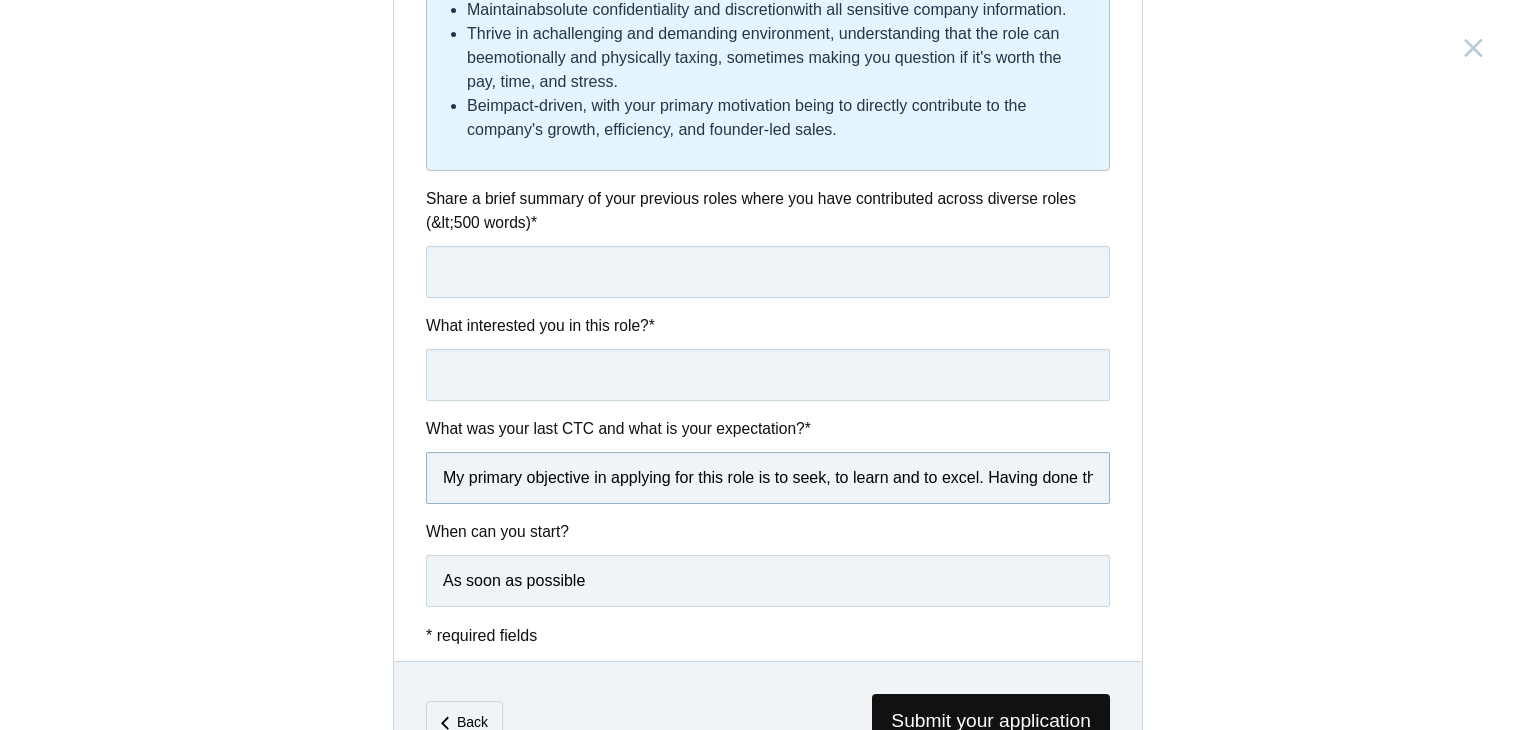 click on "My primary objective in applying for this role is to seek, to learn and to excel. Having done the market research, I wouldn't mind the lower end of the pay range. That being said, I would expect a salary that can match the cost of living in Bangalore. Considering my previous CTC which was 7,00,000 pa, I am expecting a salary of CTC 8,00,000 pa excluding the variables." at bounding box center [768, 478] 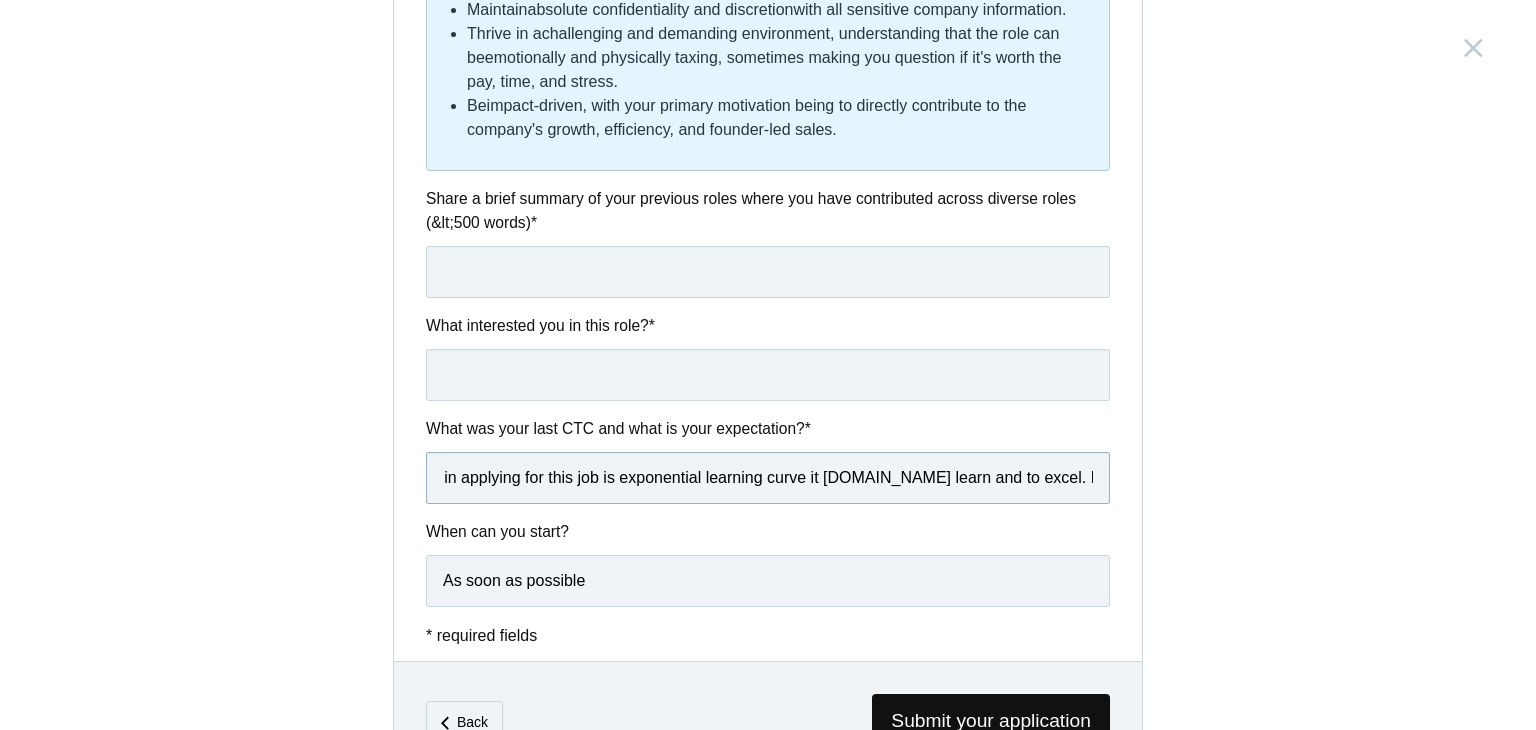 scroll, scrollTop: 0, scrollLeft: 162, axis: horizontal 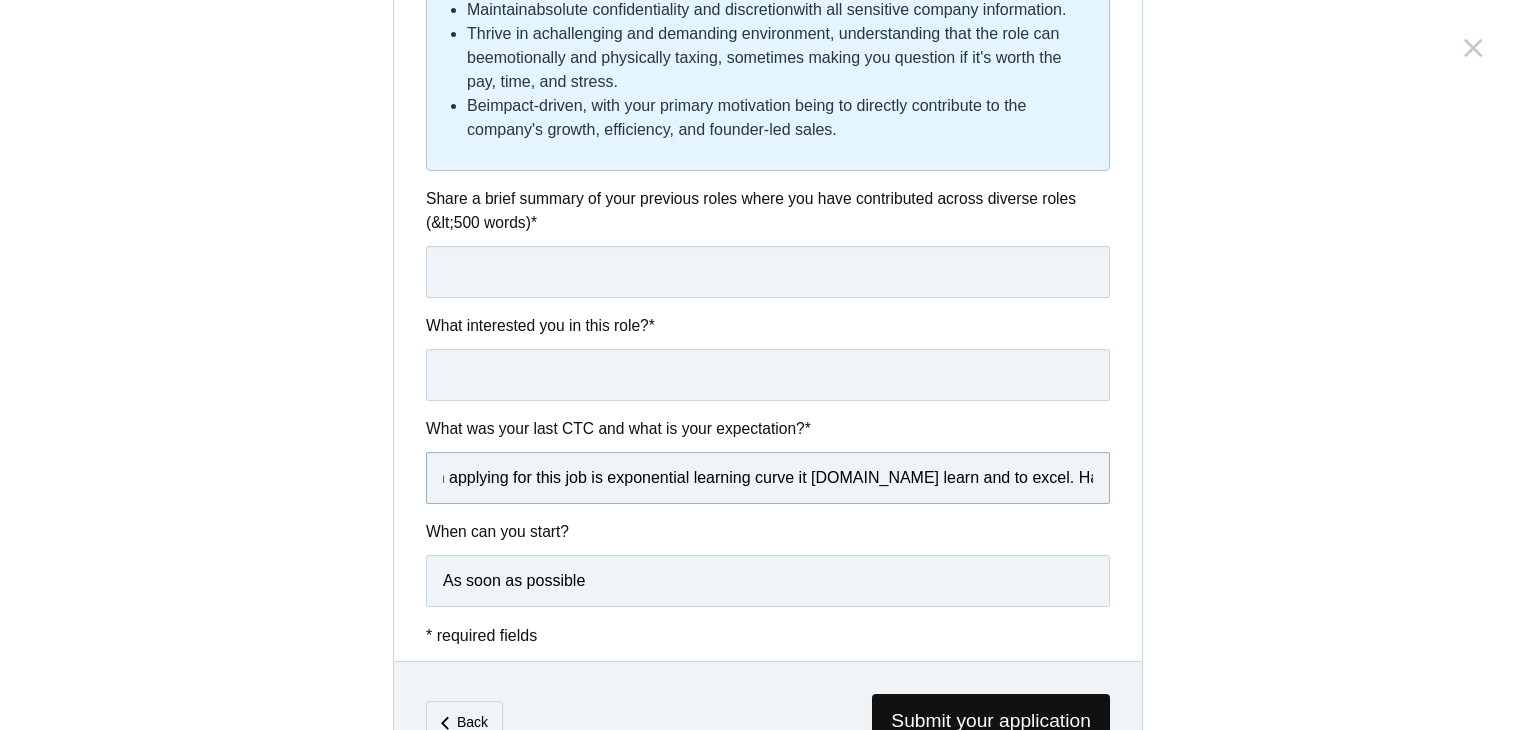 click on "My primary objective in applying for this job is exponential learning curve it promises.to learn and to excel. Having done the market research, I wouldn't mind the lower end of the pay range. That being said, I would expect a salary that can match the cost of living in Bangalore. Considering my previous CTC which was 7,00,000 pa, I am expecting a salary of CTC 8,00,000 pa excluding the variables." at bounding box center (768, 478) 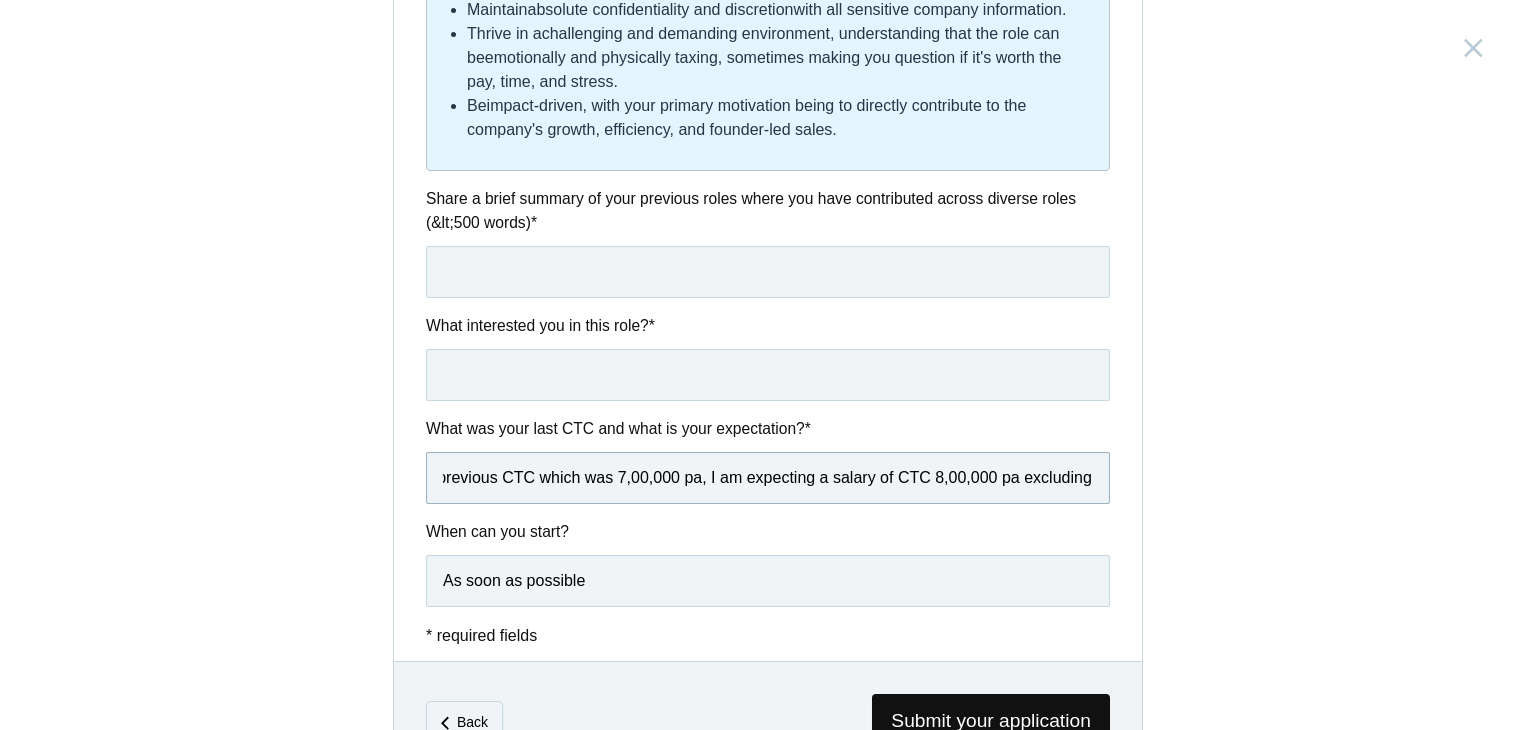 scroll, scrollTop: 0, scrollLeft: 1848, axis: horizontal 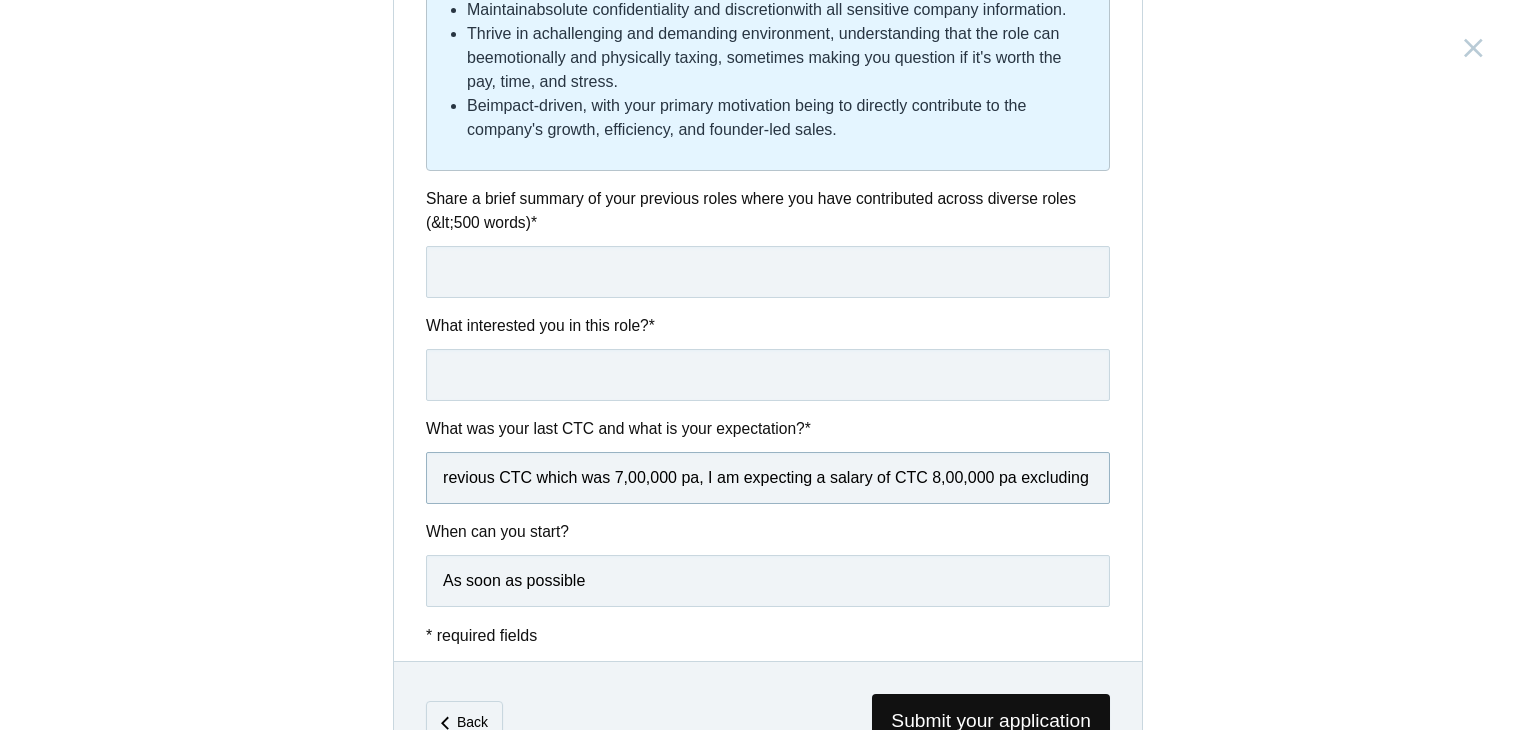 type on "My primary objective in applying for this job is exponential learning curve it promises. Therefore, I wouldn't mind the lower end of the pay range. That being said, I would expect a salary that can match the cost of living in Bangalore. Considering my previous CTC which was 7,00,000 pa, I am expecting a salary of CTC 8,00,000 pa excluding the variables." 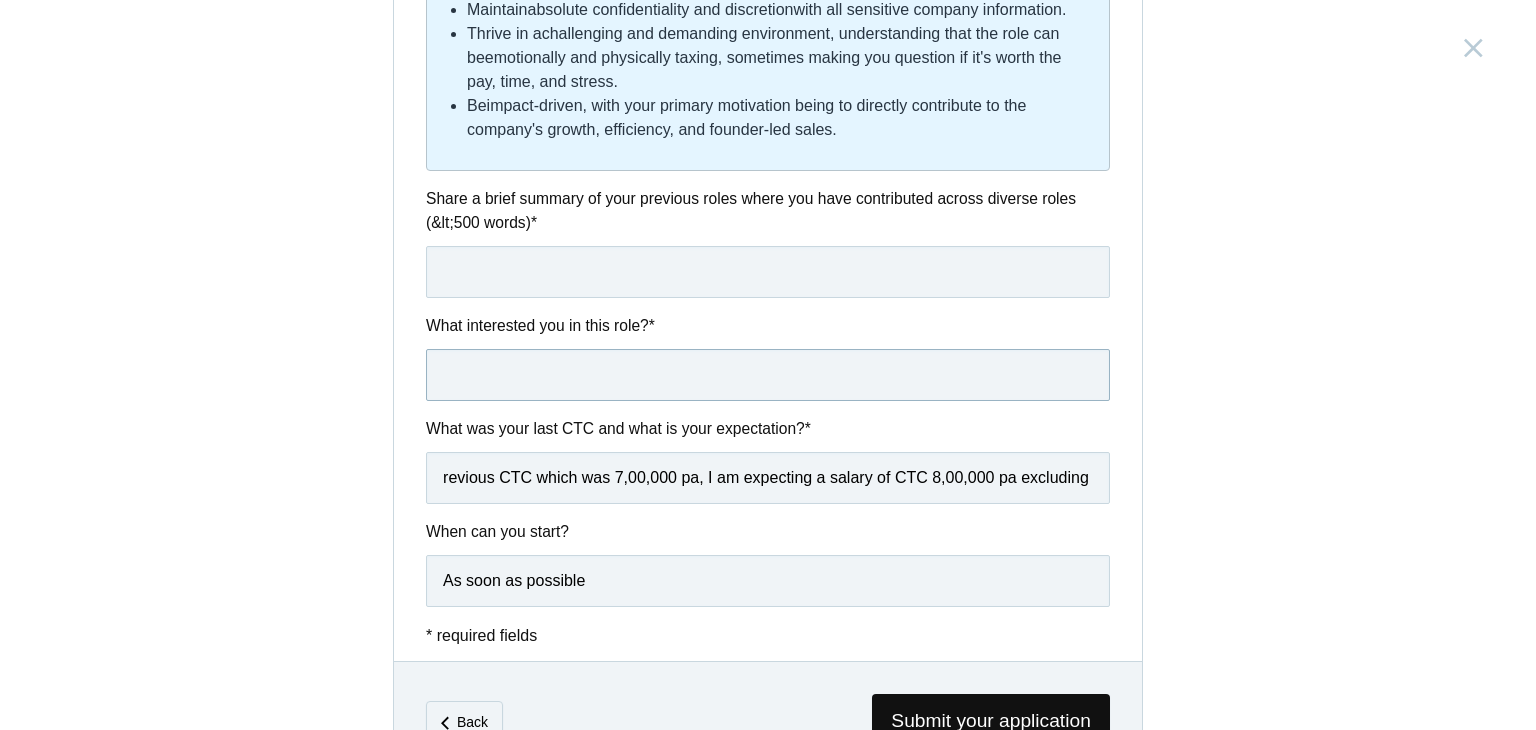 scroll, scrollTop: 0, scrollLeft: 0, axis: both 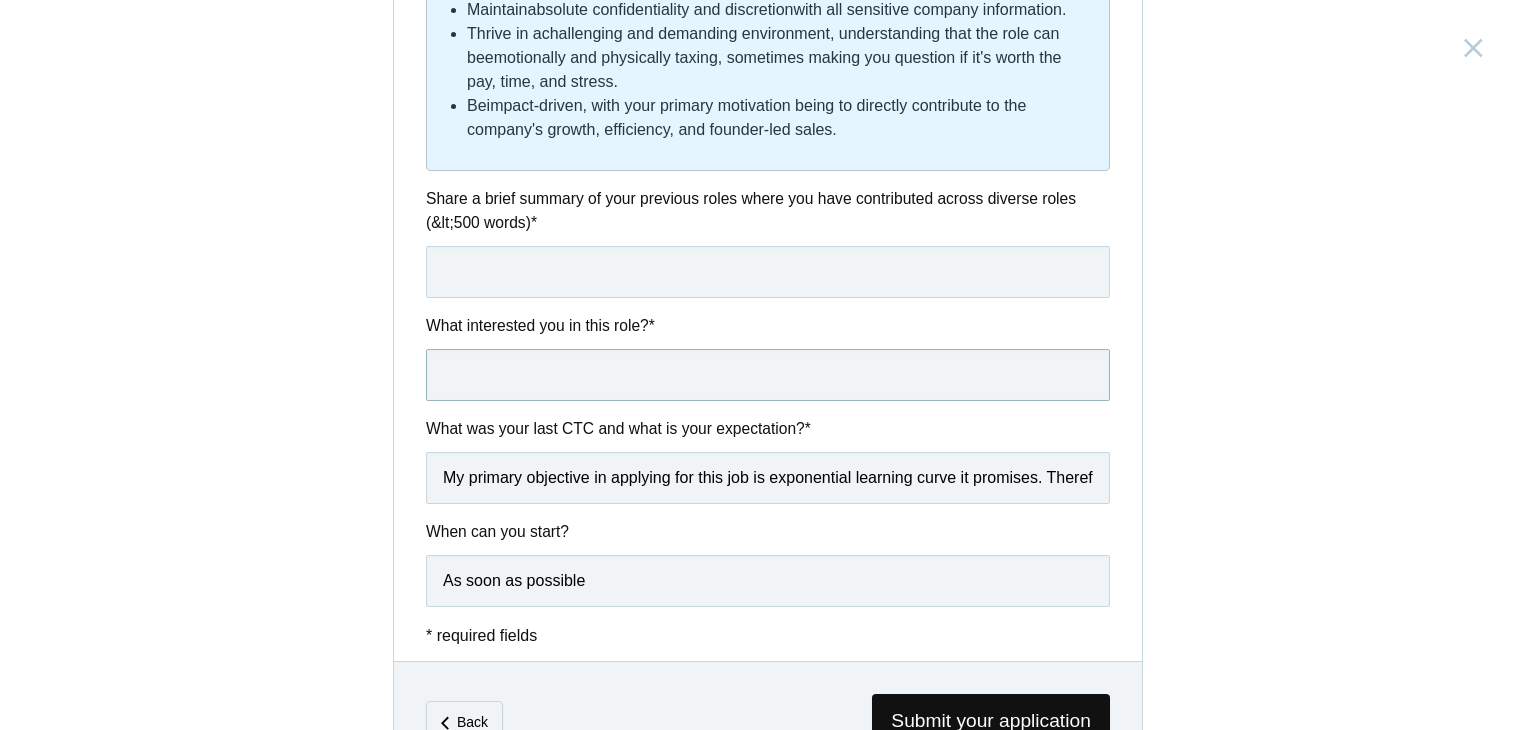 click at bounding box center [768, 375] 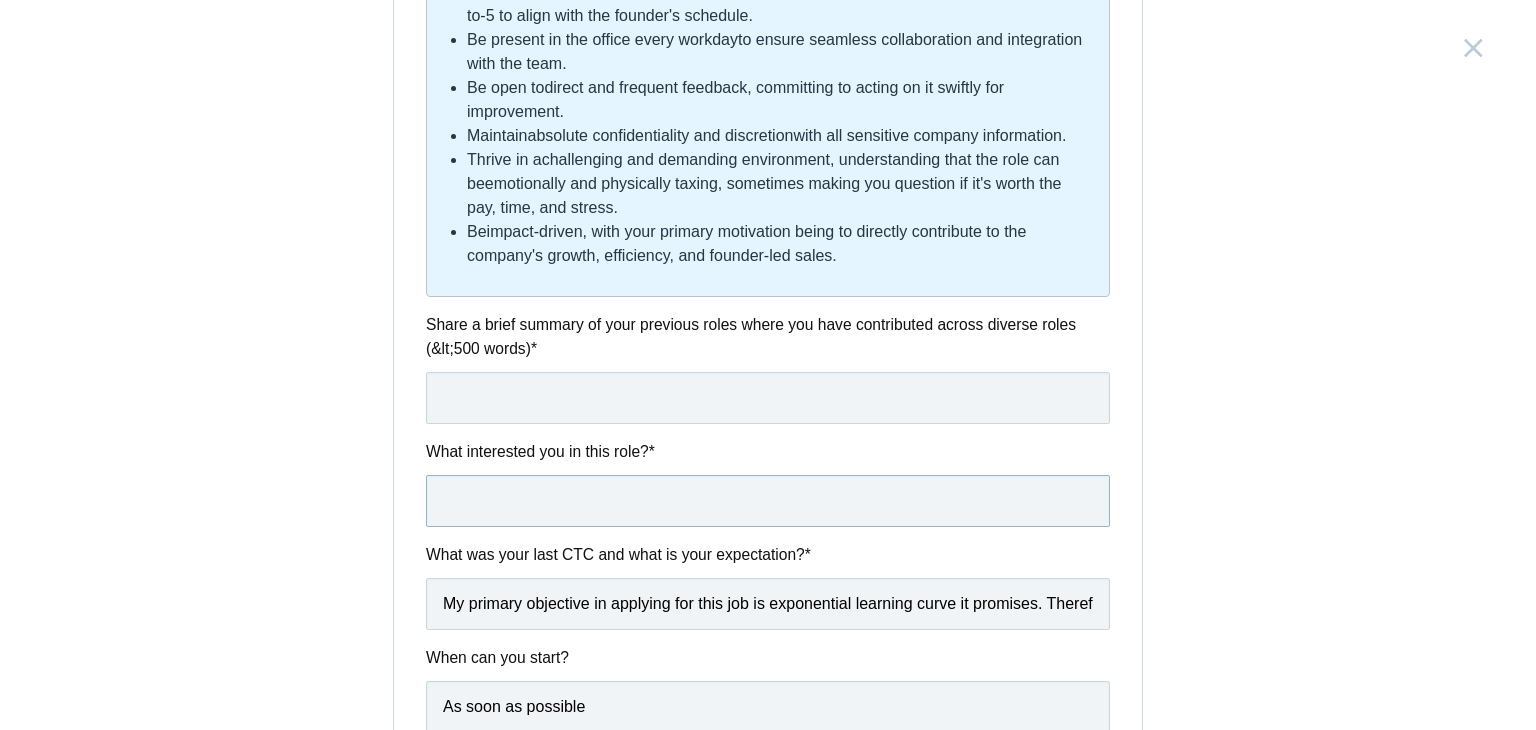 scroll, scrollTop: 972, scrollLeft: 0, axis: vertical 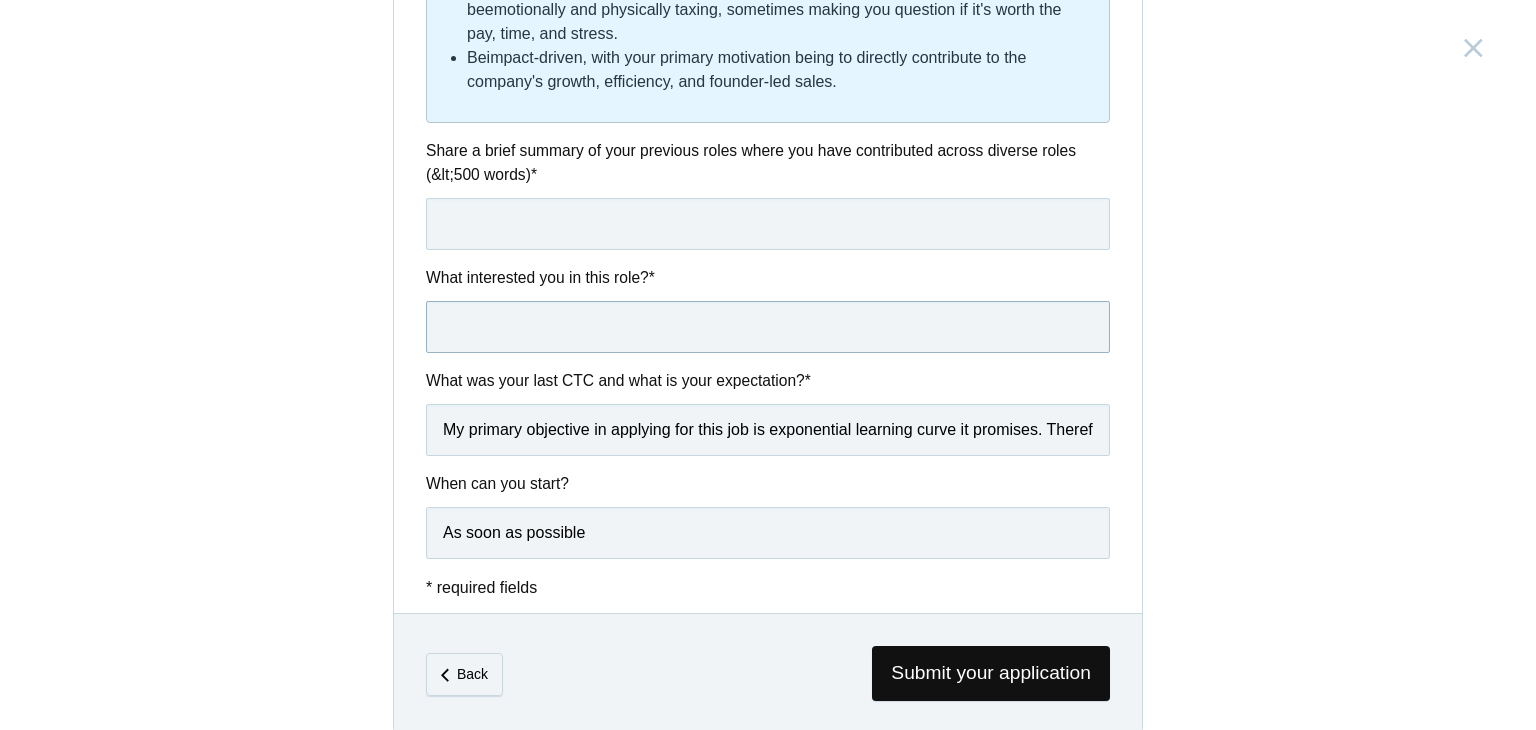 click at bounding box center [768, 327] 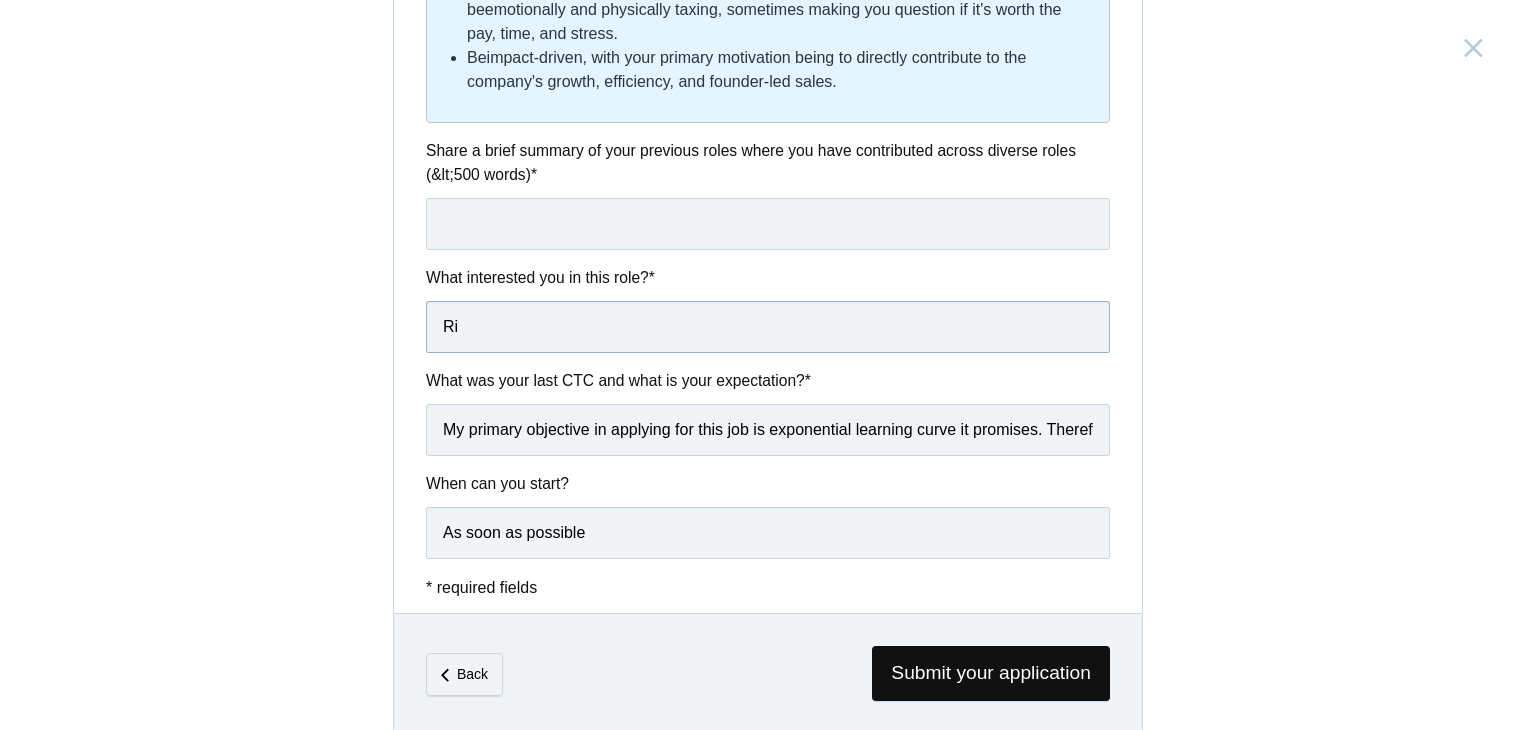 type on "R" 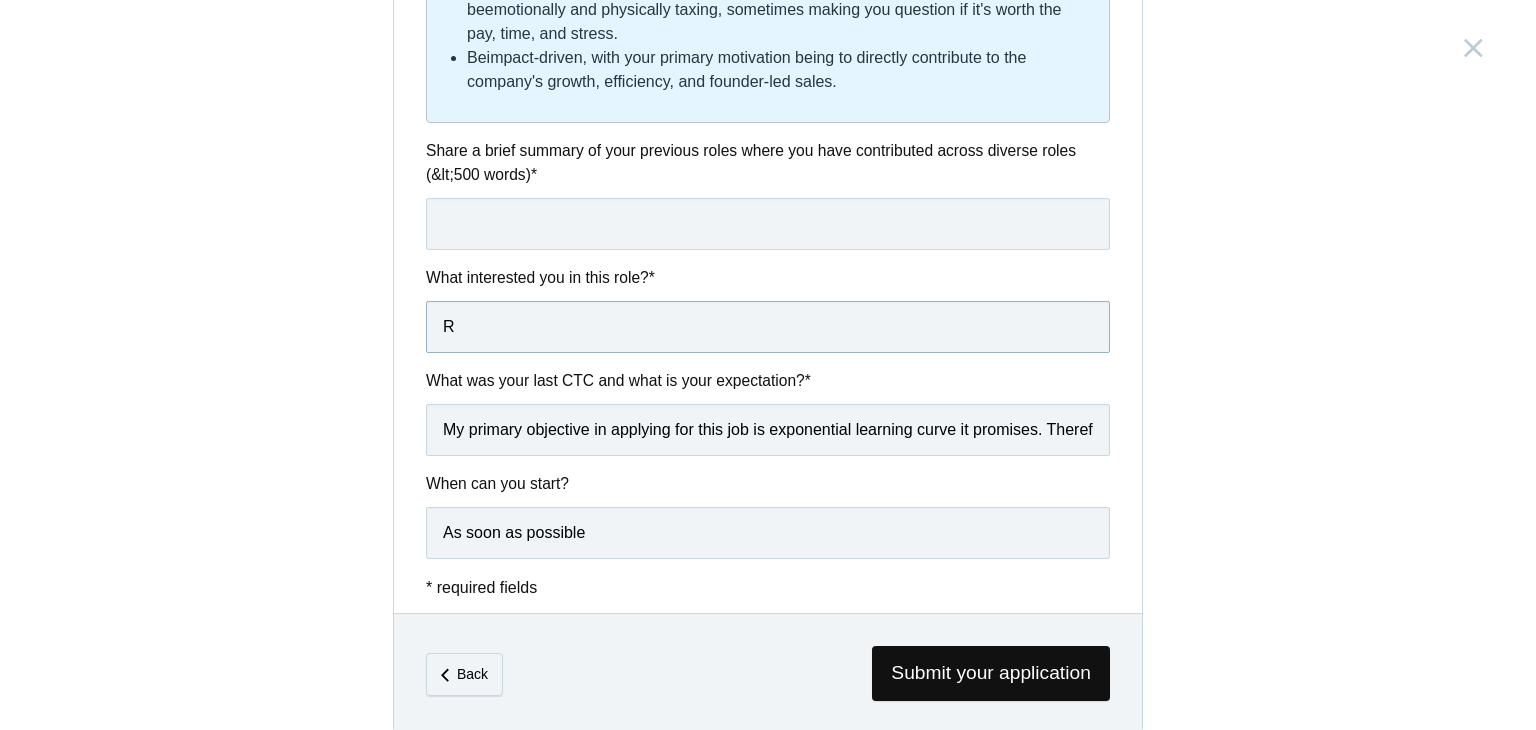 type 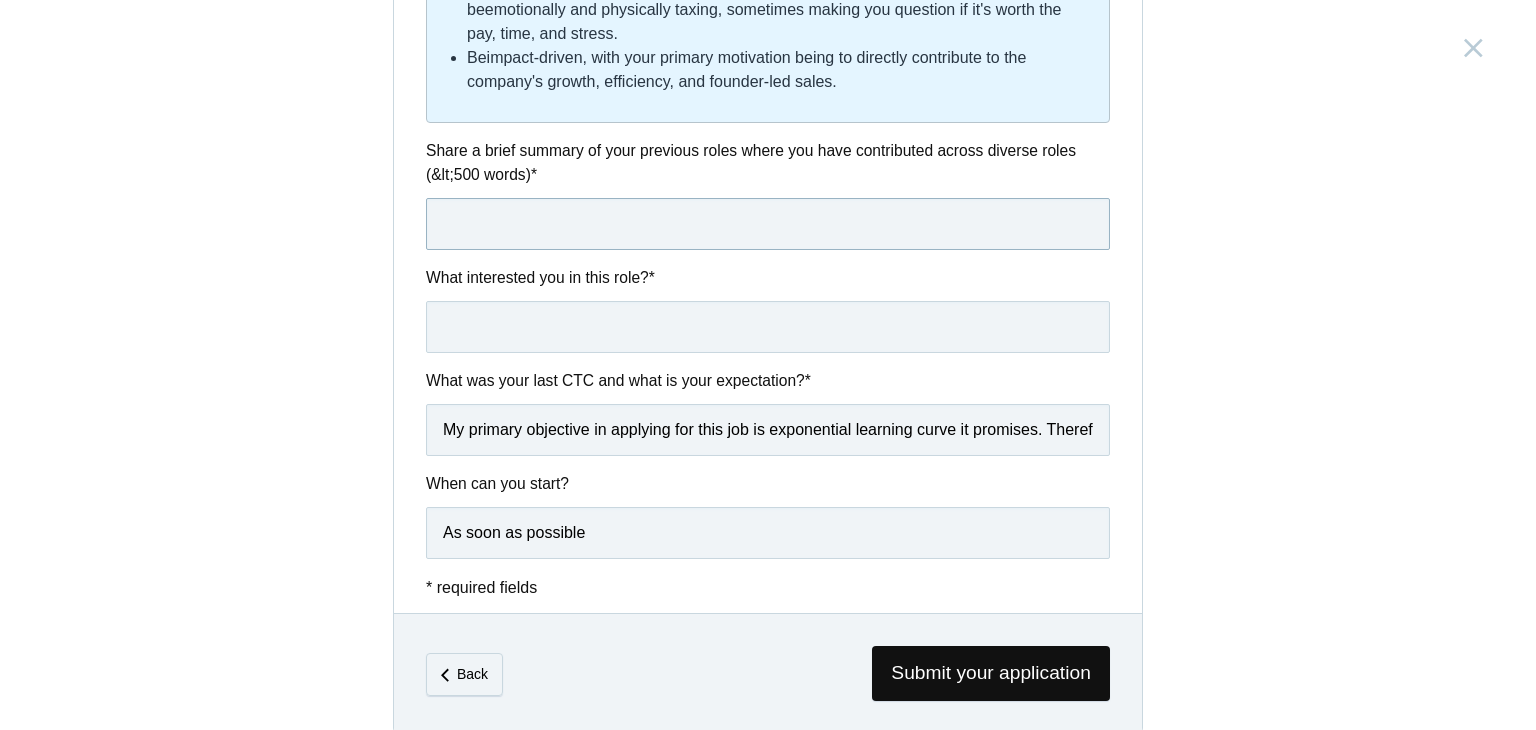 click at bounding box center [768, 224] 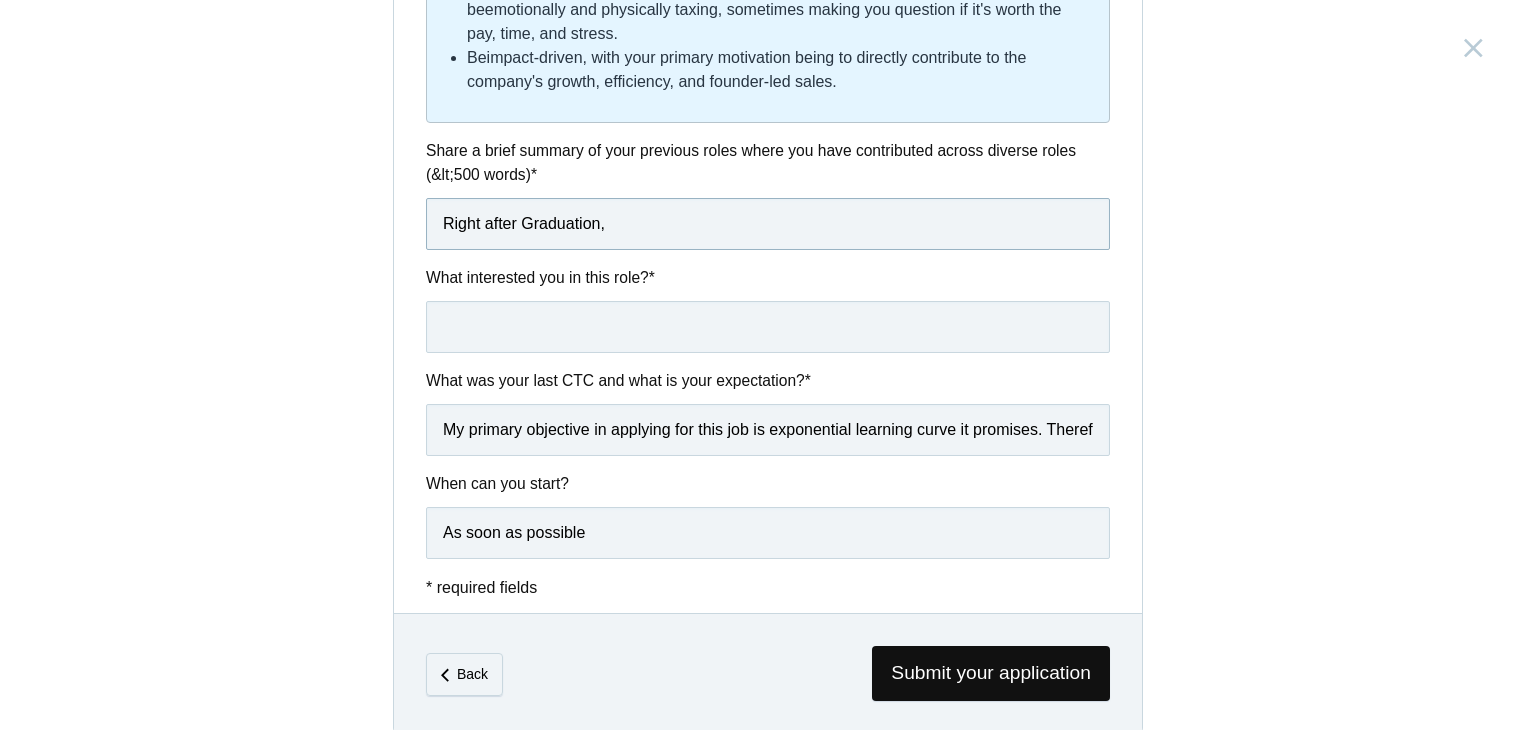 click on "Right after Graduation," at bounding box center (768, 224) 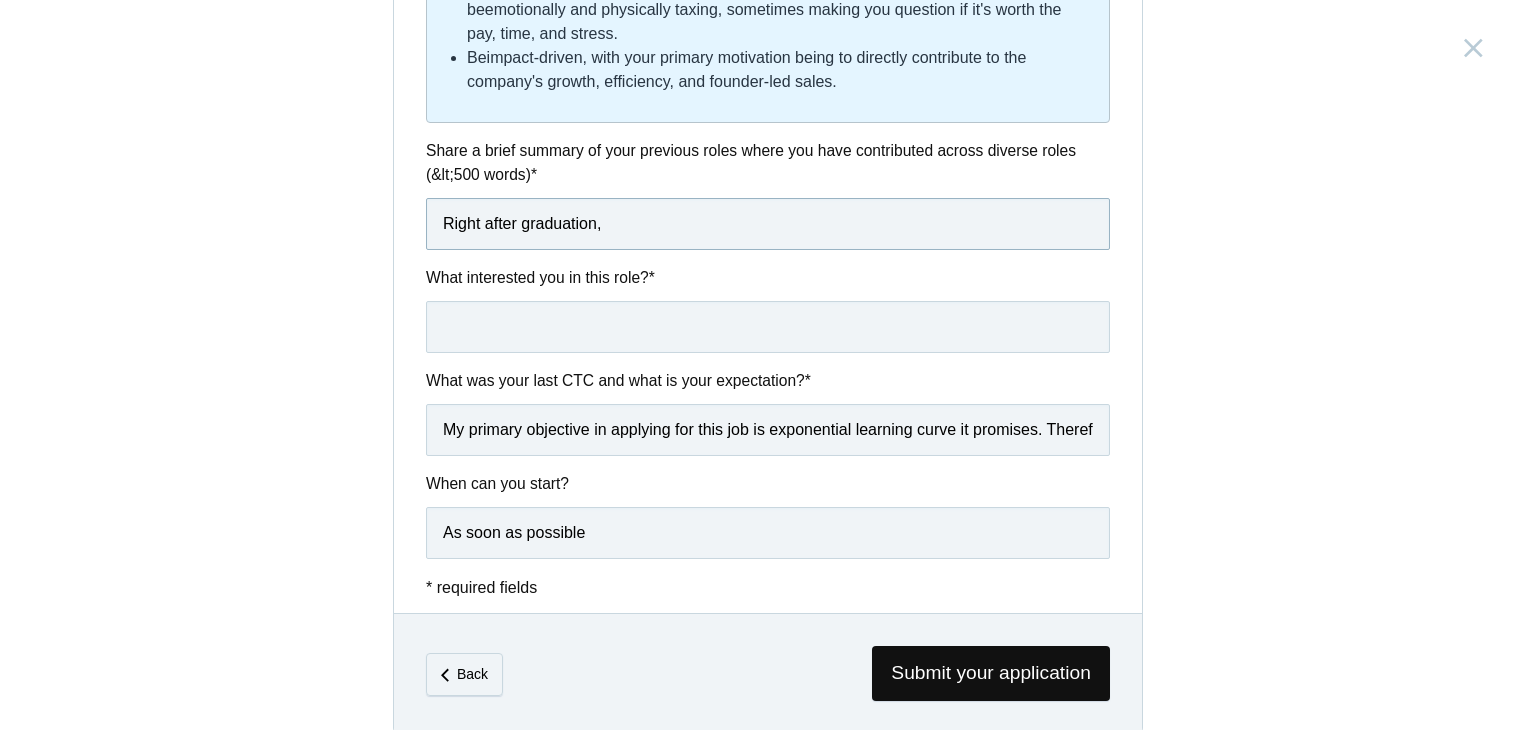 click on "Right after graduation," at bounding box center [768, 224] 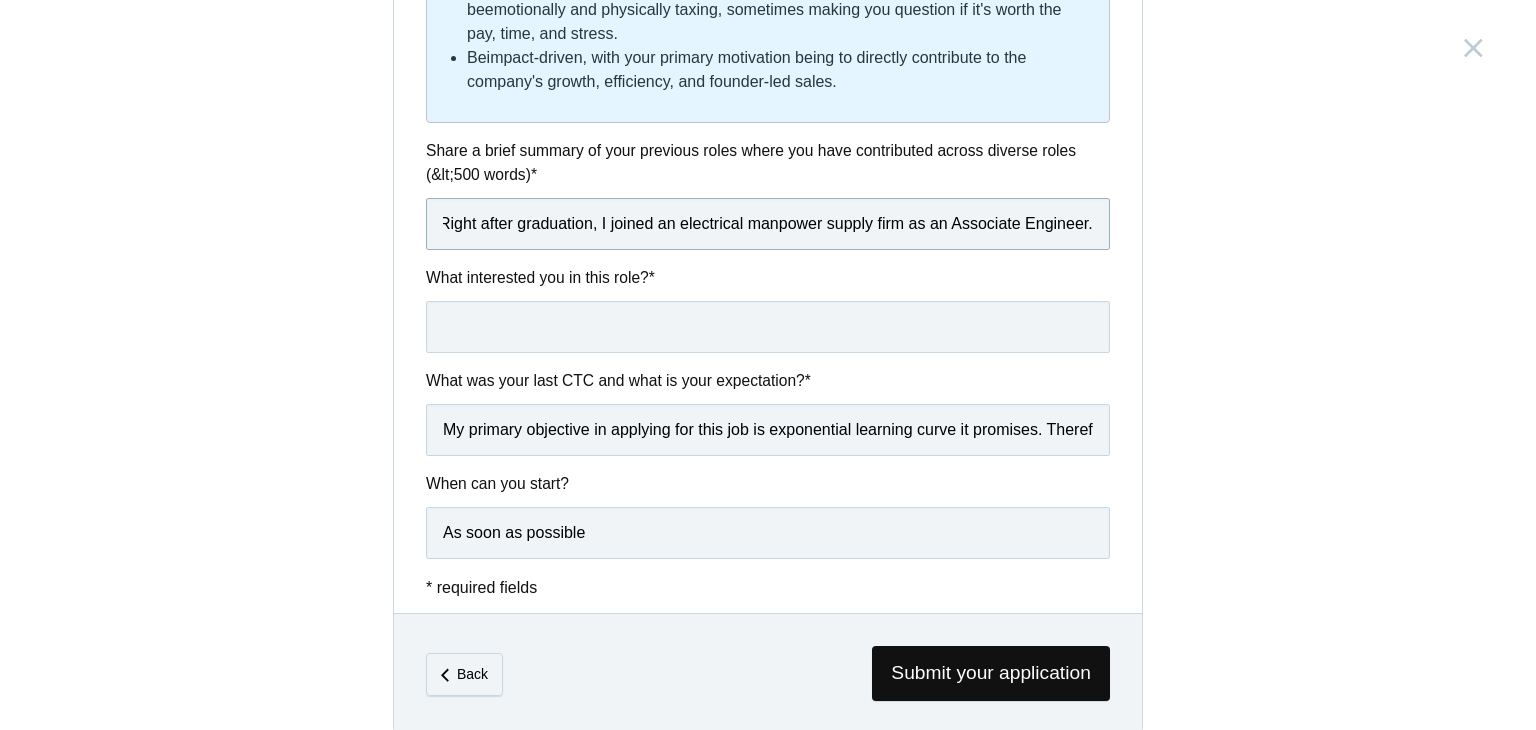 scroll, scrollTop: 0, scrollLeft: 7, axis: horizontal 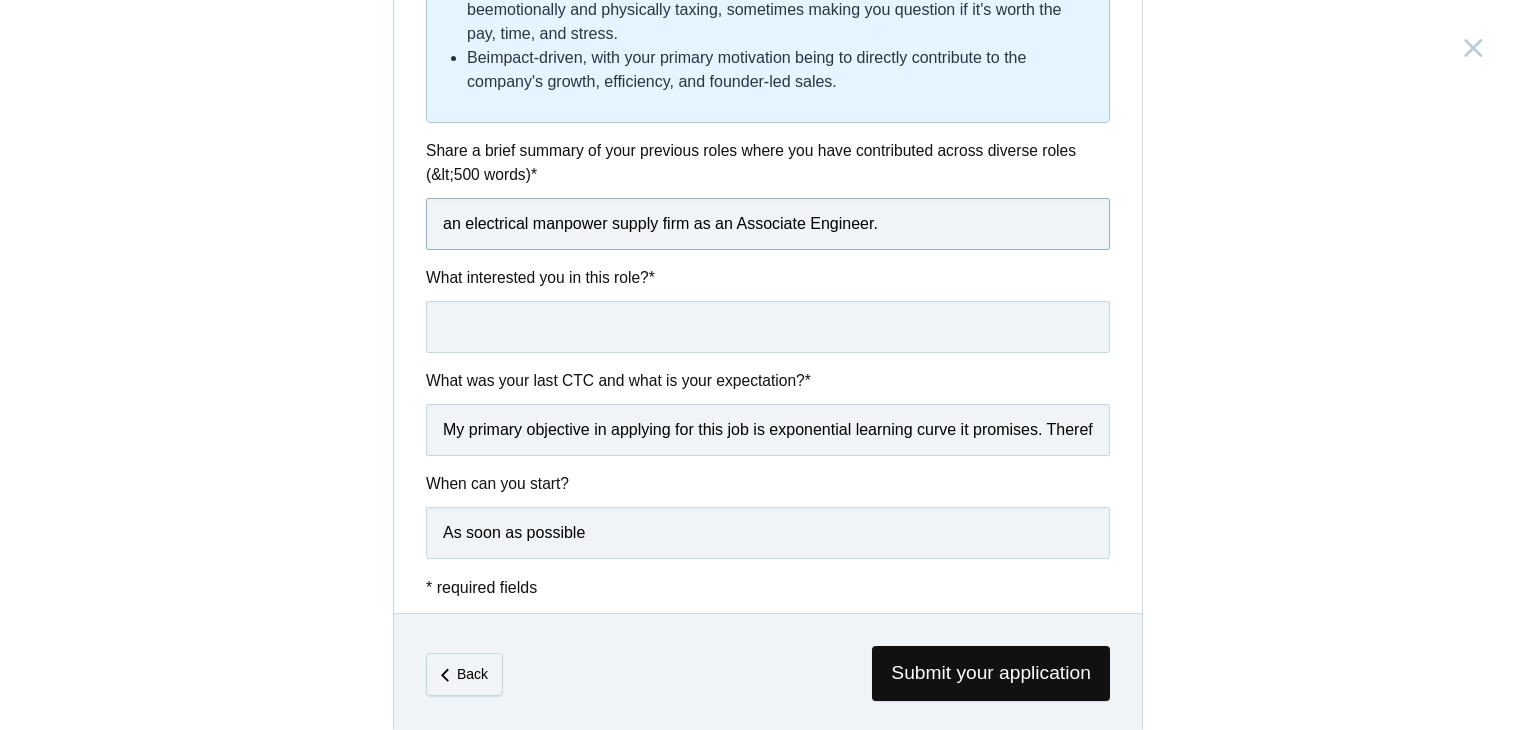 paste on "as an Associate Engineer." 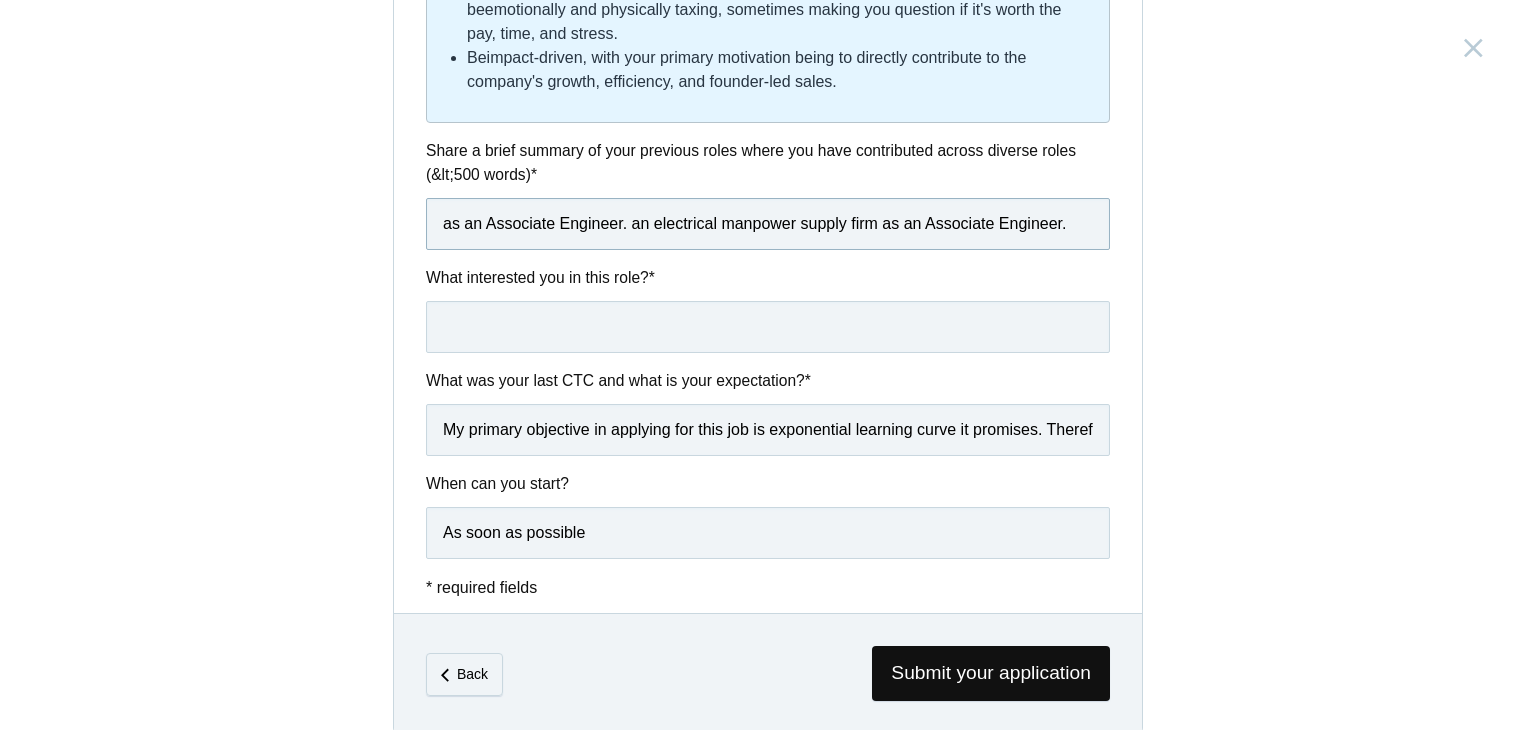 click on "as an Associate Engineer. an electrical manpower supply firm as an Associate Engineer." at bounding box center (768, 224) 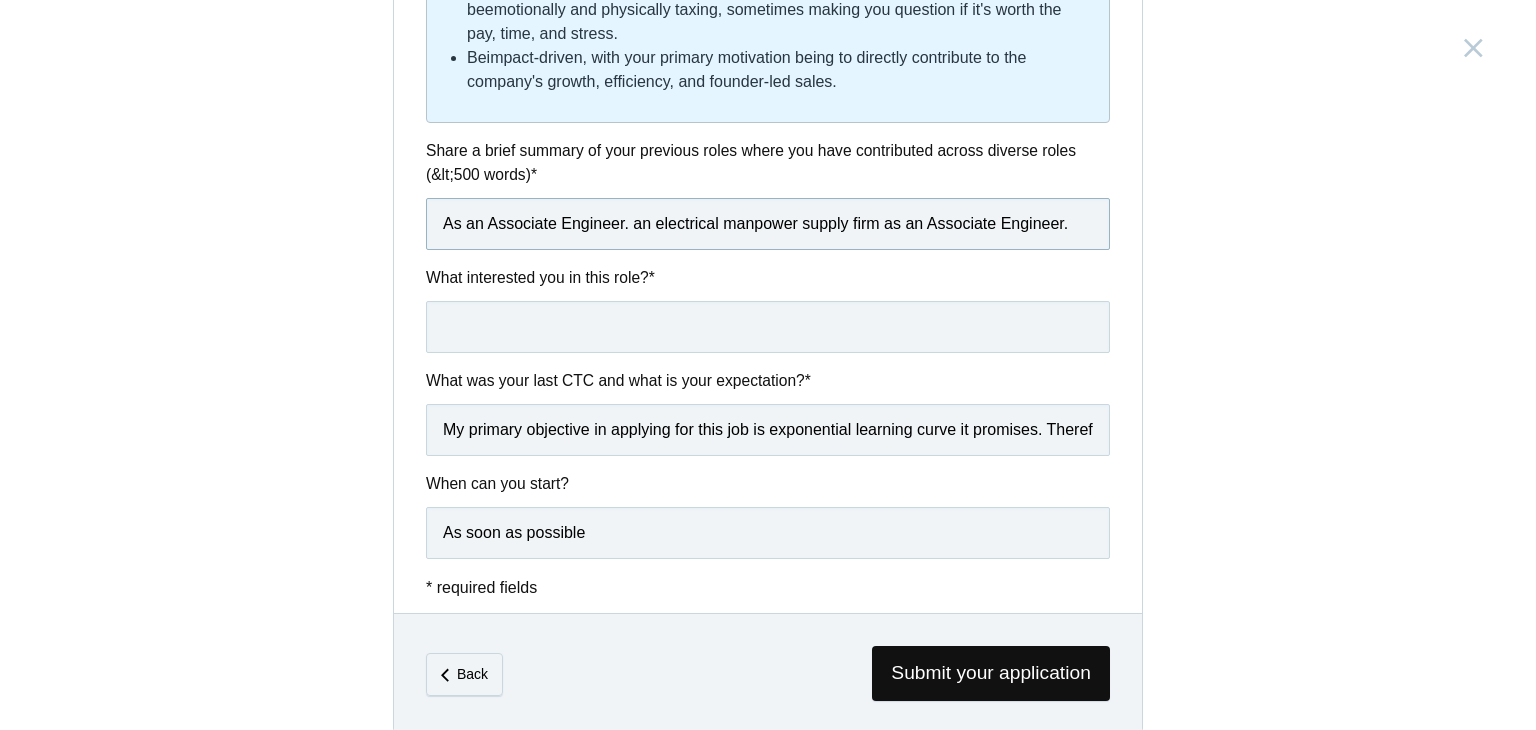 click on "As an Associate Engineer. an electrical manpower supply firm as an Associate Engineer." at bounding box center (768, 224) 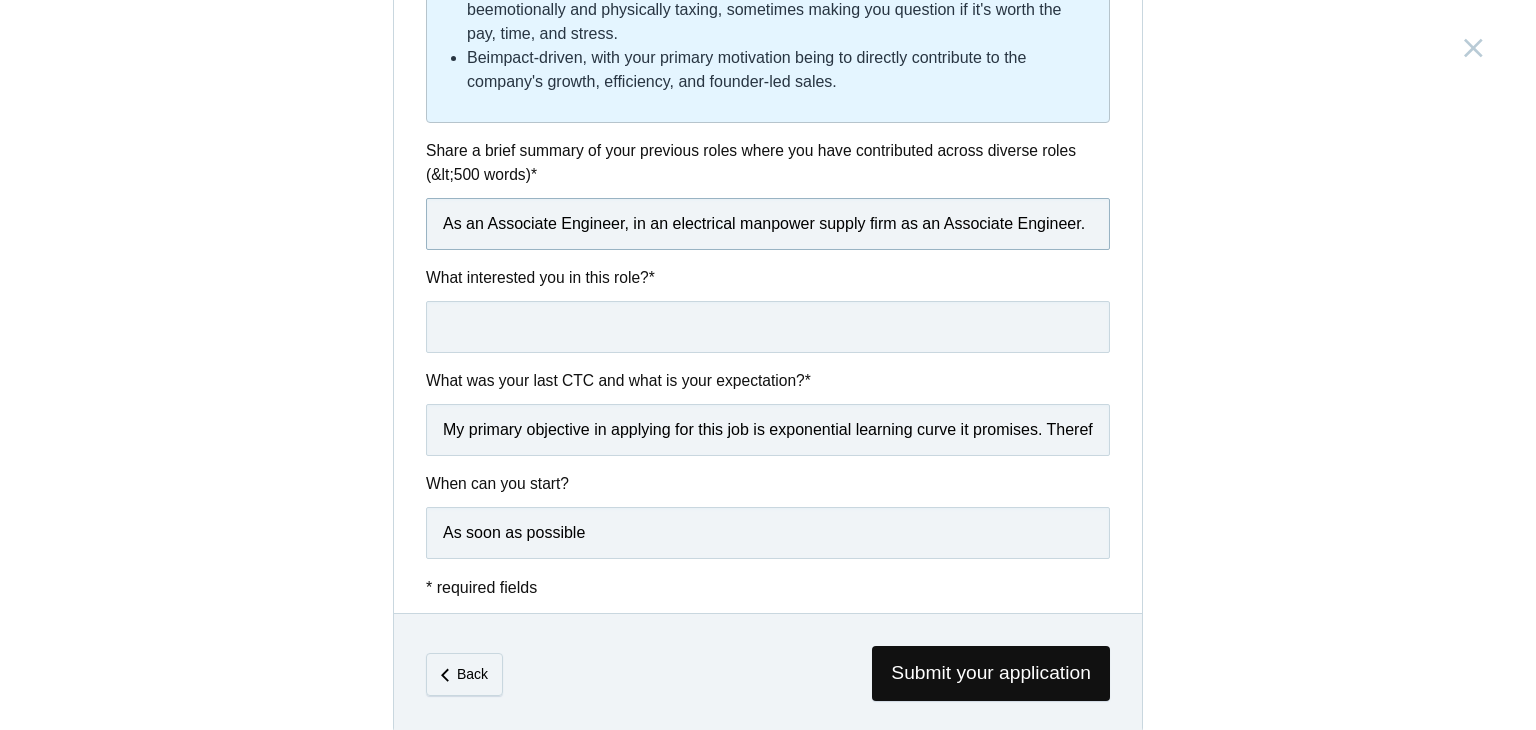 click on "As an Associate Engineer, in an electrical manpower supply firm as an Associate Engineer." at bounding box center (768, 224) 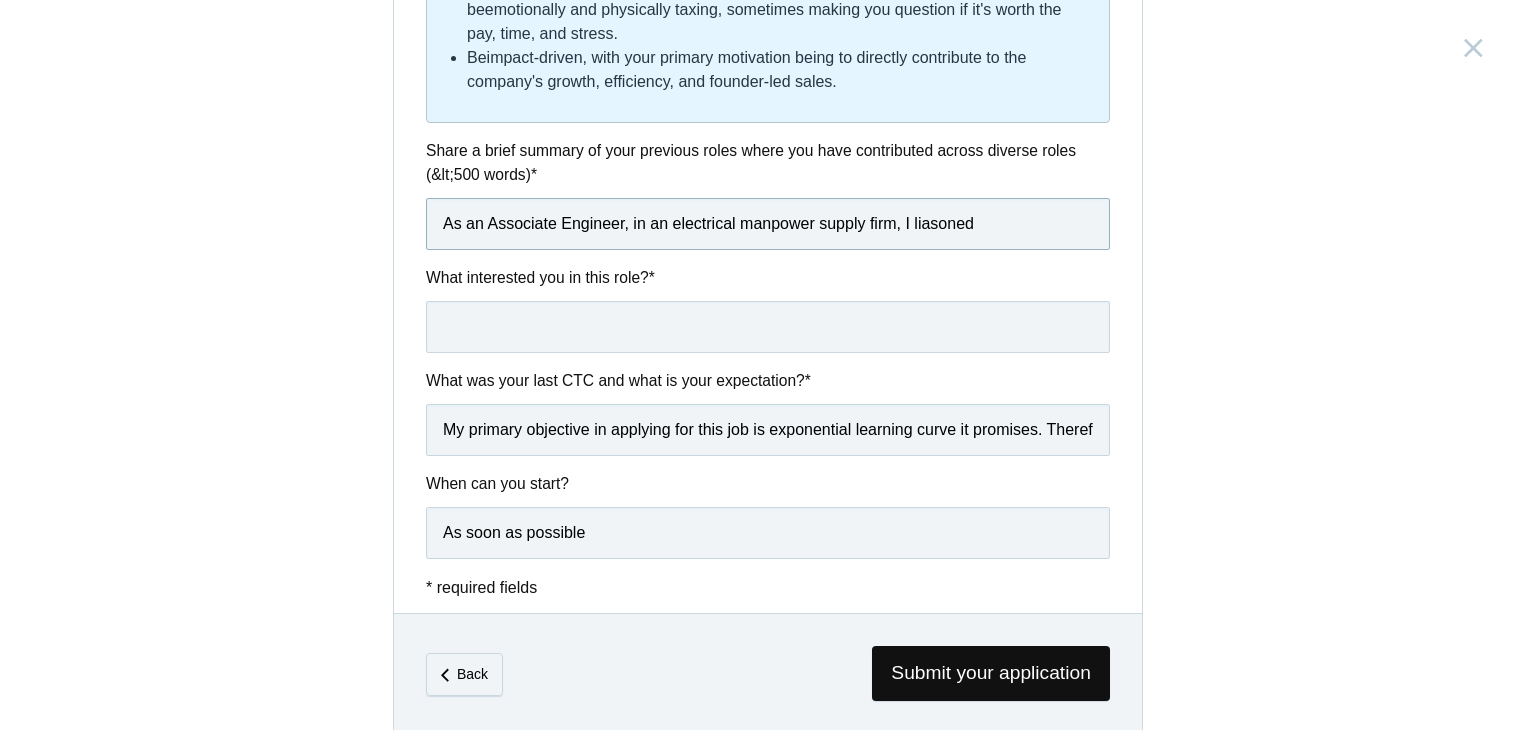 click on "As an Associate Engineer, in an electrical manpower supply firm, I liasoned" at bounding box center [768, 224] 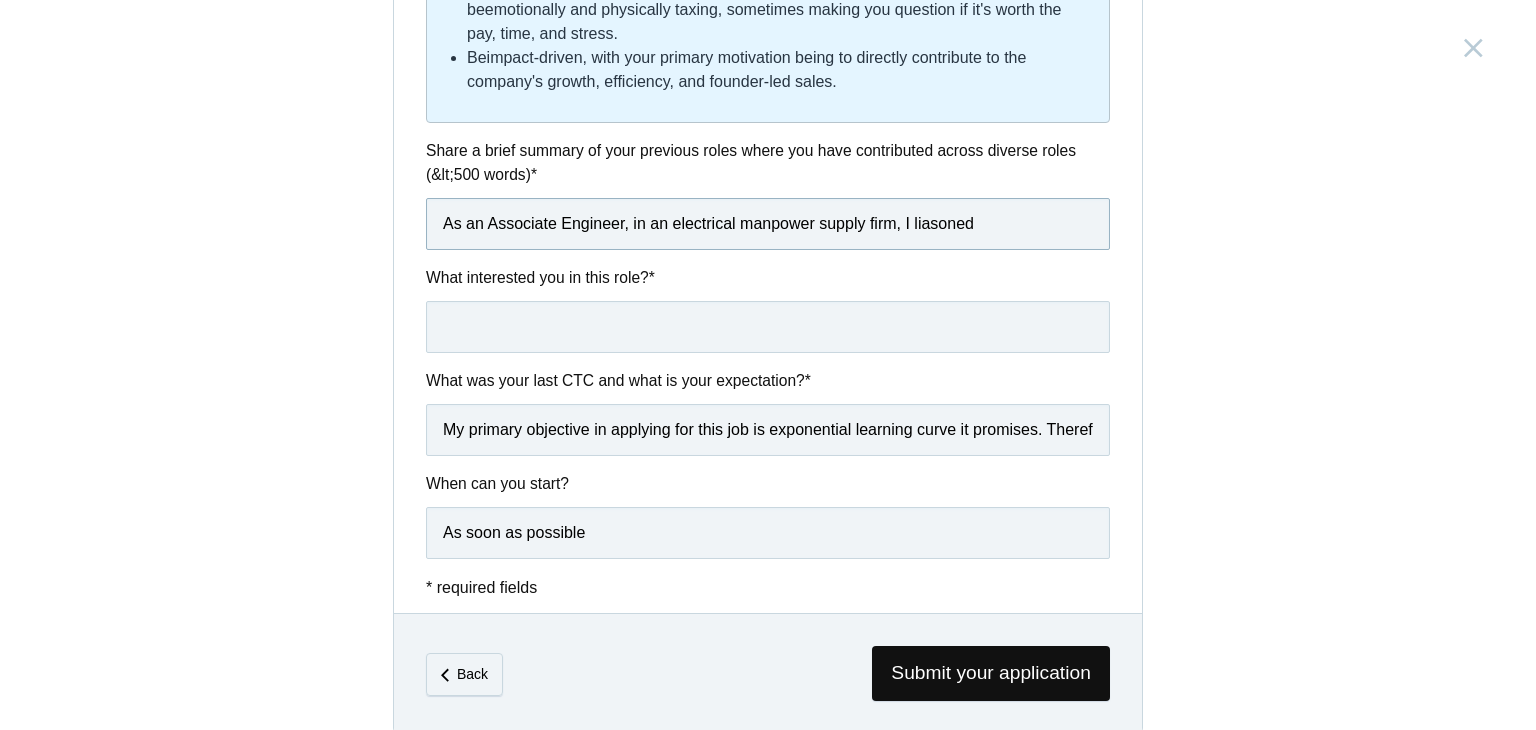drag, startPoint x: 960, startPoint y: 218, endPoint x: 916, endPoint y: 224, distance: 44.407207 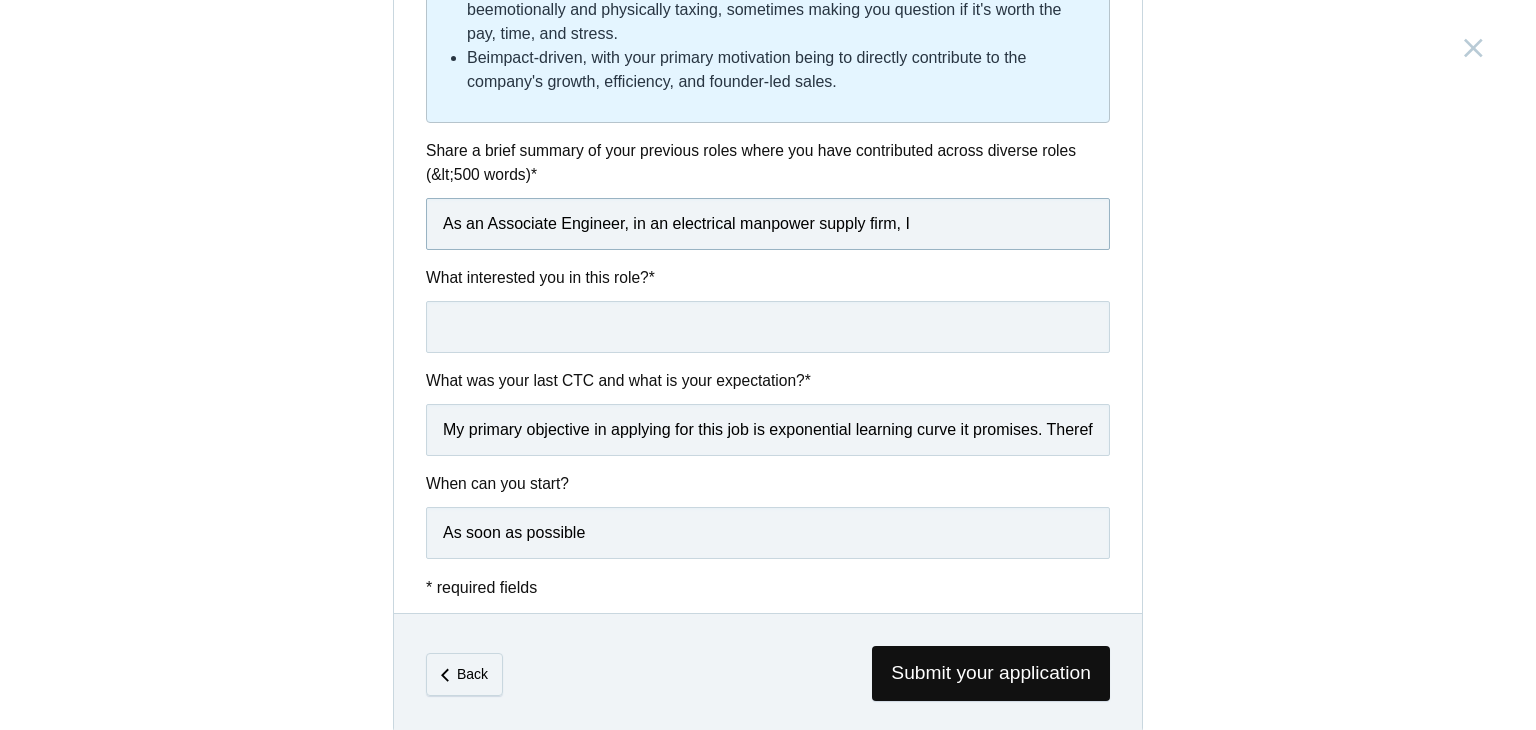 click on "As an Associate Engineer, in an electrical manpower supply firm, I" at bounding box center (768, 224) 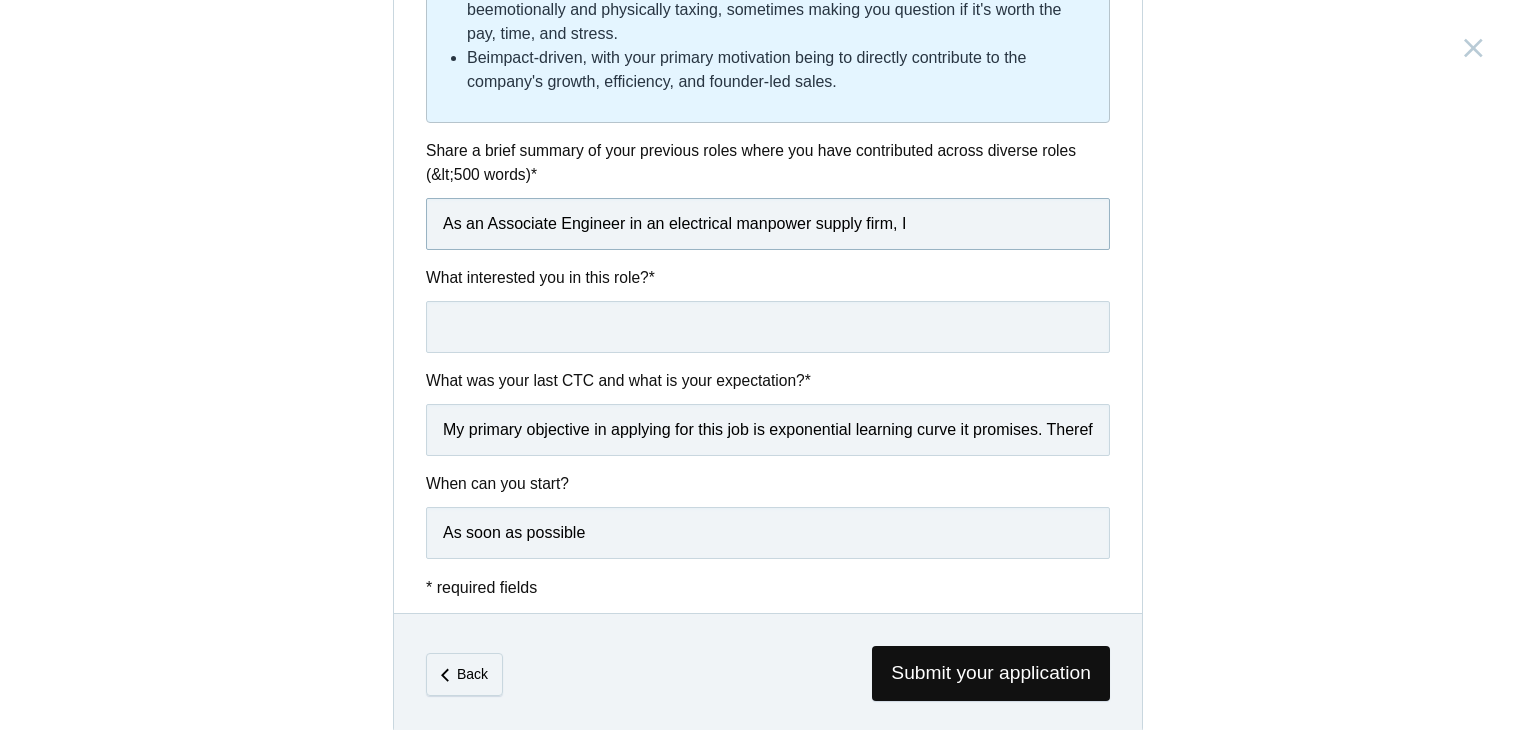 click on "As an Associate Engineer in an electrical manpower supply firm, I" at bounding box center [768, 224] 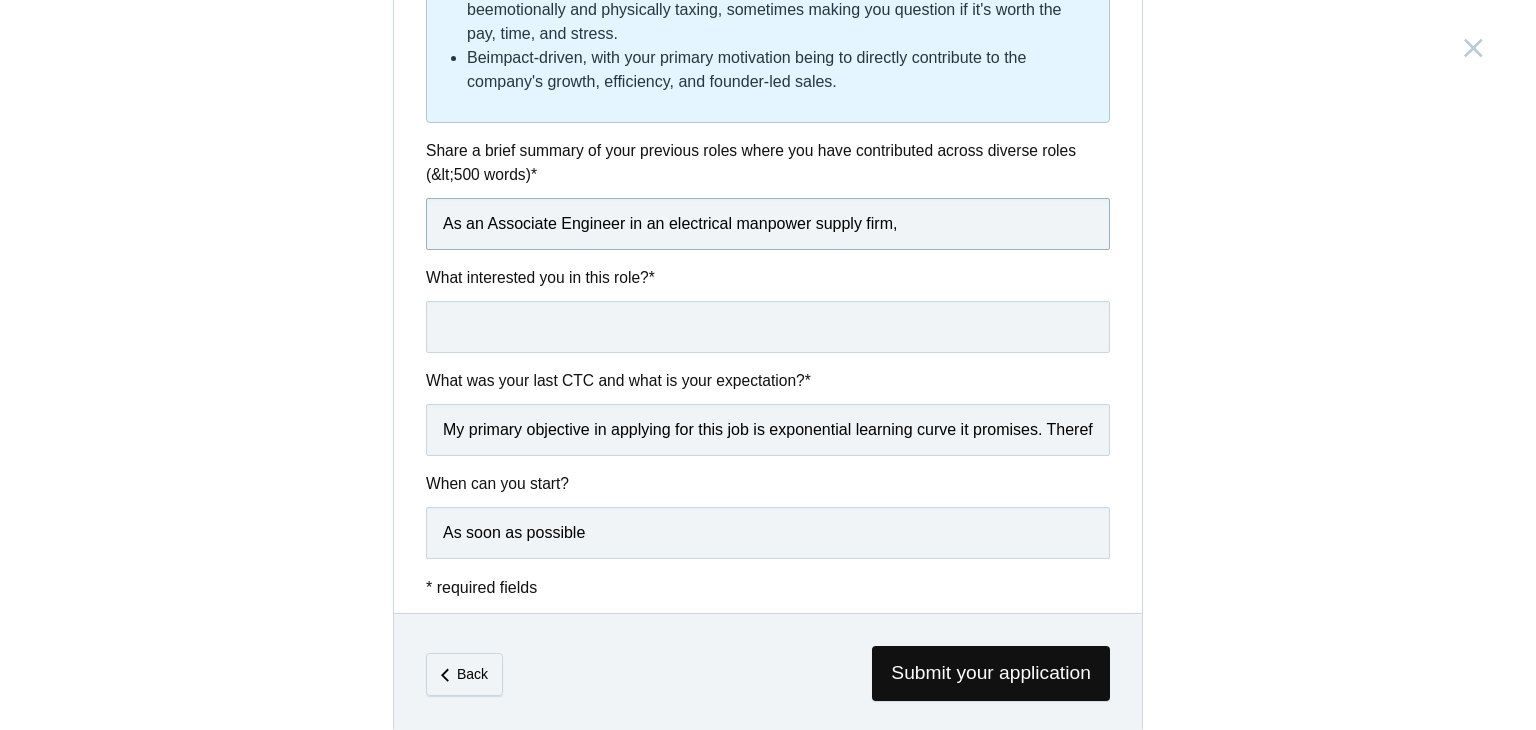 paste on "an Associate Engineer looking after the operations and management at multiple 220 KV power stations" 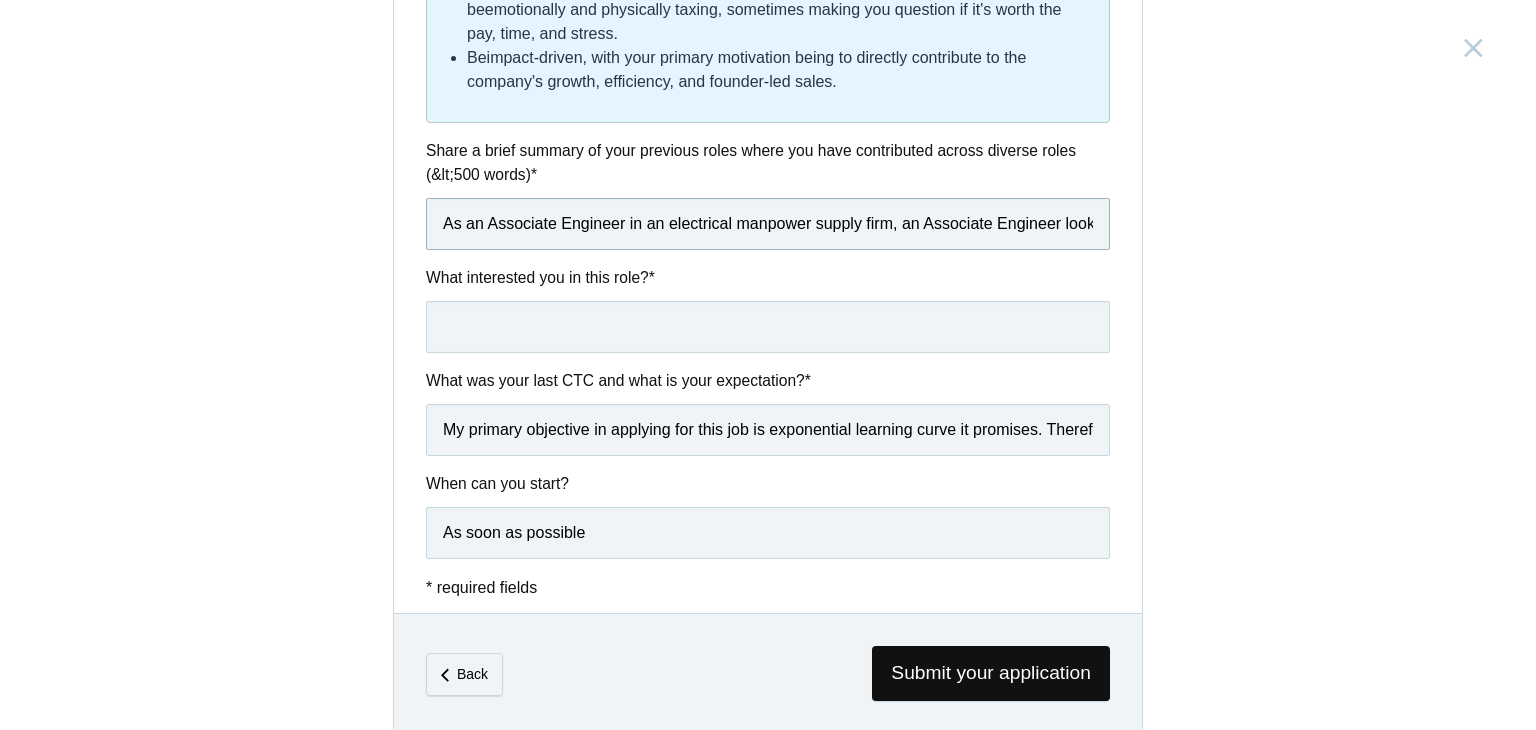 scroll, scrollTop: 0, scrollLeft: 535, axis: horizontal 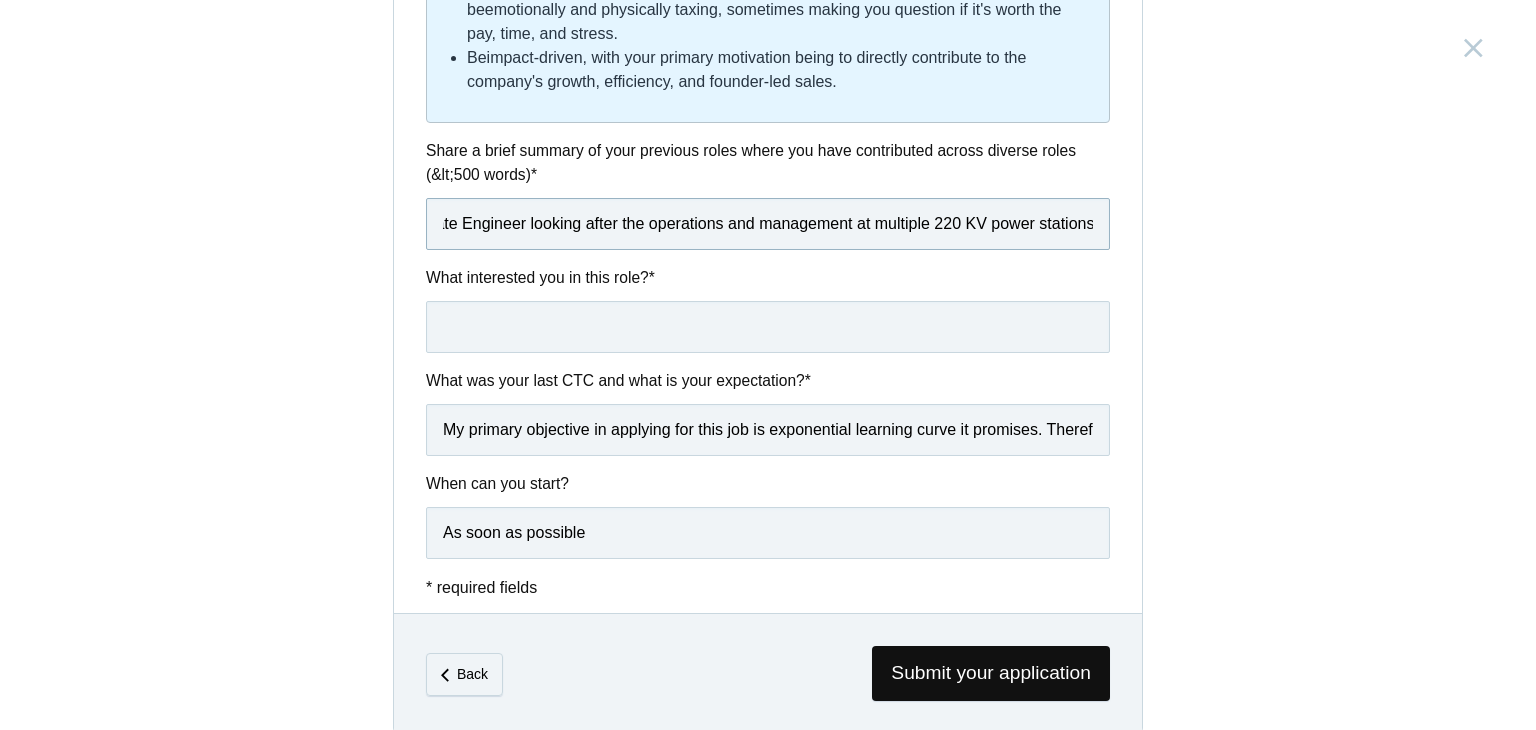 click on "As an Associate Engineer in an electrical manpower supply firm, an Associate Engineer looking after the operations and management at multiple 220 KV power stations" at bounding box center (768, 224) 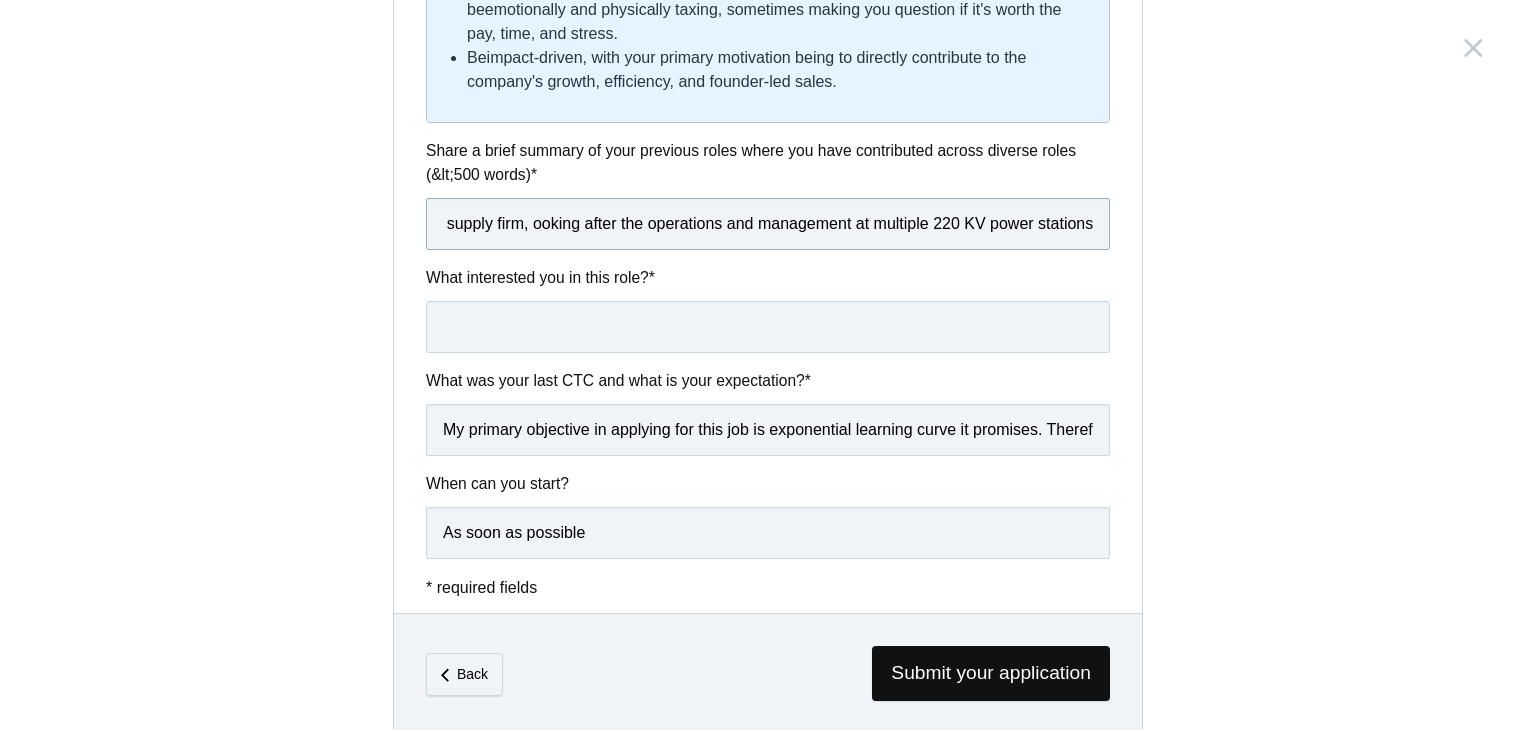 scroll, scrollTop: 0, scrollLeft: 368, axis: horizontal 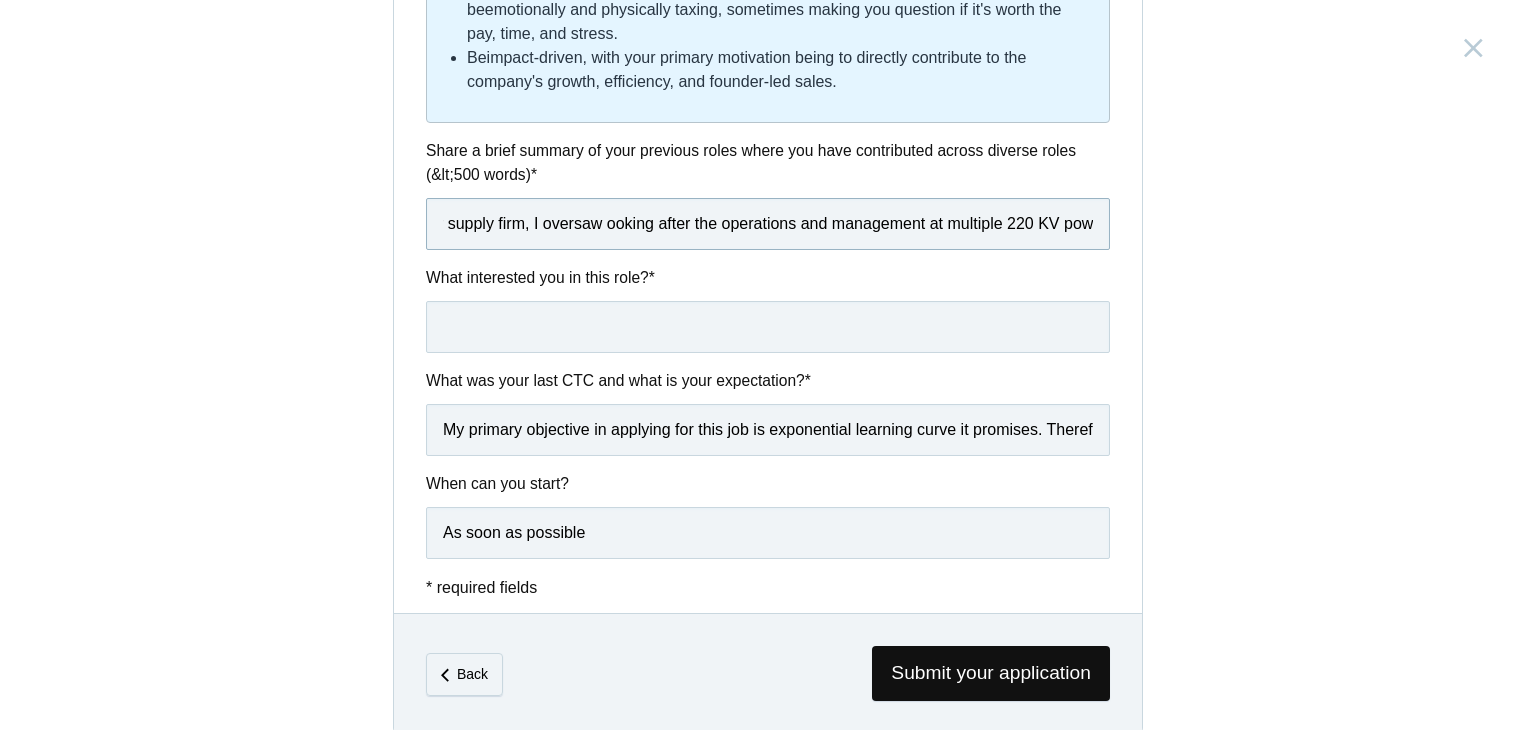 click on "As an Associate Engineer in an electrical manpower supply firm, I oversaw ooking after the operations and management at multiple 220 KV power stations" at bounding box center [768, 224] 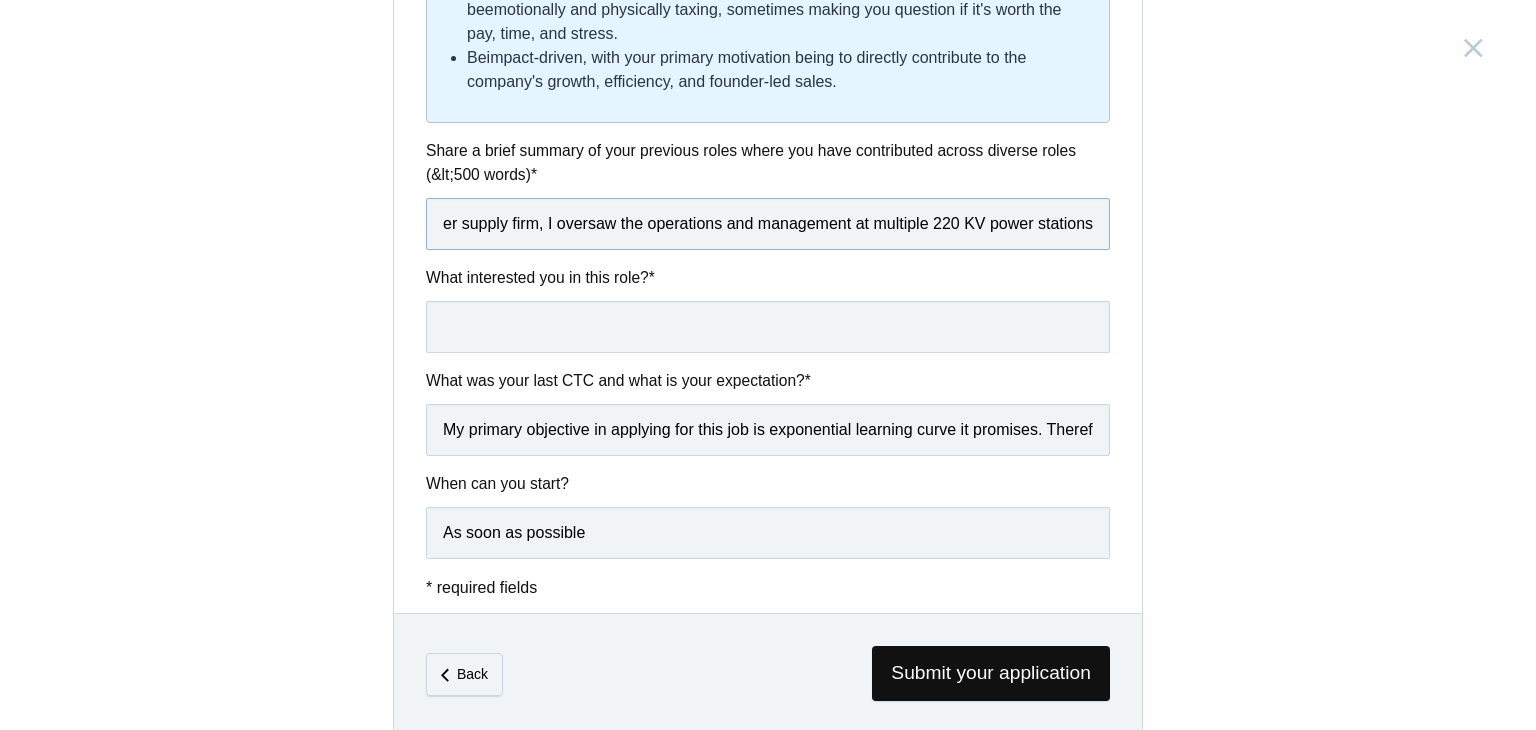 scroll, scrollTop: 0, scrollLeft: 352, axis: horizontal 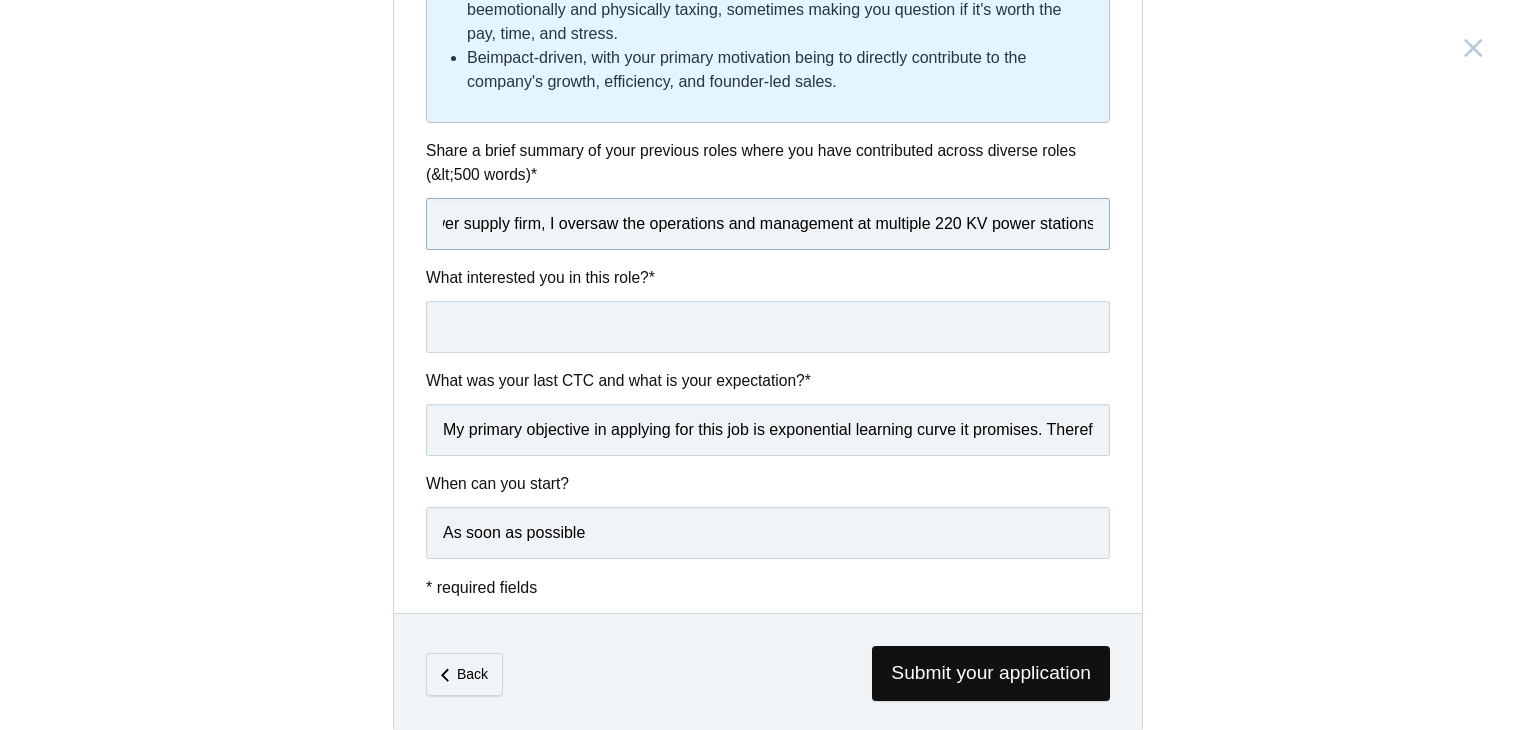 click on "As an Associate Engineer in an electrical manpower supply firm, I oversaw the operations and management at multiple 220 KV power stations" at bounding box center [768, 224] 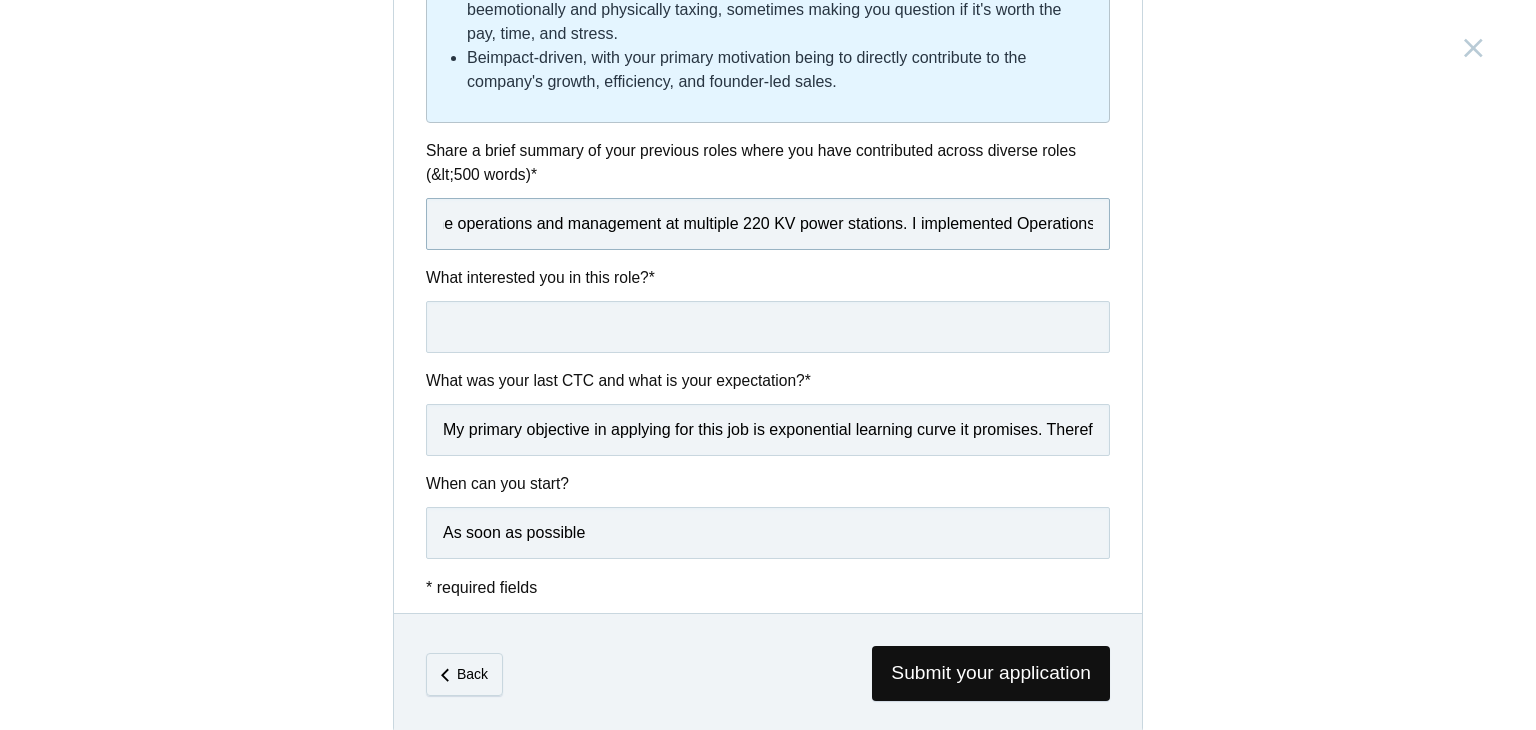 scroll, scrollTop: 0, scrollLeft: 549, axis: horizontal 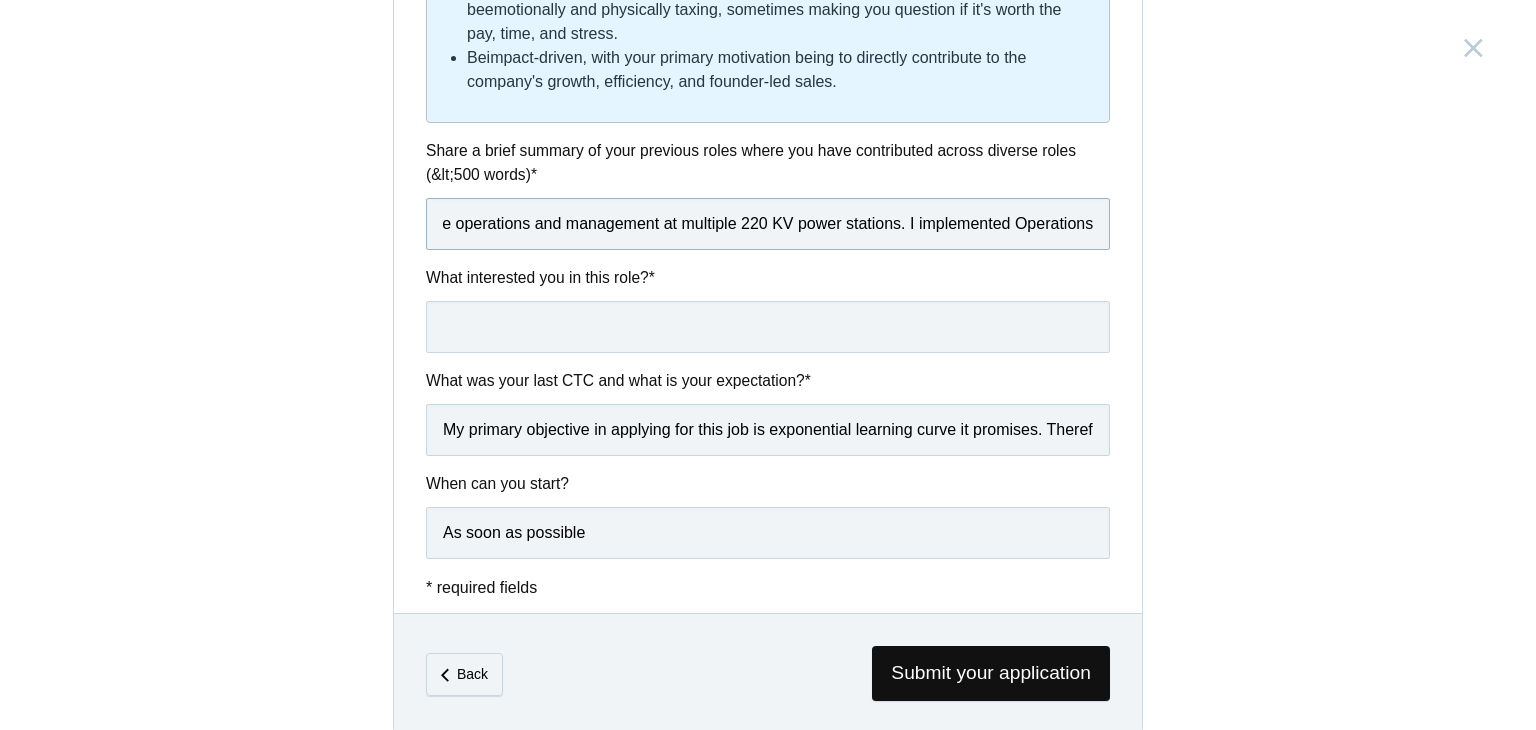 click on "As an Associate Engineer in an electrical manpower supply firm, I oversaw the operations and management at multiple 220 KV power stations. I implemented Operations" at bounding box center (768, 224) 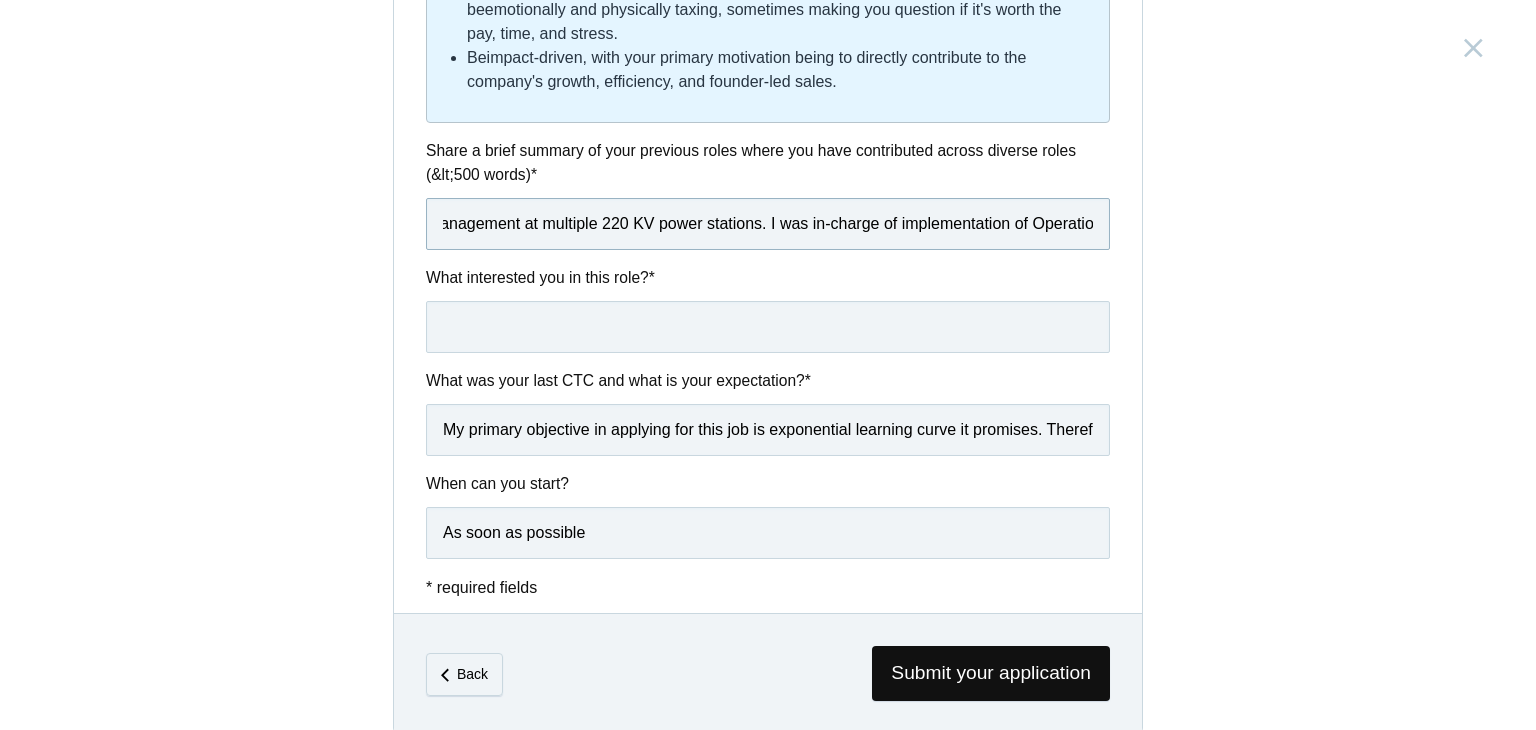 scroll, scrollTop: 0, scrollLeft: 705, axis: horizontal 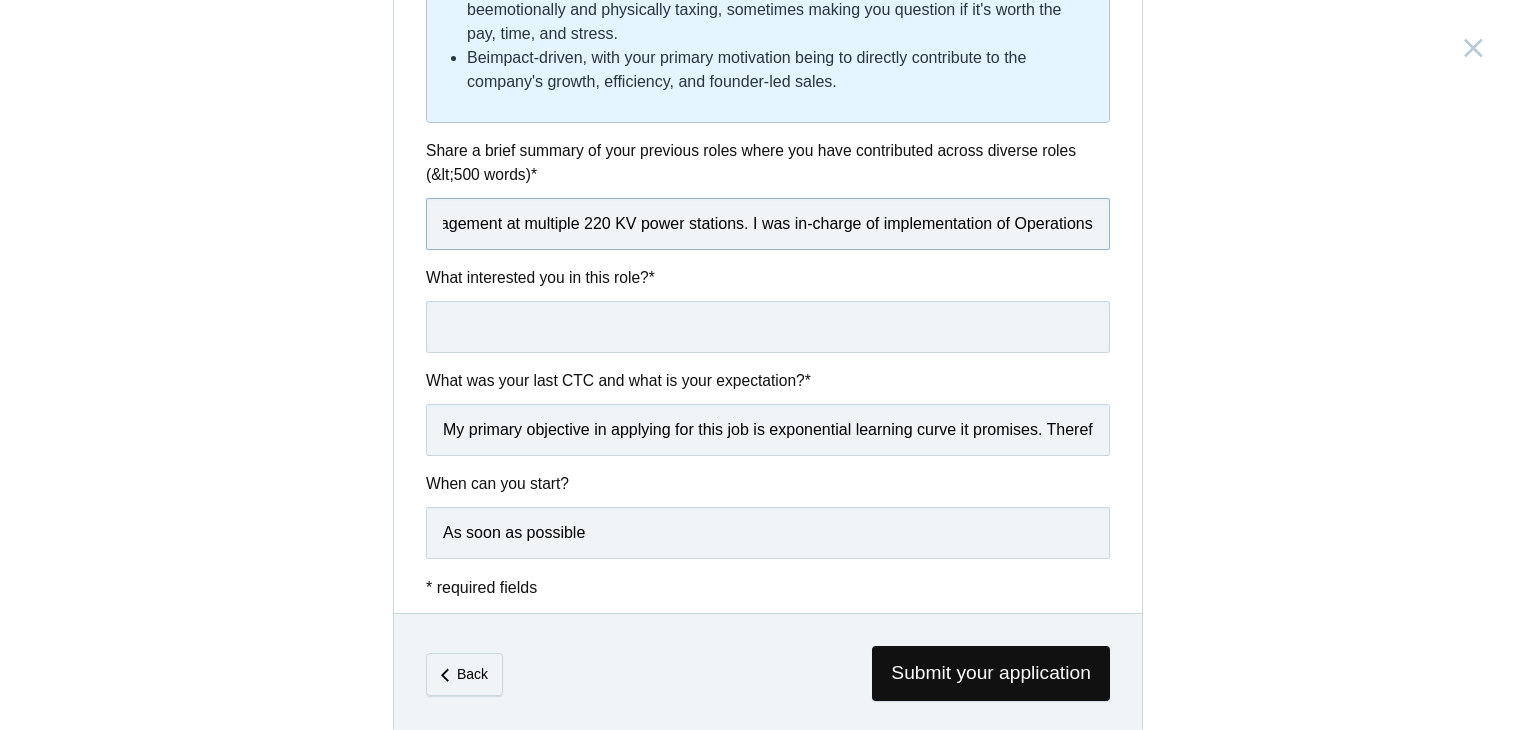 click on "As an Associate Engineer in an electrical manpower supply firm, I oversaw the operations and management at multiple 220 KV power stations. I was in-charge of implementation of Operations" at bounding box center (768, 224) 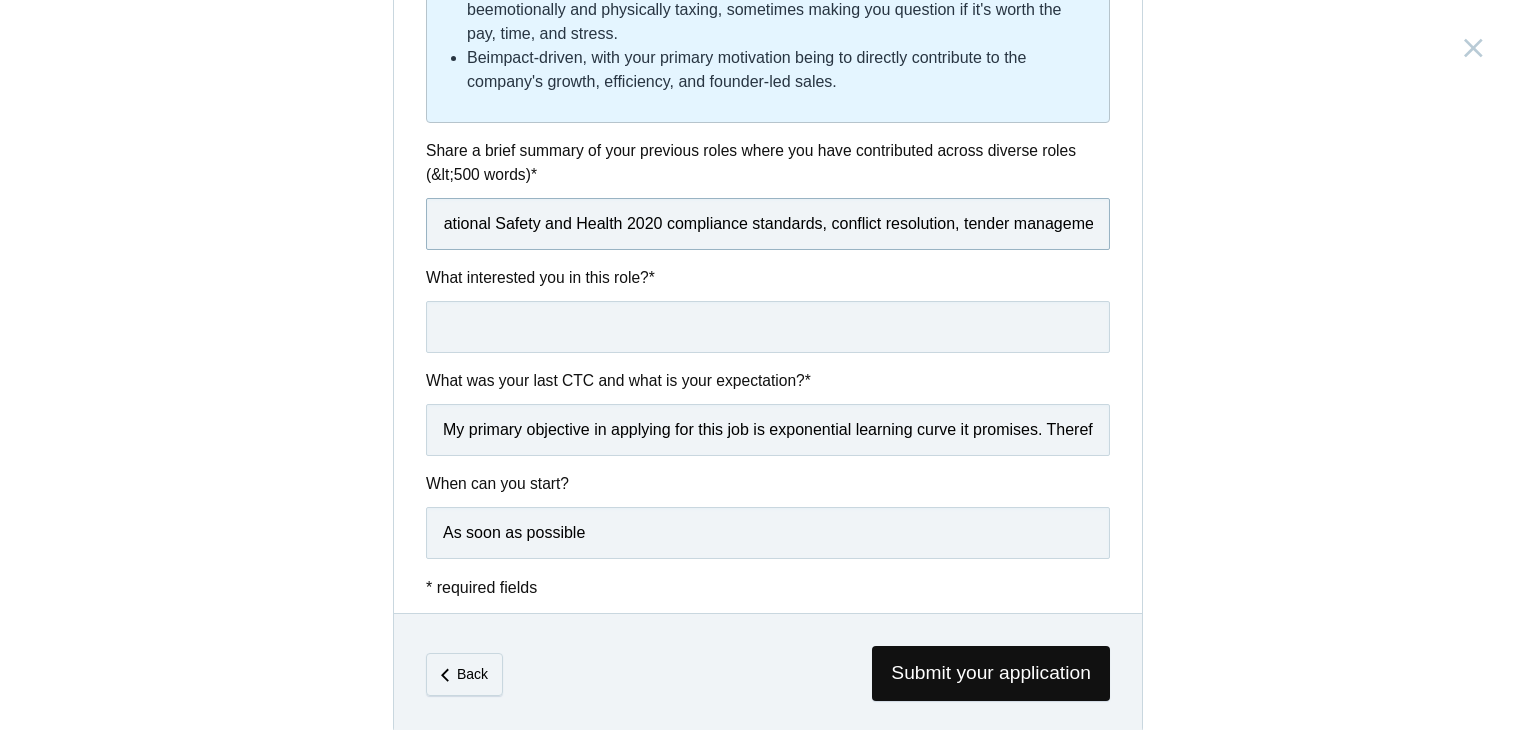 scroll, scrollTop: 0, scrollLeft: 1341, axis: horizontal 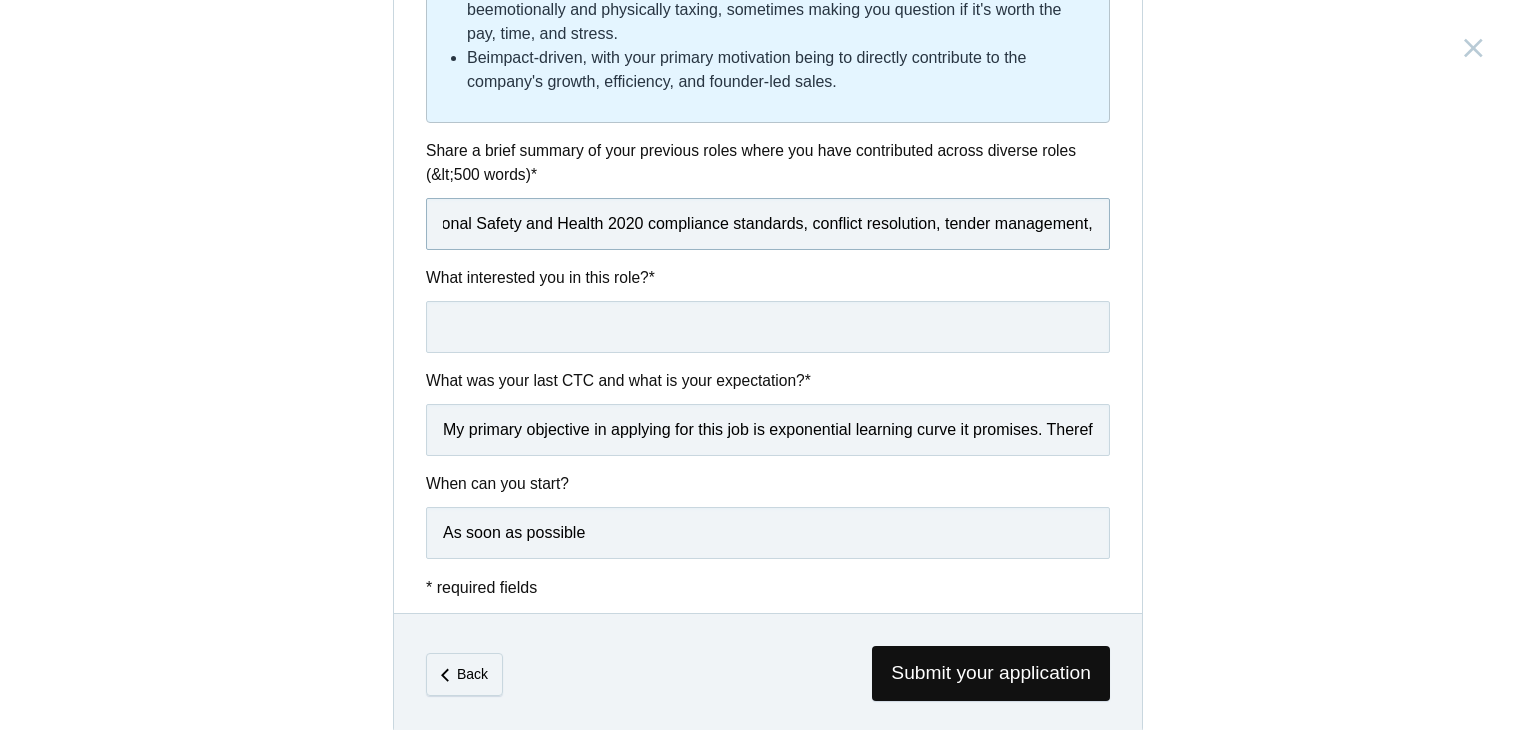 click on "As an Associate Engineer in an electrical manpower supply firm, I oversaw the operations and management at multiple 220 KV power stations. I was in-charge of implementation of Occupational Safety and Health 2020 compliance standards, conflict resolution, tender management," at bounding box center (768, 224) 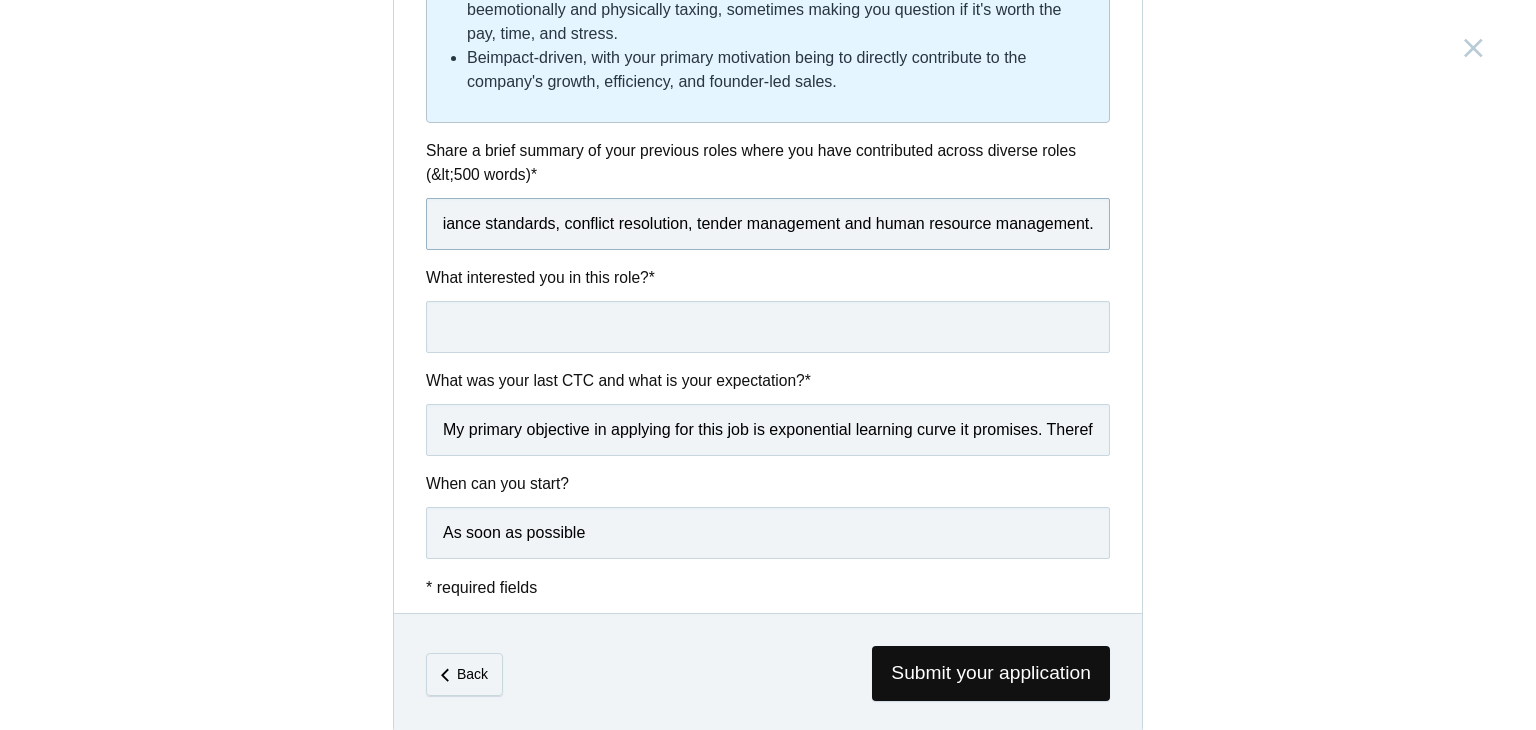 scroll, scrollTop: 0, scrollLeft: 1592, axis: horizontal 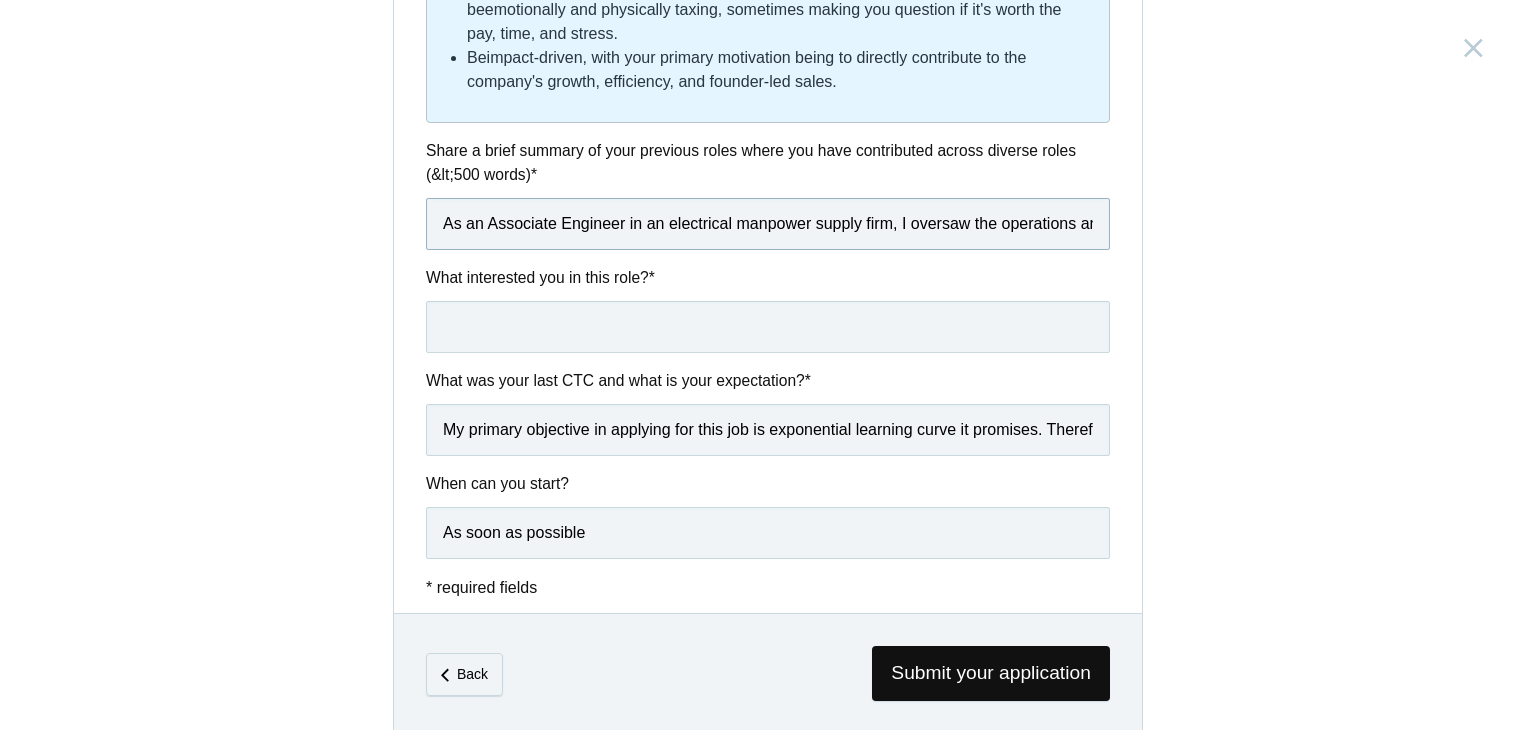 click on "As an Associate Engineer in an electrical manpower supply firm, I oversaw the operations and management at multiple 220 KV power stations. I was in-charge of implementation of Occupational Safety and Health 2020 compliance standards, conflict resolution, tender management and human resource management." at bounding box center (768, 224) 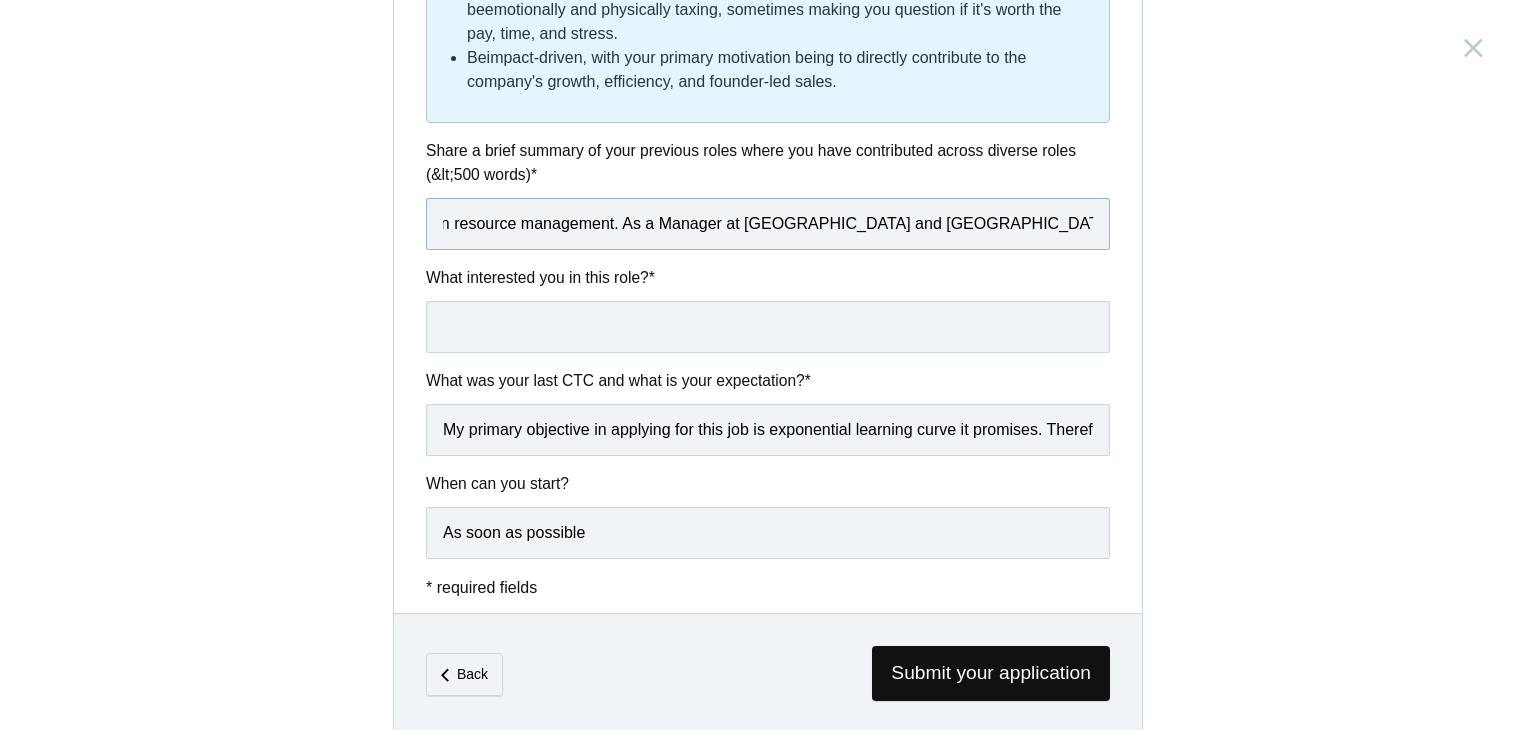 scroll, scrollTop: 0, scrollLeft: 2067, axis: horizontal 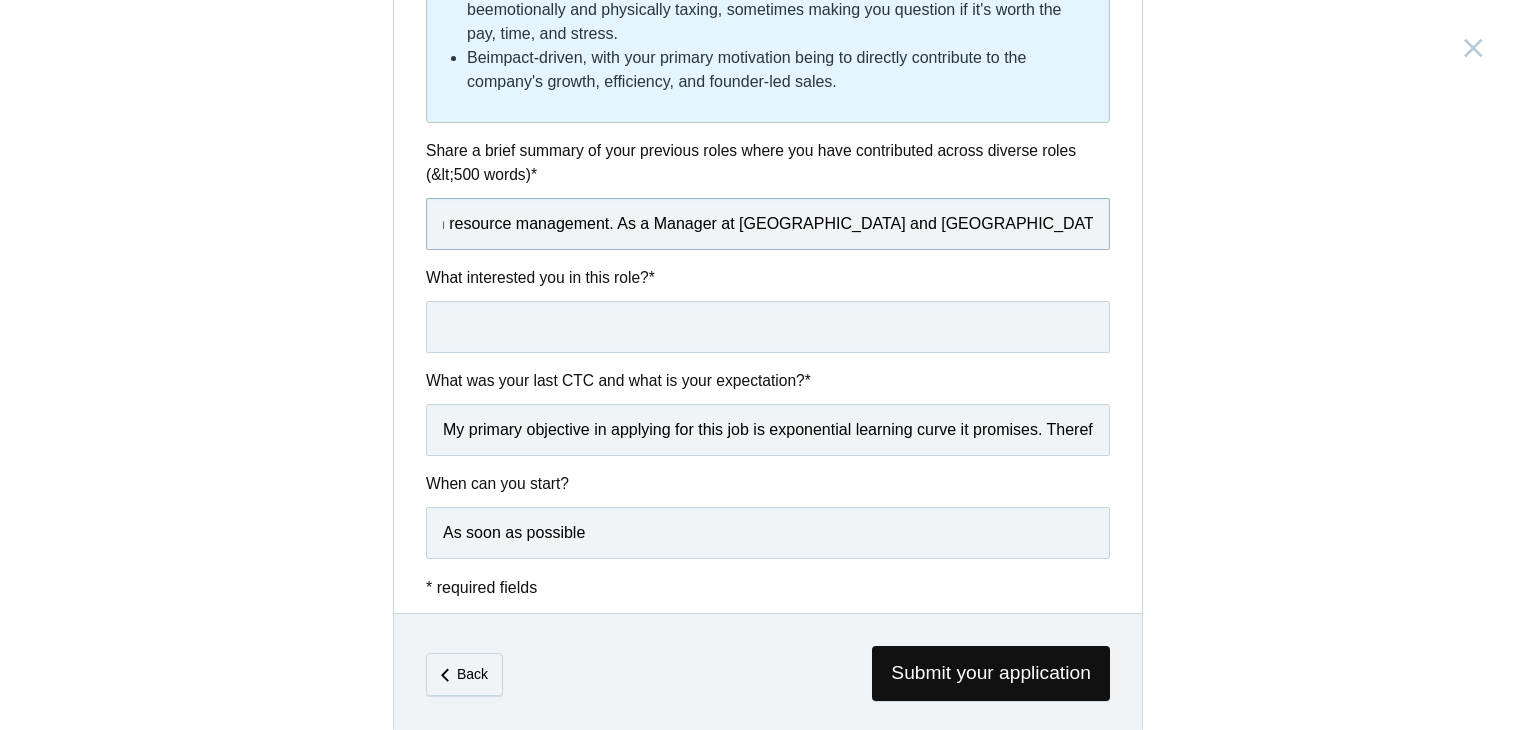 paste on "Acted as a key operational partner to the Founder, managing day-to-day activities and strategic planning. Oversaw cross-functional teams, implemented training and performance reviews, and led continuous improvement initiatives. Handled financial operations including payroll and liaison with the Chartered Accountant. Conducted market research, managed vendor relations, and ensured regulatory compliance. Produced reports and workshop materials, maintained customer satisfaction through effective communication, and upheld strict confidentiality with sensitive health data." 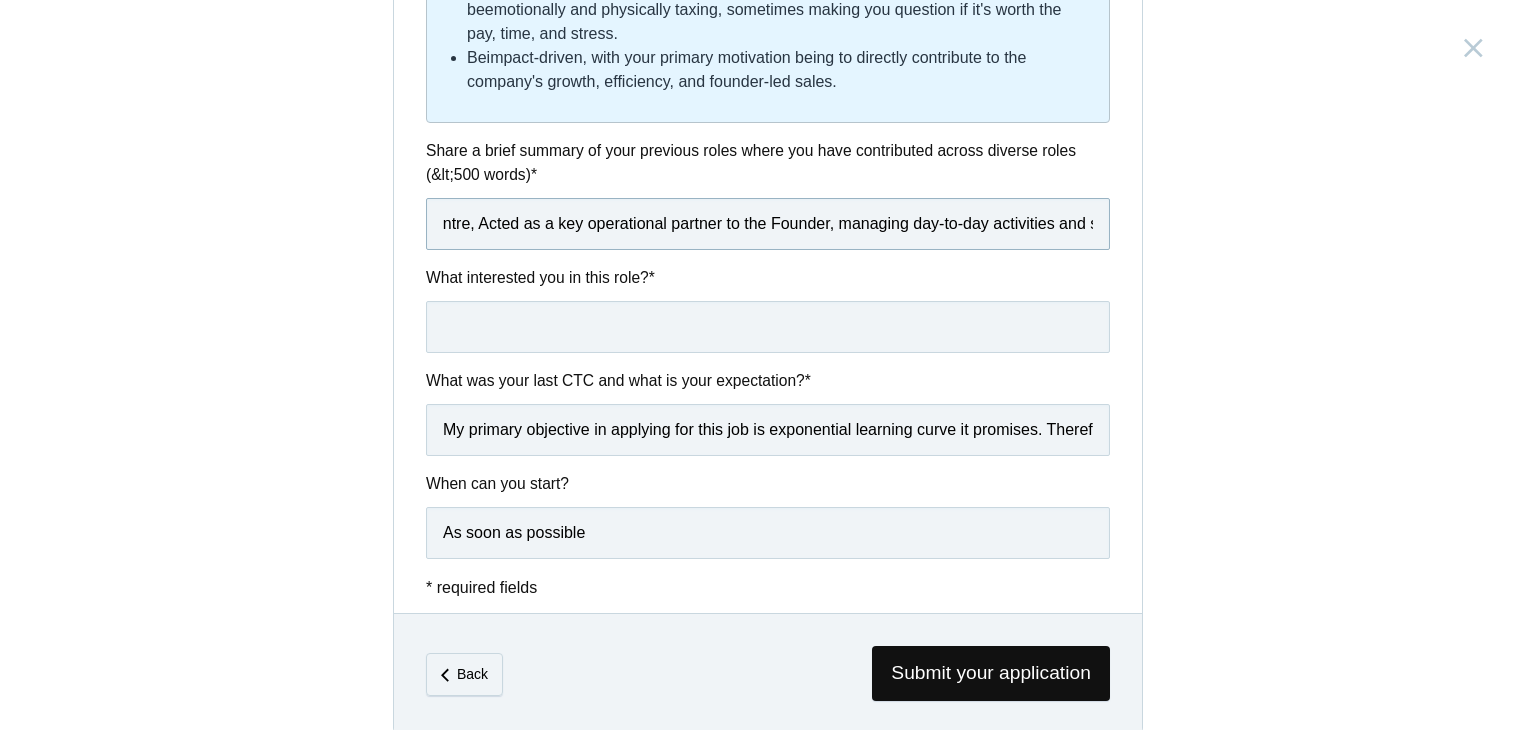 scroll, scrollTop: 0, scrollLeft: 2630, axis: horizontal 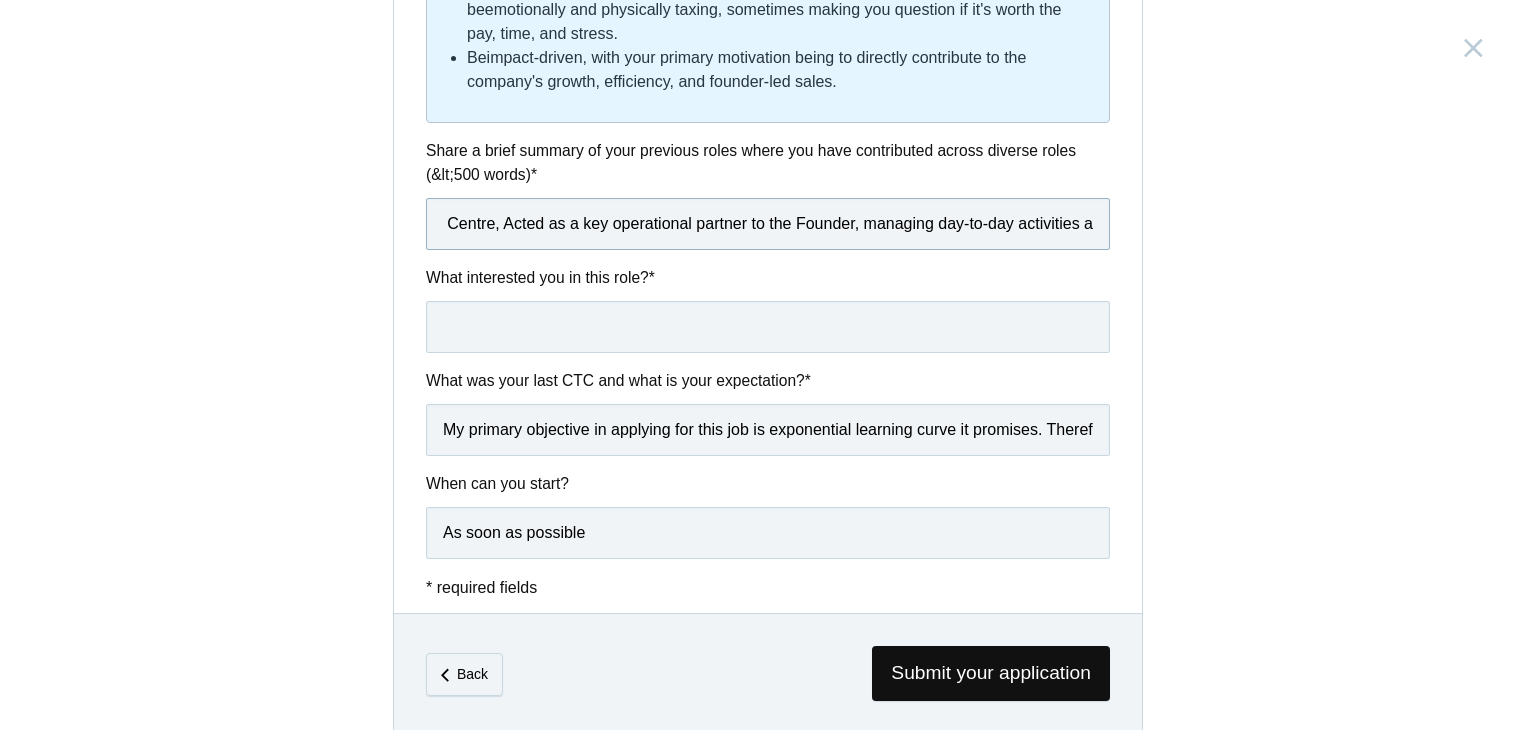 click on "As an Associate Engineer in an electrical manpower supply firm, I oversaw the operations and management at multiple 220 KV power stations. I was in-charge of implementation of Occupational Safety and Health 2020 compliance standards, conflict resolution, tender management and human resource management. As a Manager at Mysore Ayurveda Academy and Wellness Centre, Acted as a key operational partner to the Founder, managing day-to-day activities and strategic planning. Oversaw cross-functional teams, implemented training and performance reviews, and led continuous improvement initiatives. Handled financial operations including payroll and liaison with the Chartered Accountant. Conducted market research, managed vendor relations, and ensured regulatory compliance. Produced reports and workshop materials, maintained customer satisfaction through effective communication, and upheld strict confidentiality with sensitive health data." at bounding box center (768, 224) 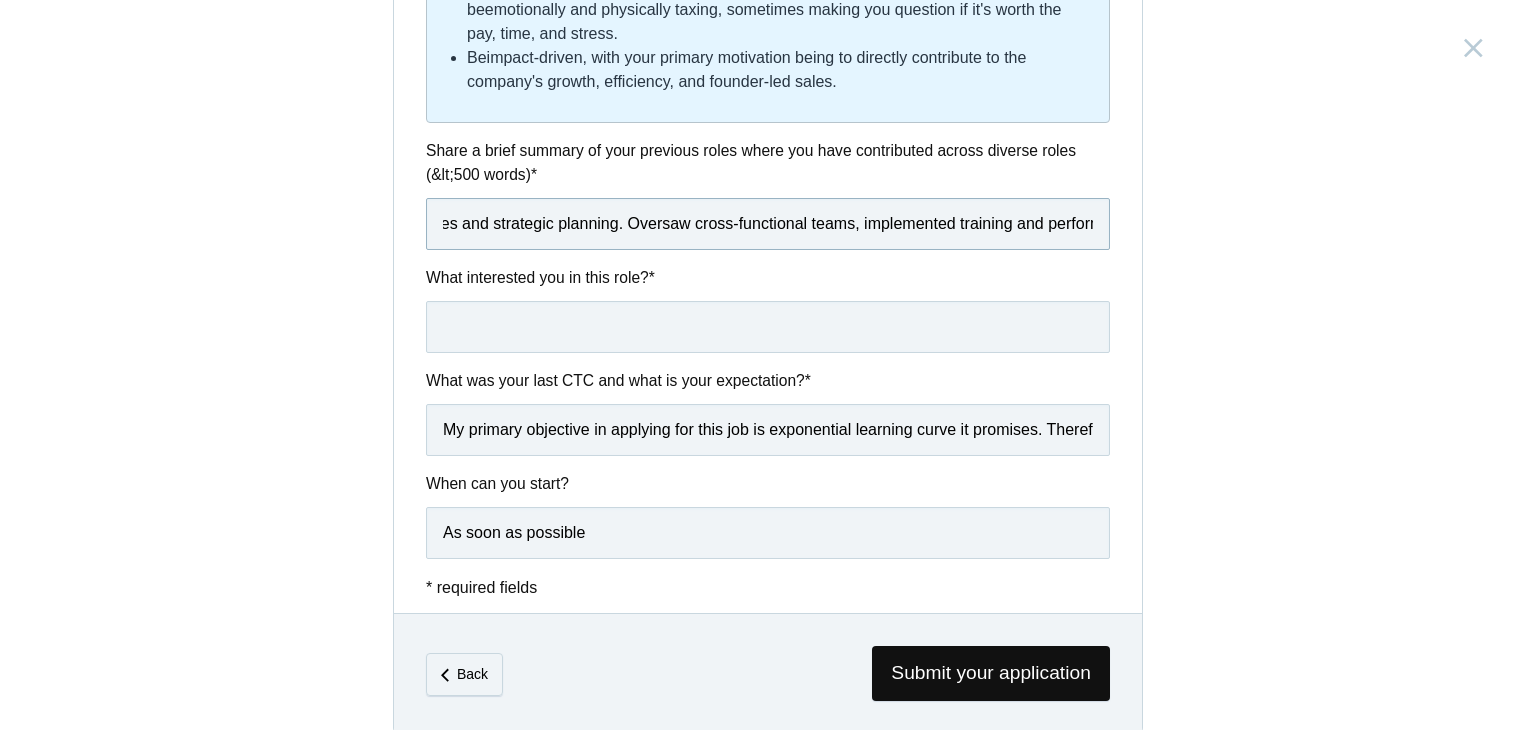 scroll, scrollTop: 0, scrollLeft: 3315, axis: horizontal 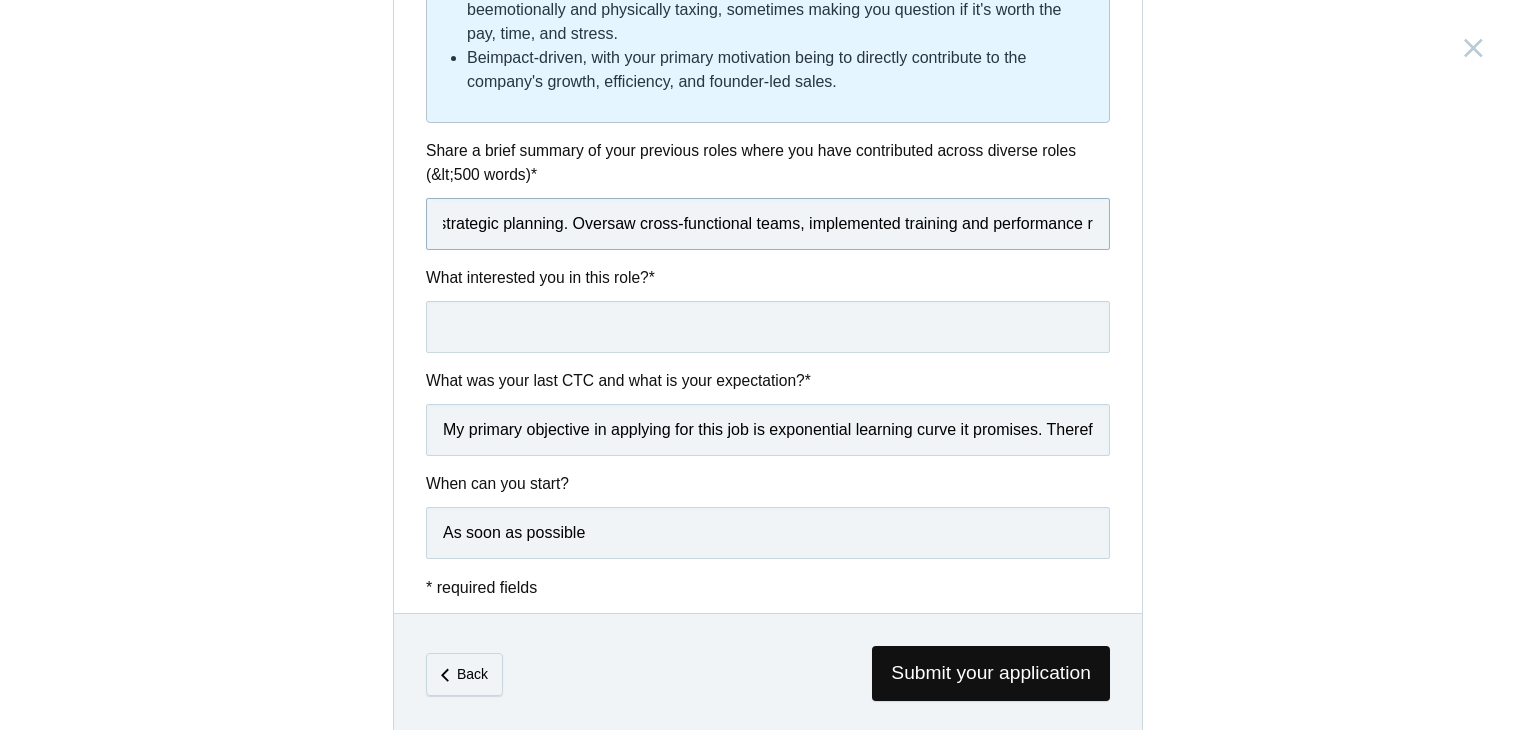 click on "As an Associate Engineer in an electrical manpower supply firm, I oversaw the operations and management at multiple 220 KV power stations. I was in-charge of implementation of Occupational Safety and Health 2020 compliance standards, conflict resolution, tender management and human resource management. As a Manager at Mysore Ayurveda Academy and Wellness Centre, I acted as a key operational partner to the Founder, managing day-to-day activities and strategic planning. Oversaw cross-functional teams, implemented training and performance reviews, and led continuous improvement initiatives. Handled financial operations including payroll and liaison with the Chartered Accountant. Conducted market research, managed vendor relations, and ensured regulatory compliance. Produced reports and workshop materials, maintained customer satisfaction through effective communication, and upheld strict confidentiality with sensitive health data." at bounding box center (768, 224) 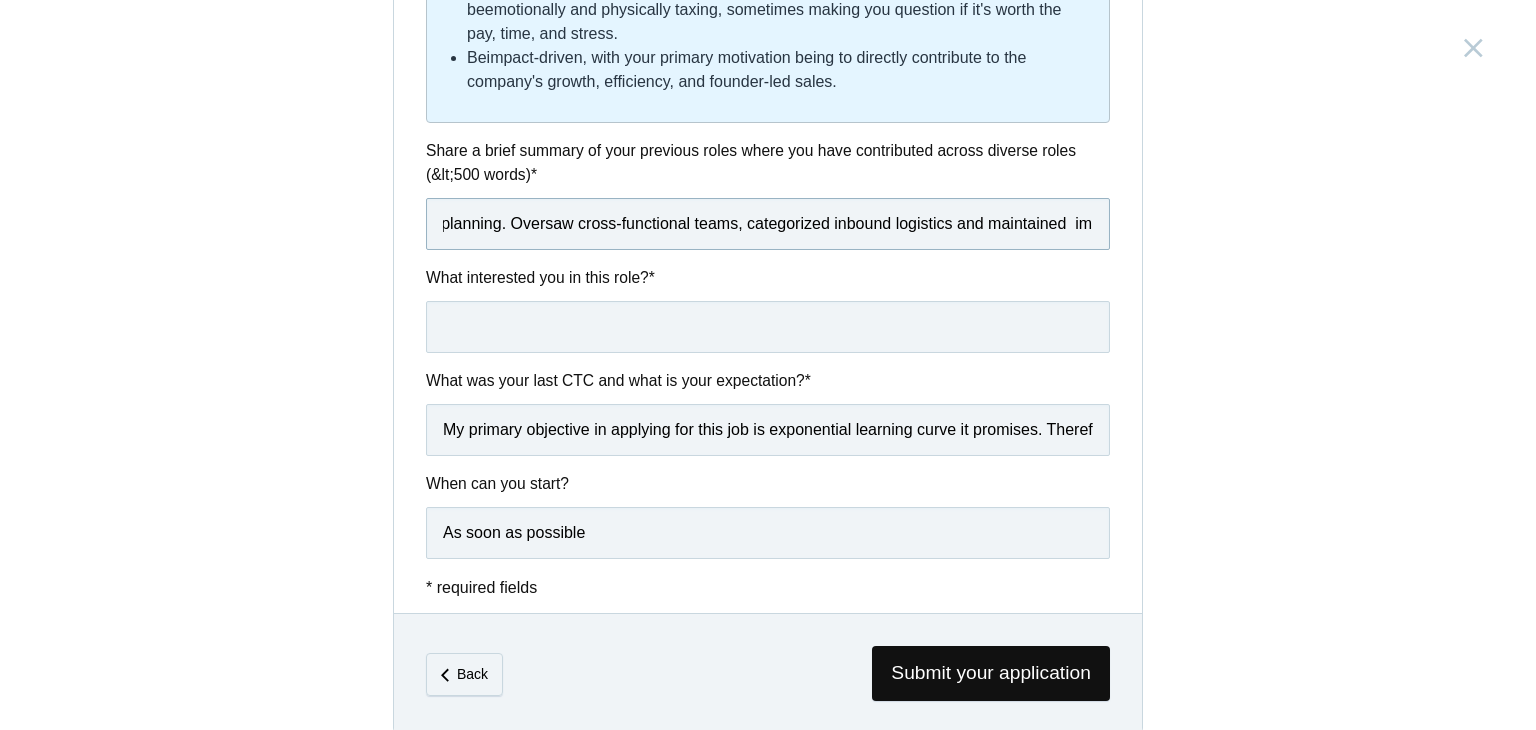 scroll, scrollTop: 0, scrollLeft: 3381, axis: horizontal 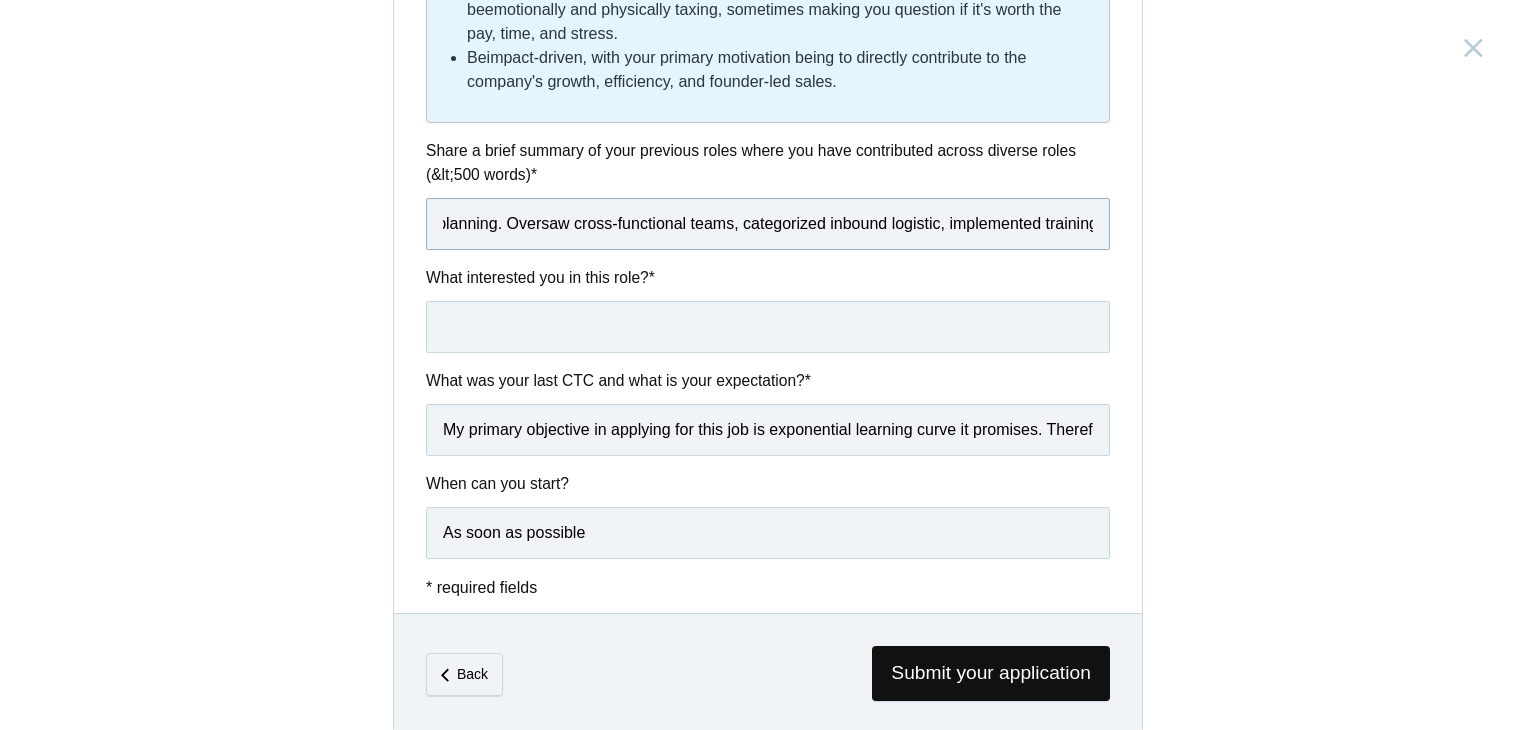 click on "As an Associate Engineer in an electrical manpower supply firm, I oversaw the operations and management at multiple 220 KV power stations. I was in-charge of implementation of Occupational Safety and Health 2020 compliance standards, conflict resolution, tender management and human resource management. As a Manager at Mysore Ayurveda Academy and Wellness Centre, I acted as a key operational partner to the Founder, managing day-to-day activities and strategic planning. Oversaw cross-functional teams, categorized inbound logistic, implemented training and performance reviews, and led continuous improvement initiatives. Handled financial operations including payroll and liaison with the Chartered Accountant. Conducted market research, managed vendor relations, and ensured regulatory compliance. Produced reports and workshop materials, maintained customer satisfaction through effective communication, and upheld strict confidentiality with sensitive health data." at bounding box center [768, 224] 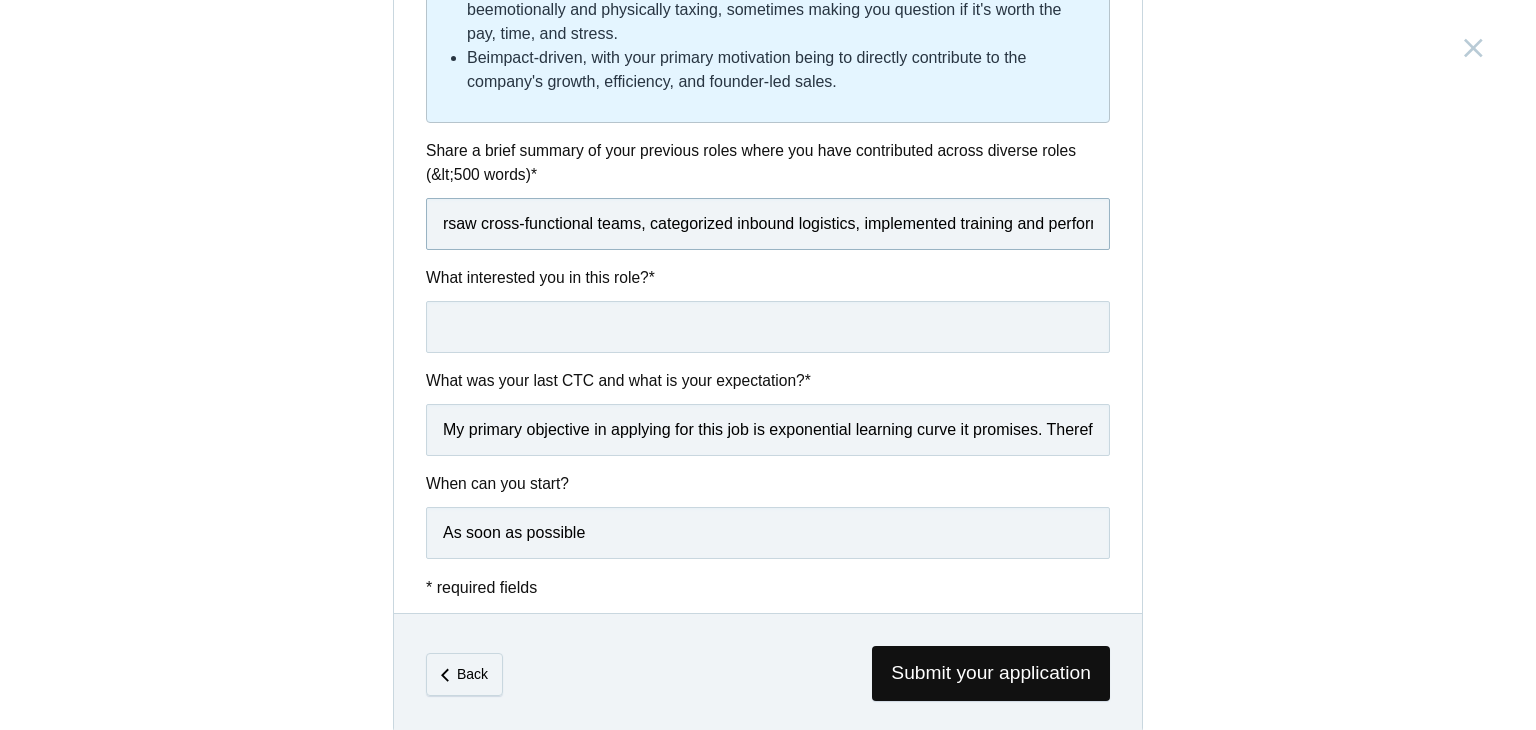scroll, scrollTop: 0, scrollLeft: 3479, axis: horizontal 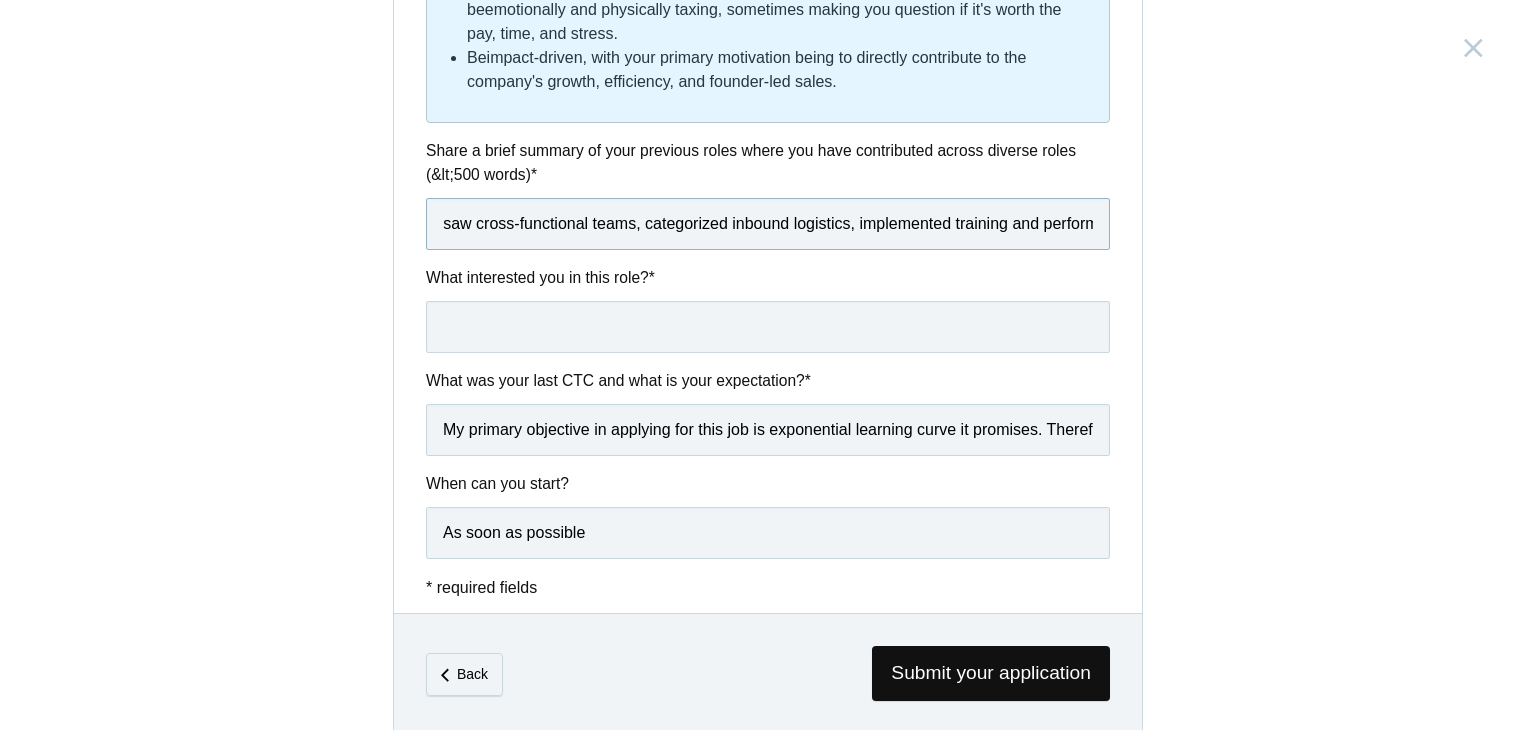click on "As an Associate Engineer in an electrical manpower supply firm, I oversaw the operations and management at multiple 220 KV power stations. I was in-charge of implementation of Occupational Safety and Health 2020 compliance standards, conflict resolution, tender management and human resource management. As a Manager at Mysore Ayurveda Academy and Wellness Centre, I acted as a key operational partner to the Founder, managing day-to-day activities and strategic planning. Oversaw cross-functional teams, categorized inbound logistics, implemented training and performance reviews, and led continuous improvement initiatives. Handled financial operations including payroll and liaison with the Chartered Accountant. Conducted market research, managed vendor relations, and ensured regulatory compliance. Produced reports and workshop materials, maintained customer satisfaction through effective communication, and upheld strict confidentiality with sensitive health data." at bounding box center [768, 224] 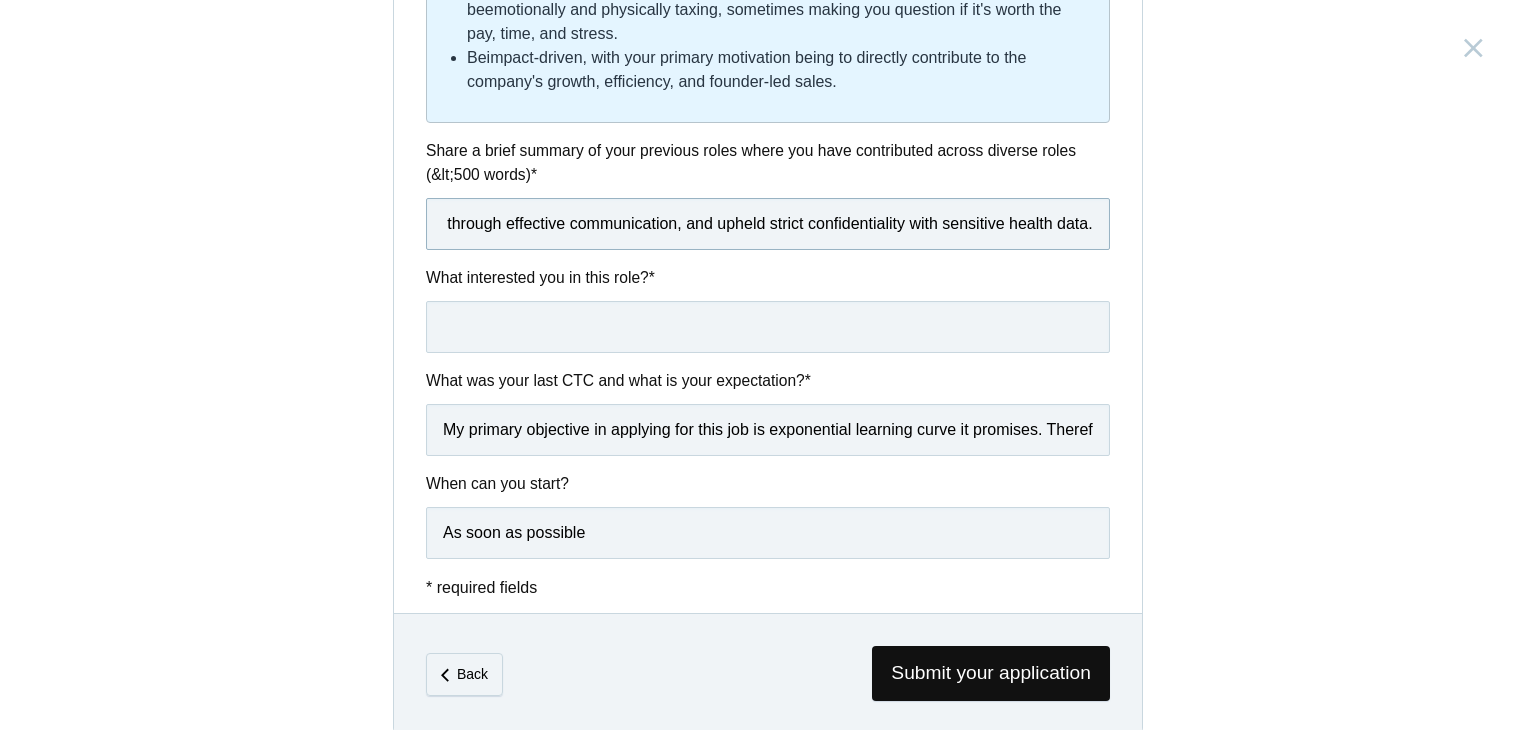 scroll, scrollTop: 0, scrollLeft: 6189, axis: horizontal 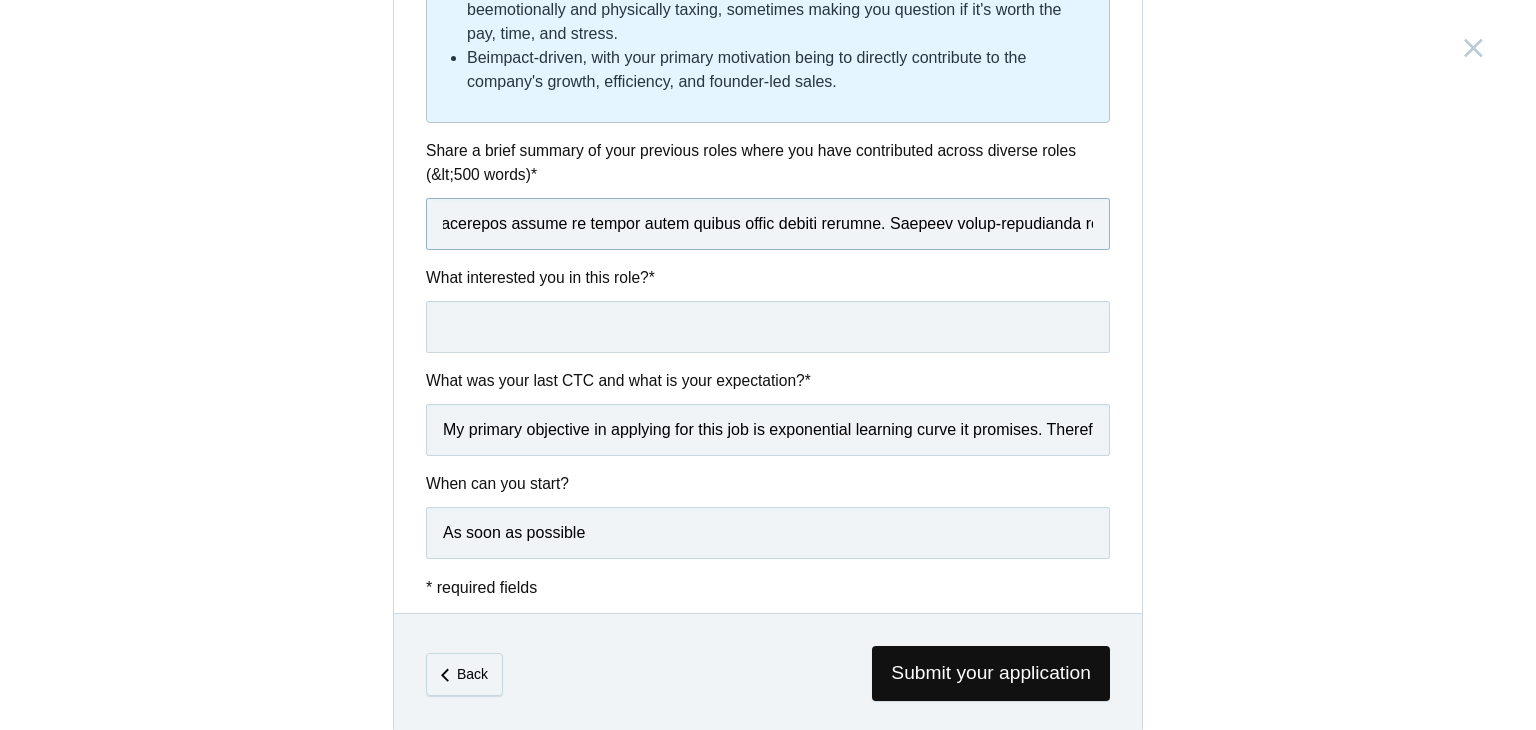 drag, startPoint x: 756, startPoint y: 220, endPoint x: 1169, endPoint y: 263, distance: 415.23245 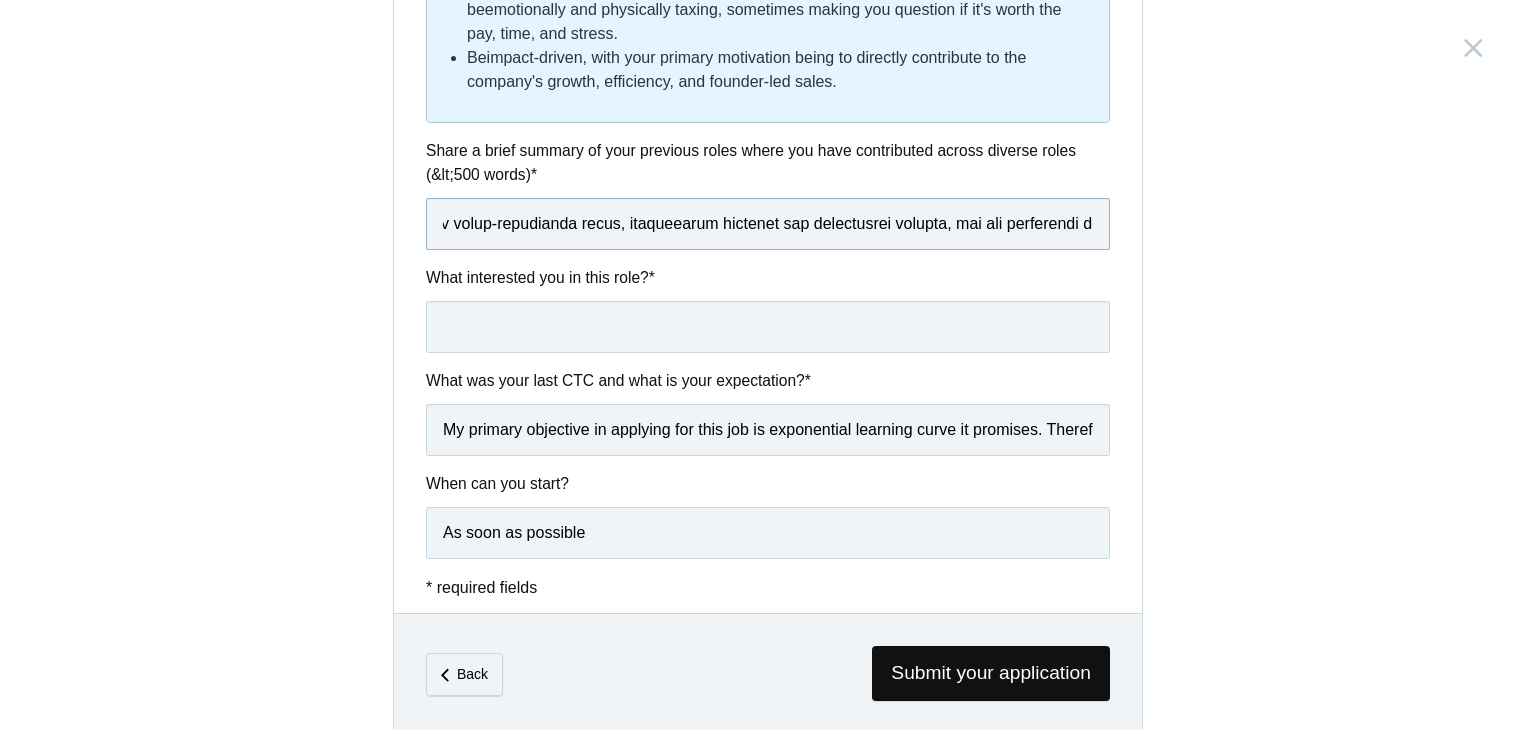 click at bounding box center (768, 224) 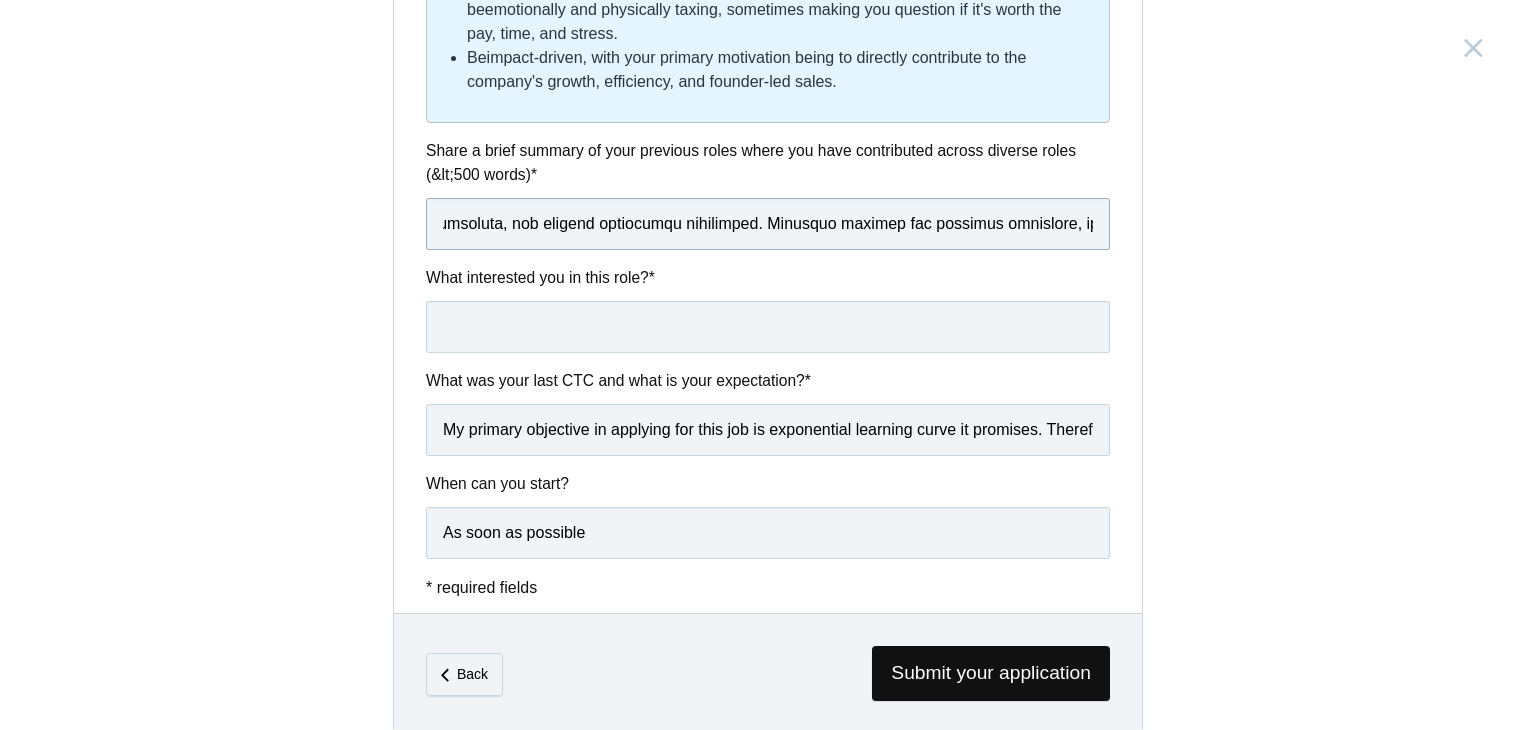 scroll, scrollTop: 0, scrollLeft: 7302, axis: horizontal 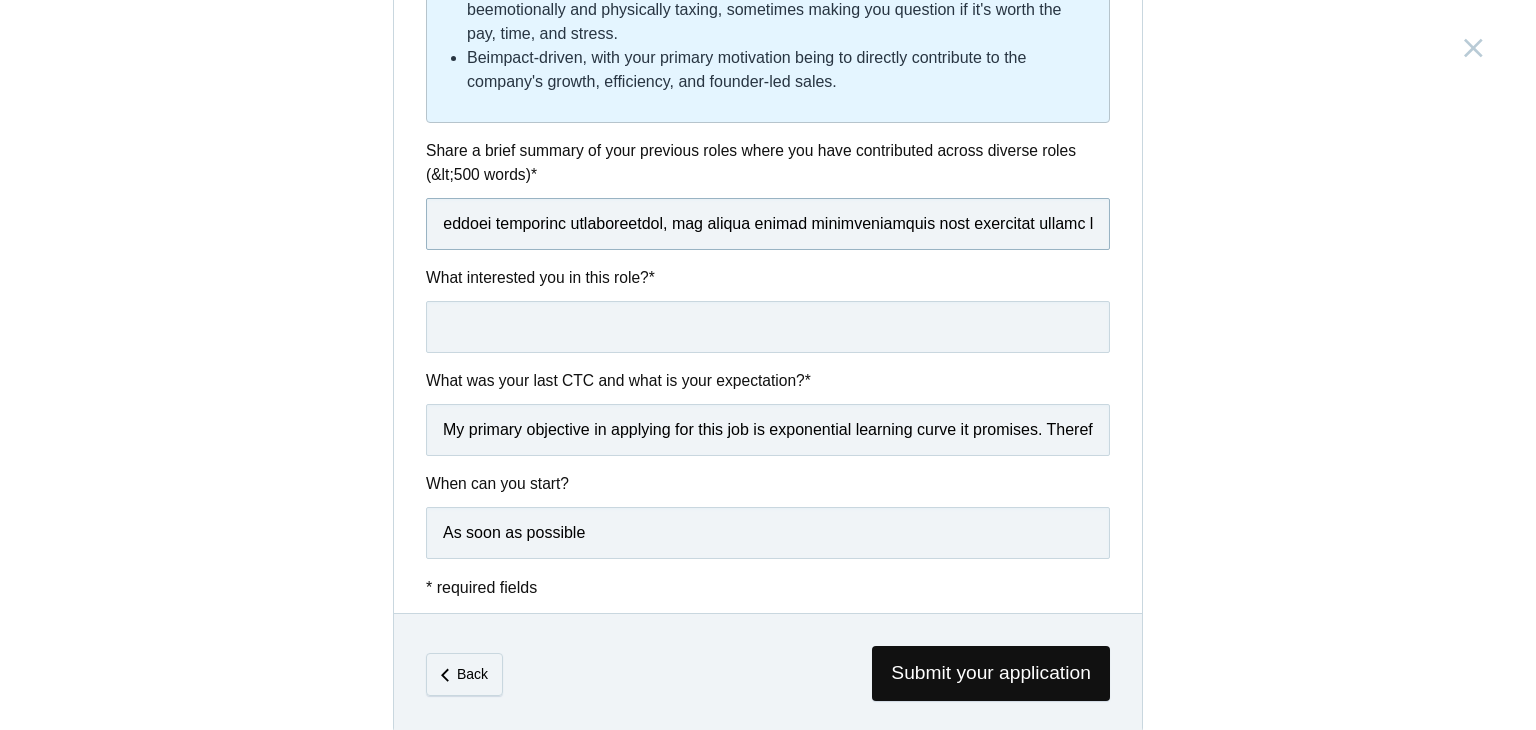 drag, startPoint x: 757, startPoint y: 220, endPoint x: 1175, endPoint y: 215, distance: 418.0299 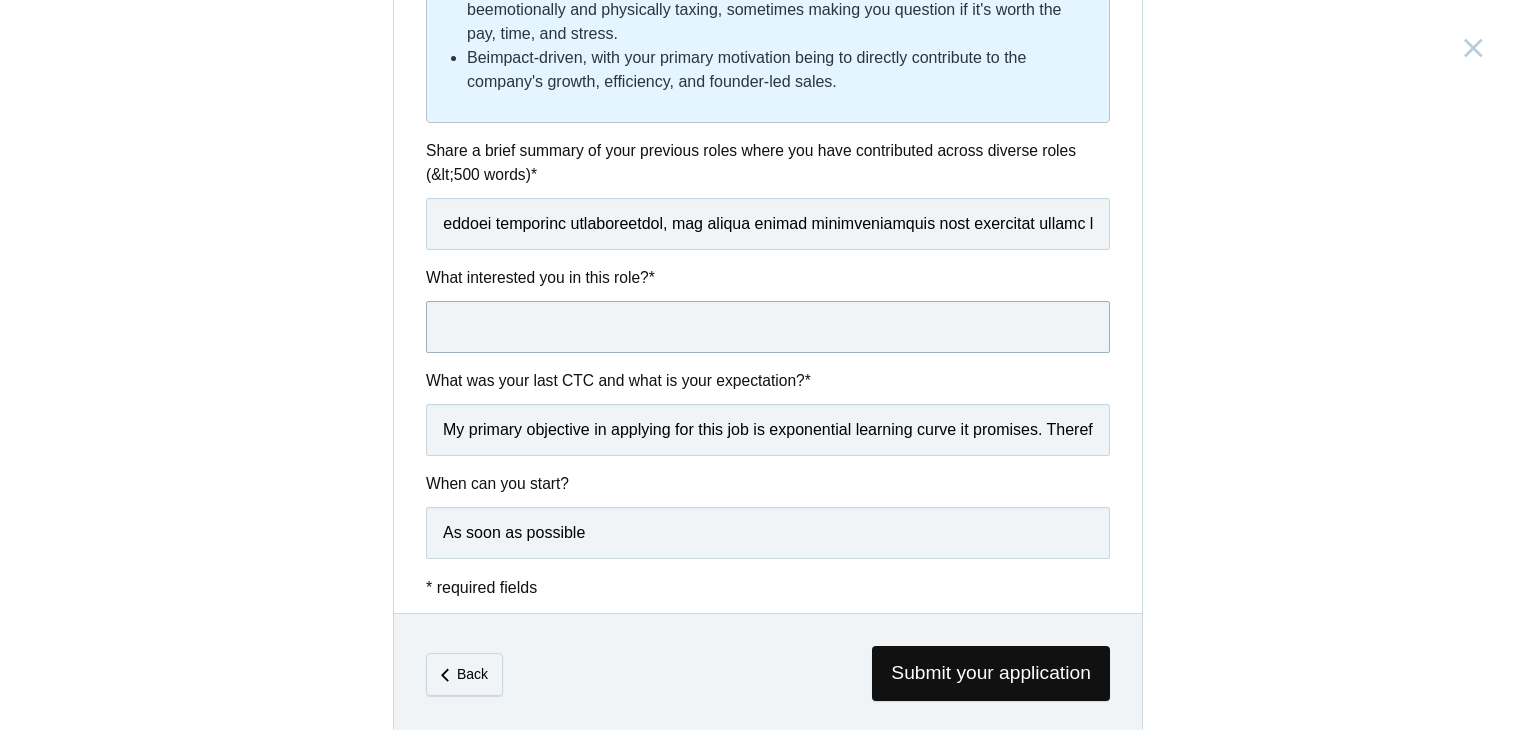 scroll, scrollTop: 0, scrollLeft: 0, axis: both 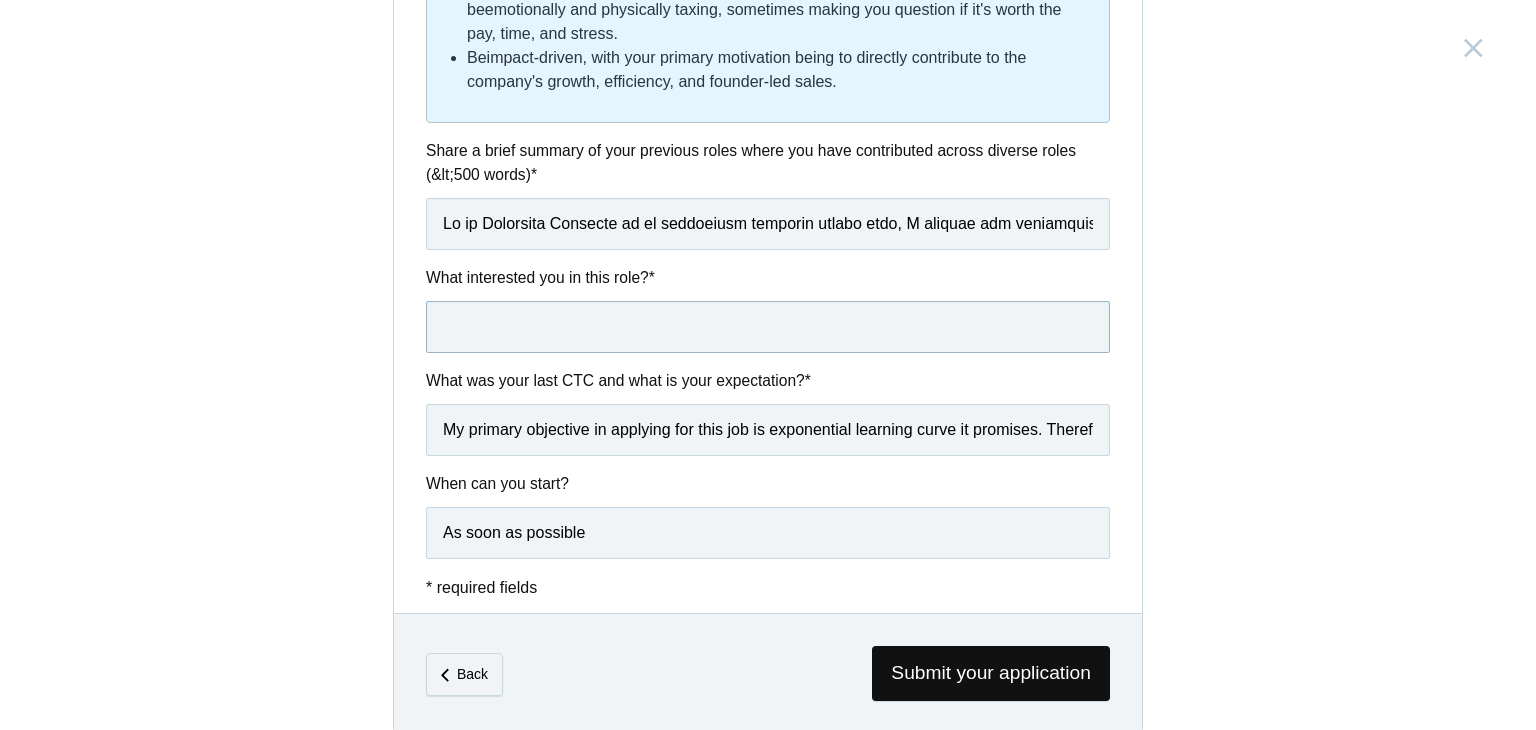 click at bounding box center (768, 327) 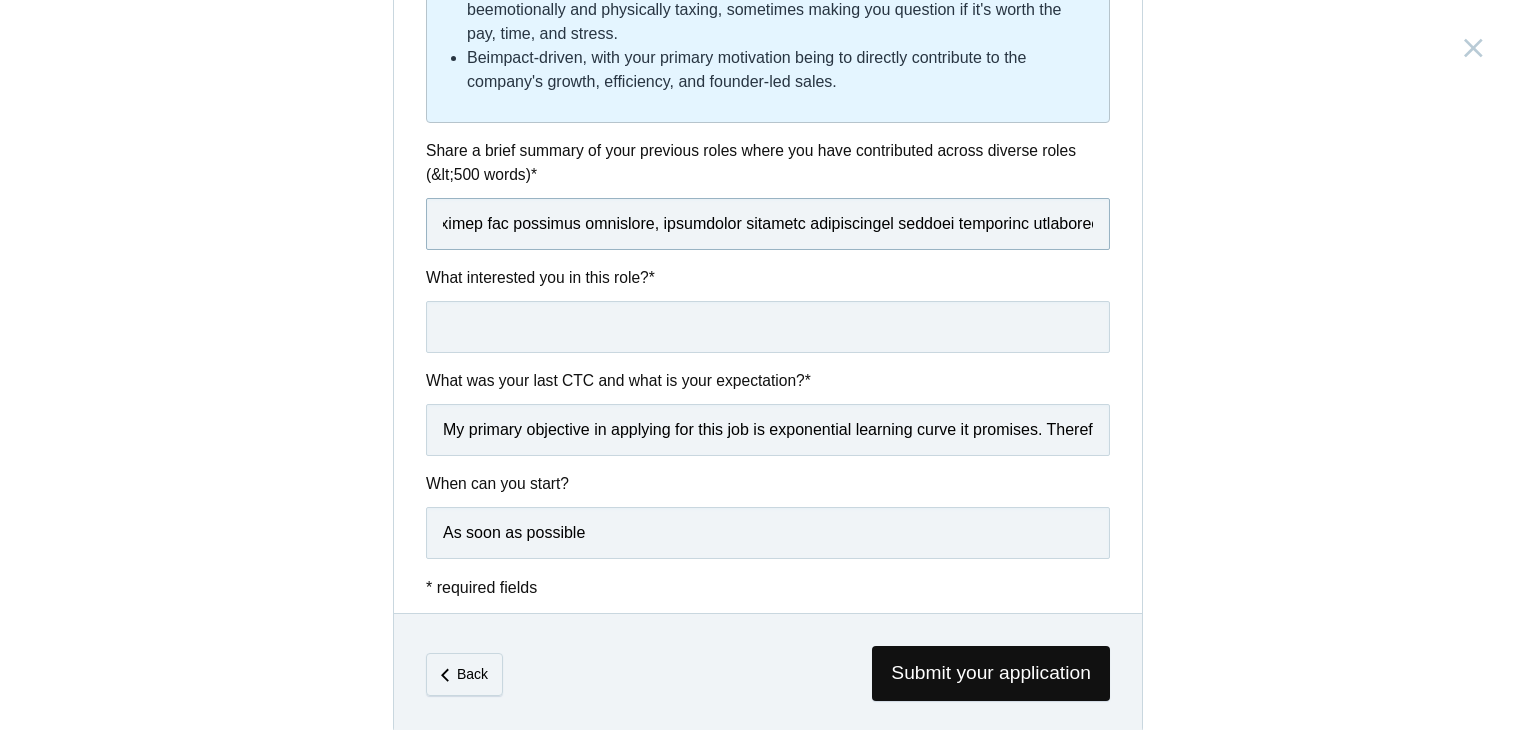 scroll, scrollTop: 0, scrollLeft: 7302, axis: horizontal 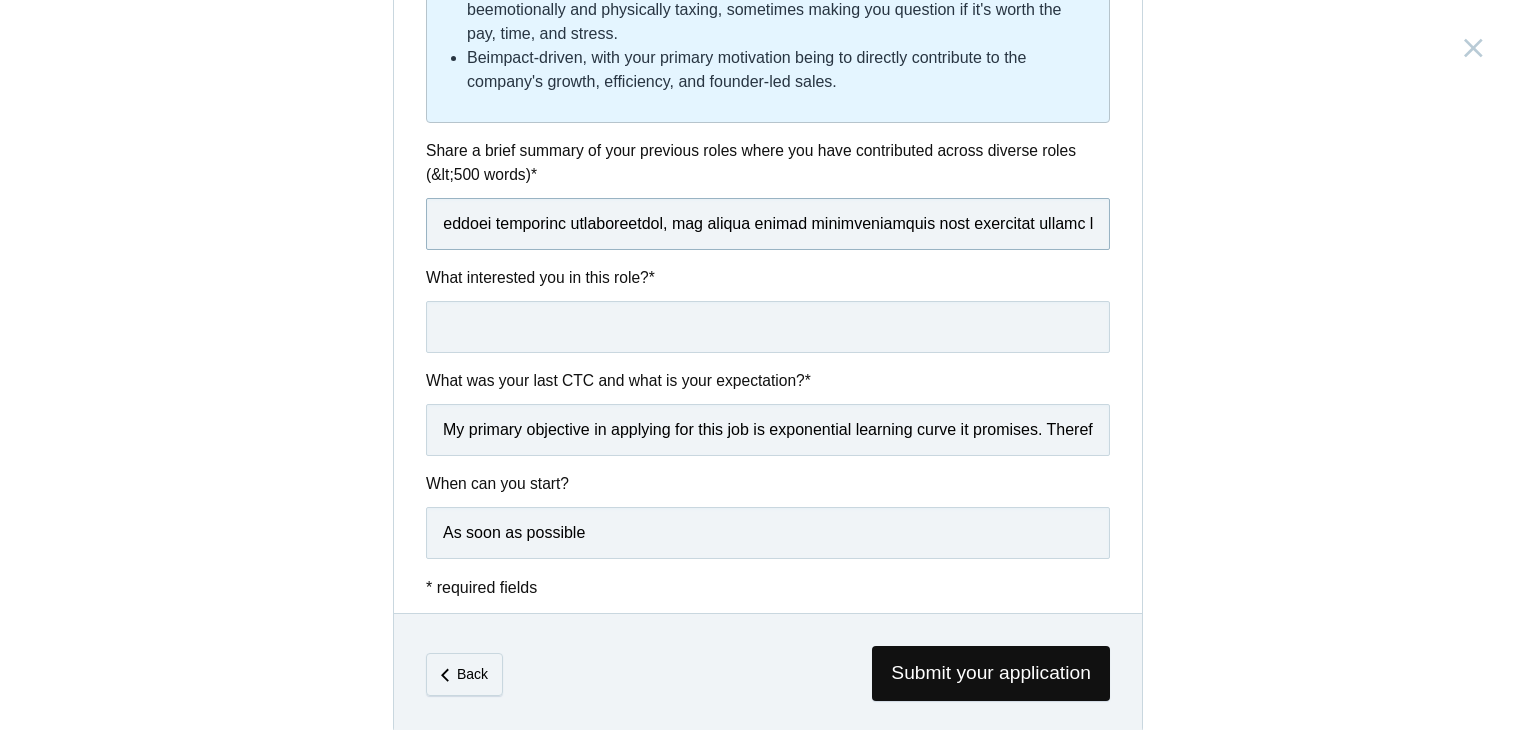 drag, startPoint x: 802, startPoint y: 225, endPoint x: 1197, endPoint y: 237, distance: 395.18225 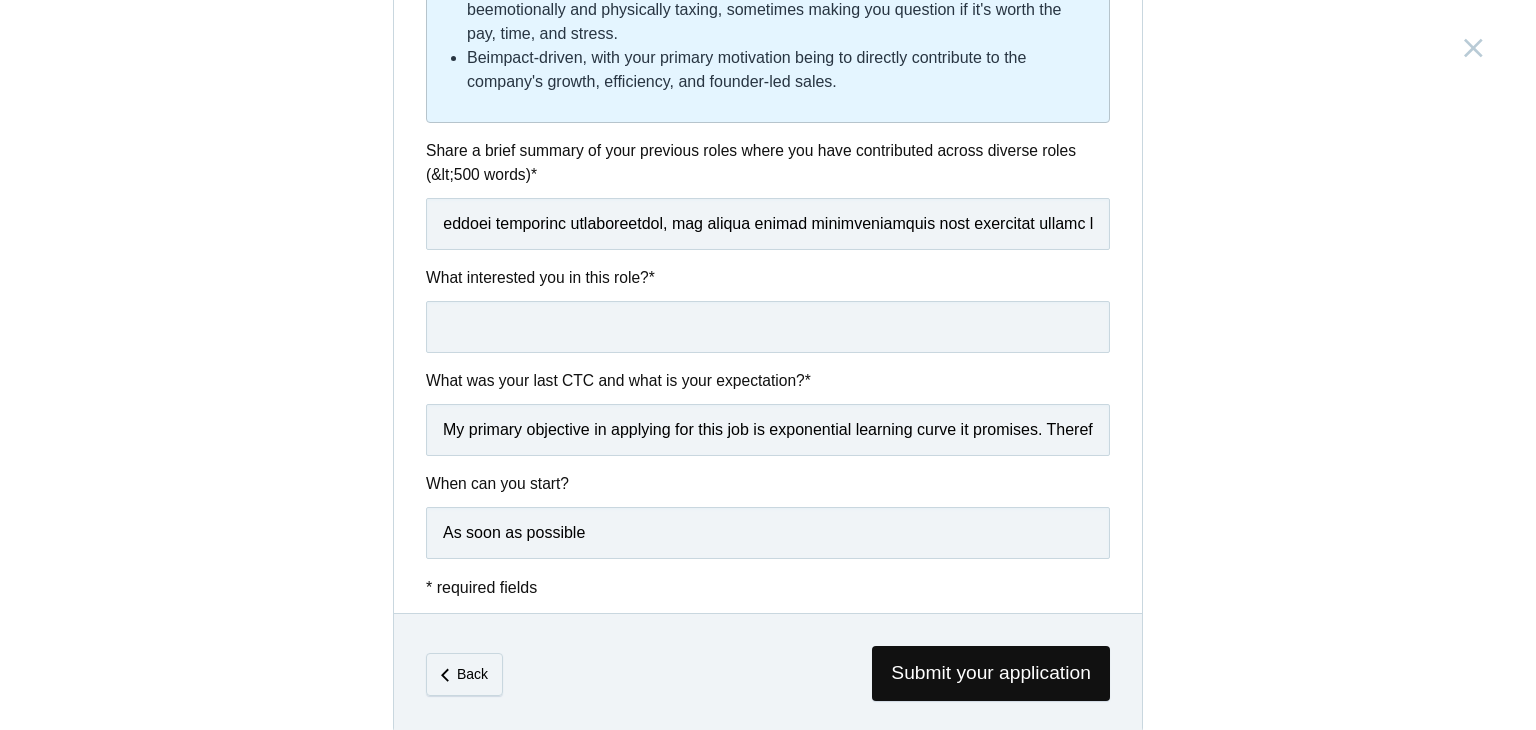 scroll, scrollTop: 0, scrollLeft: 0, axis: both 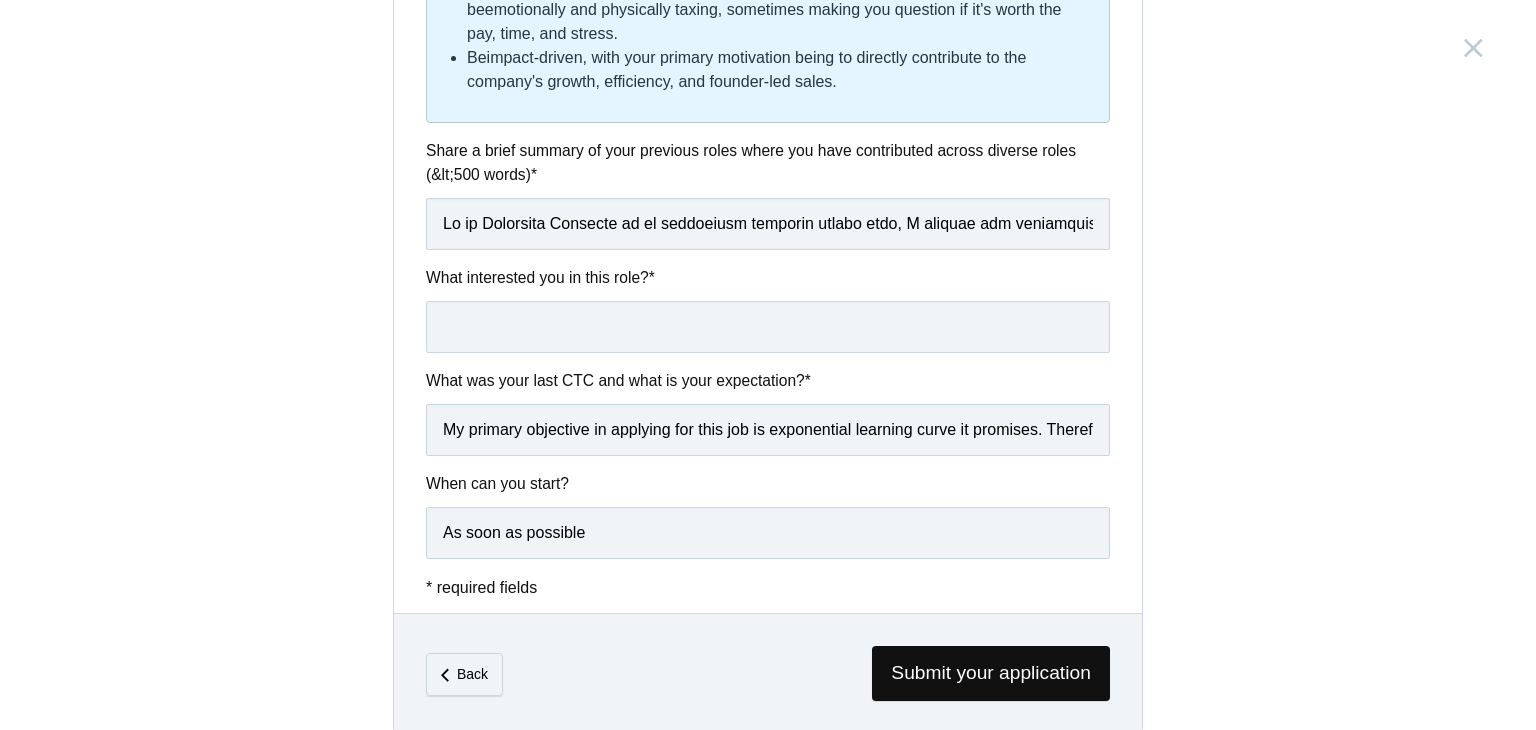 click on "Founders' Office
India, Bengaluru
Submitting form failed, try again.
Retry
Your application for this position has been submitted successfully.
Close
Personal
Full name  *
Deeksha Shetty G R
Email address  *
deekshashetty065@gmail.com
Phone number  *
7349727701
CV / Resume  *
Questions" at bounding box center (768, 365) 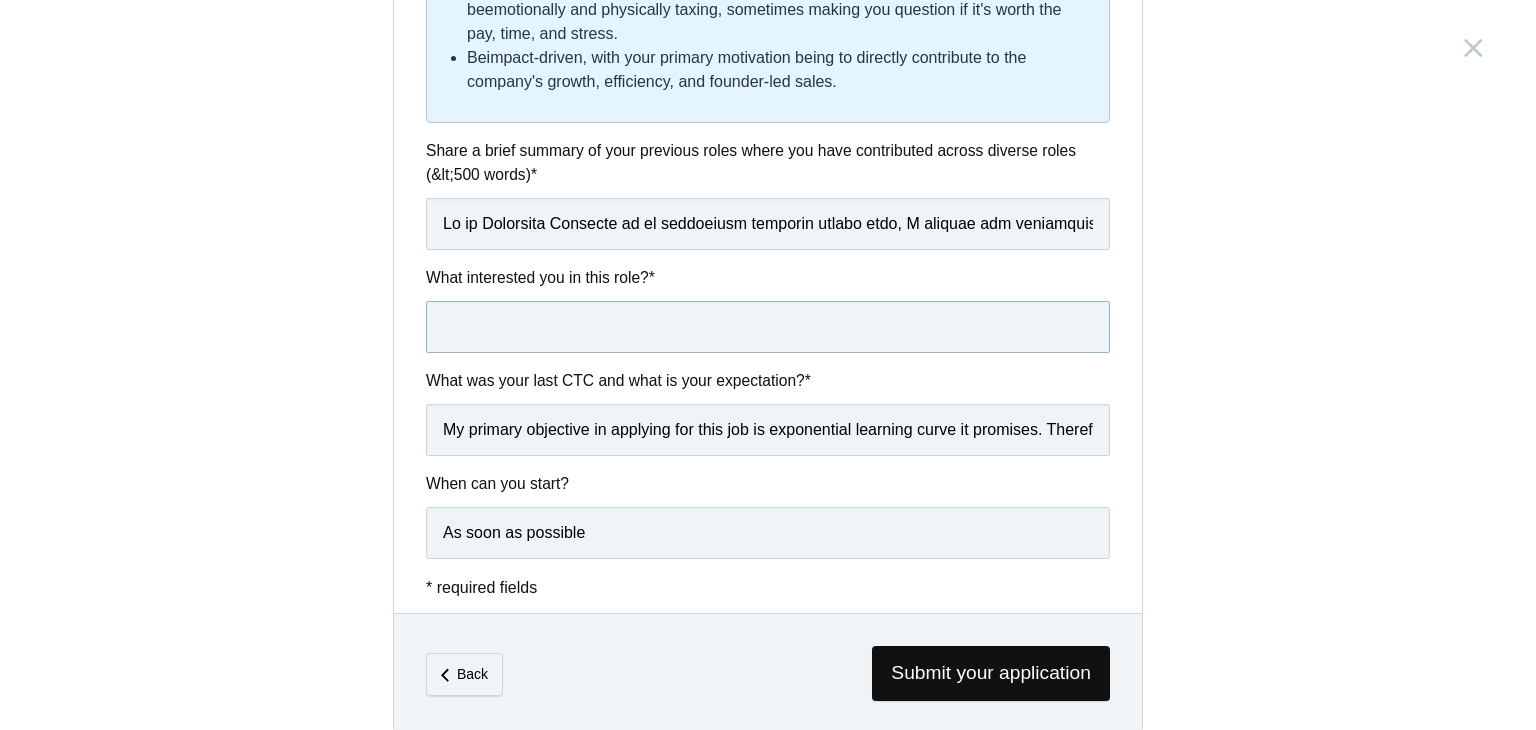 click at bounding box center (768, 327) 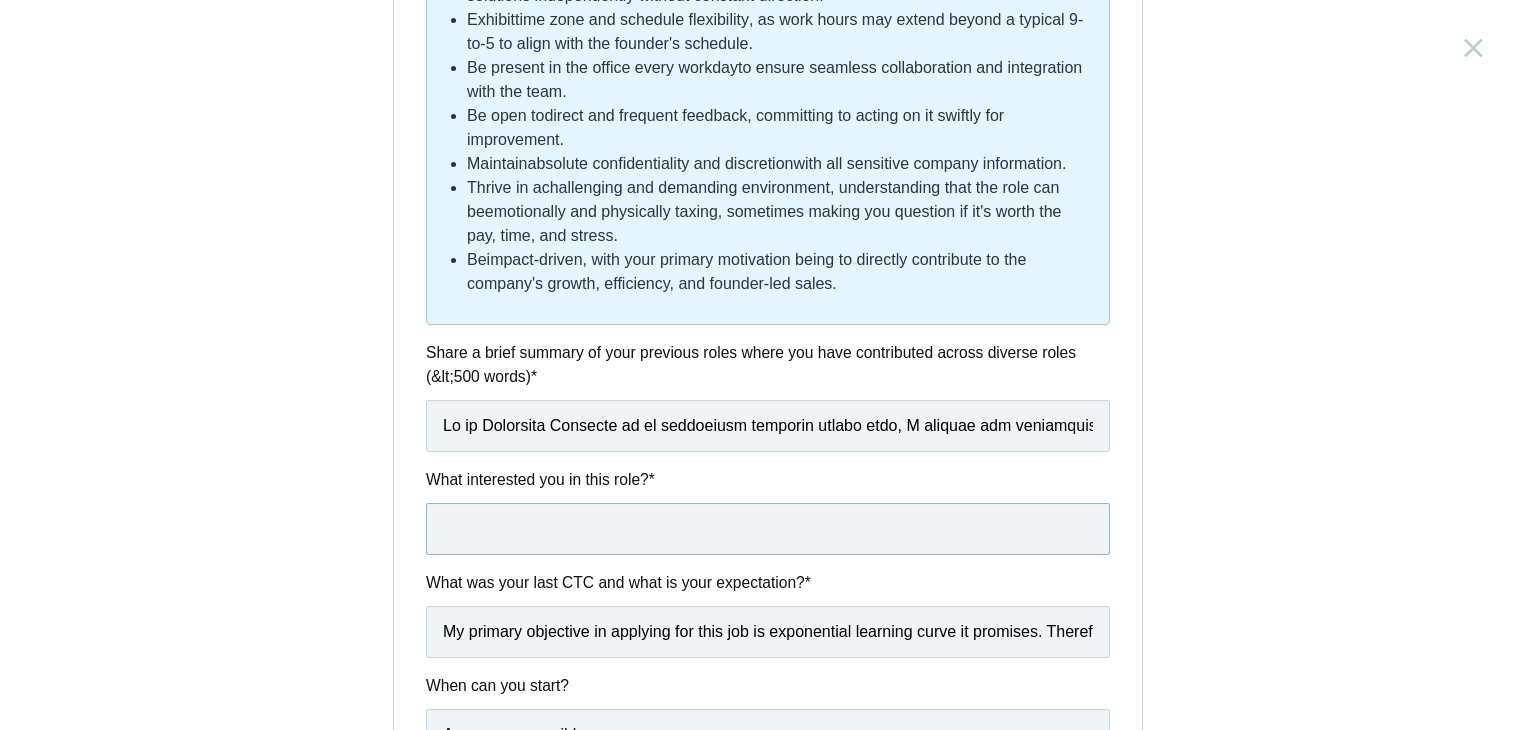scroll, scrollTop: 1176, scrollLeft: 0, axis: vertical 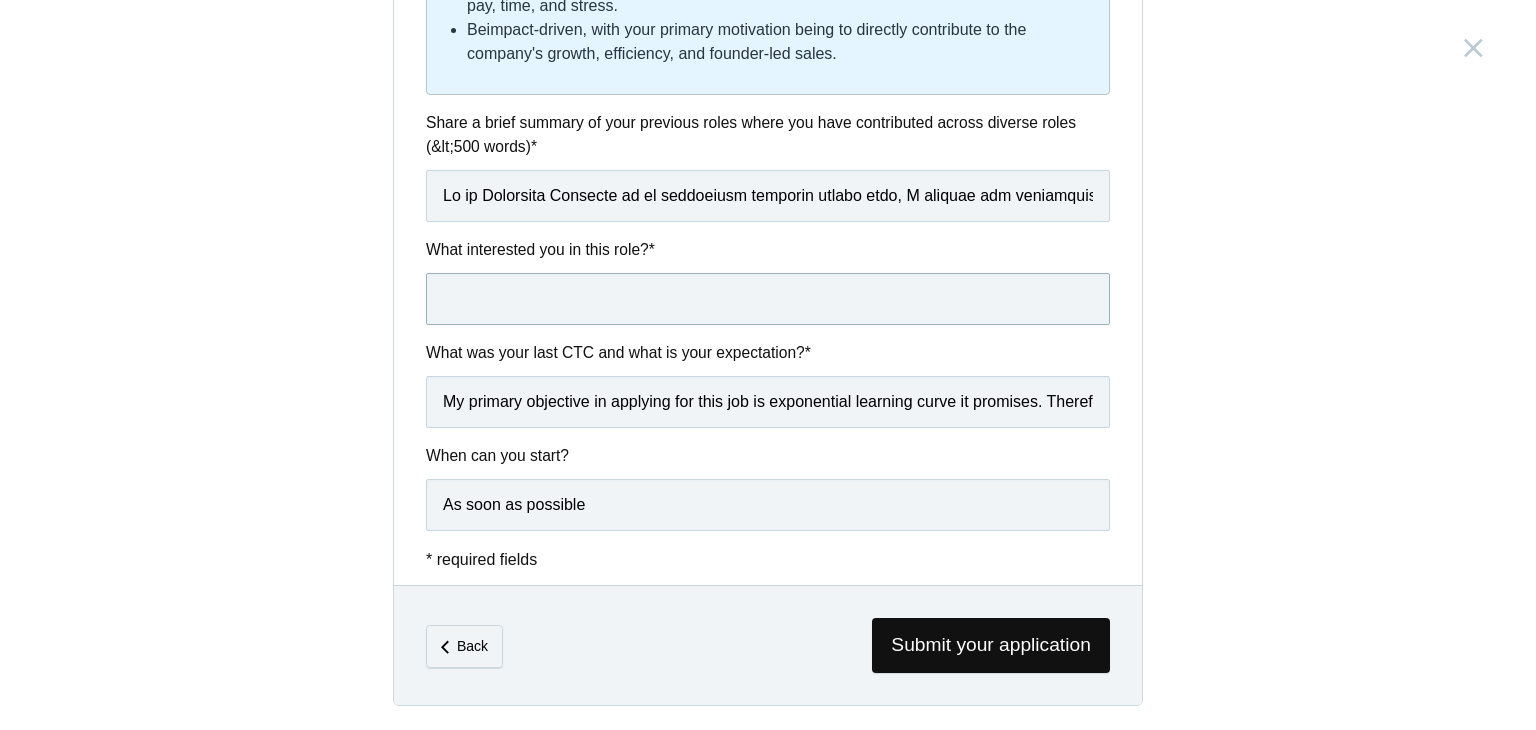 paste on "I’ve always been drawn to roles that blend structure with creativity." 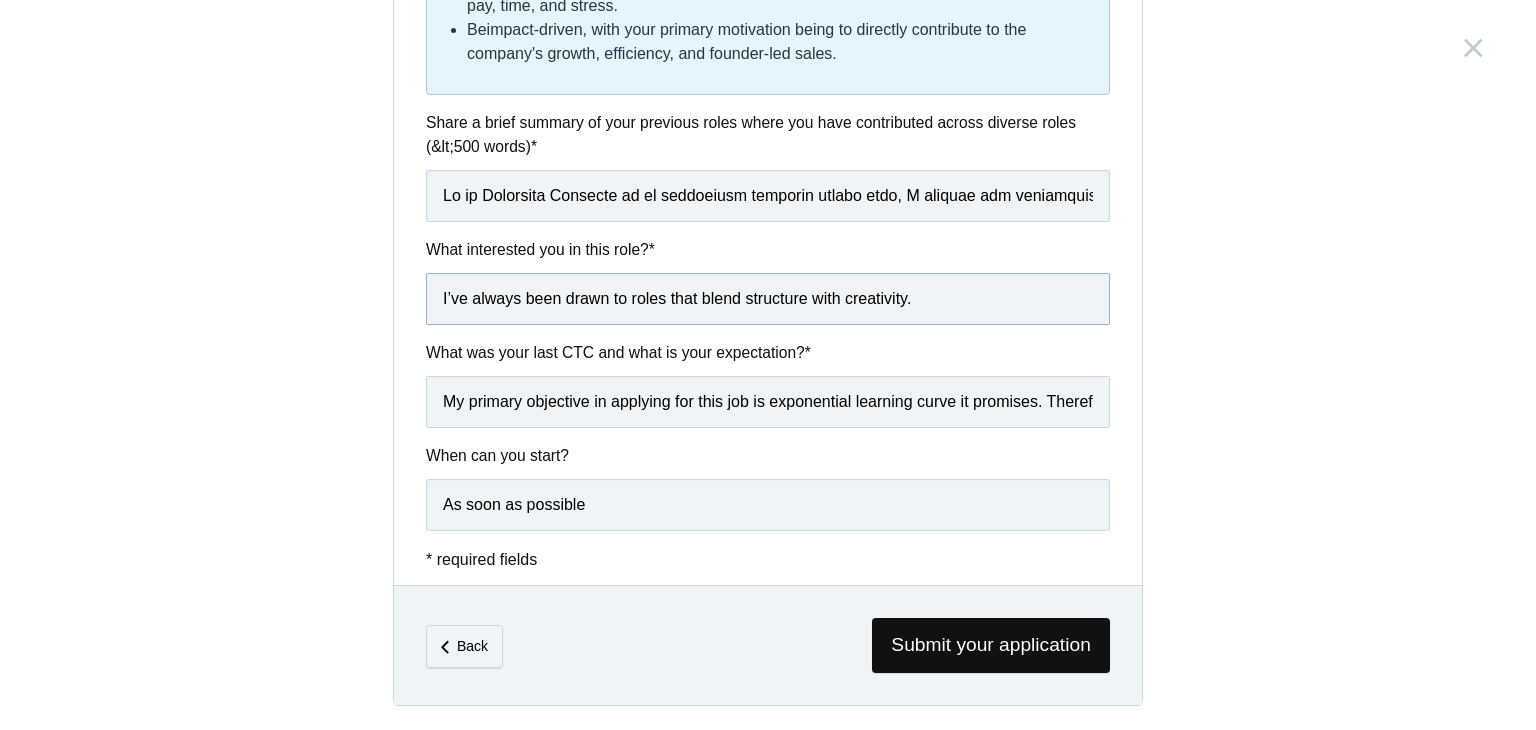 click on "I’ve always been drawn to roles that blend structure with creativity." at bounding box center (768, 299) 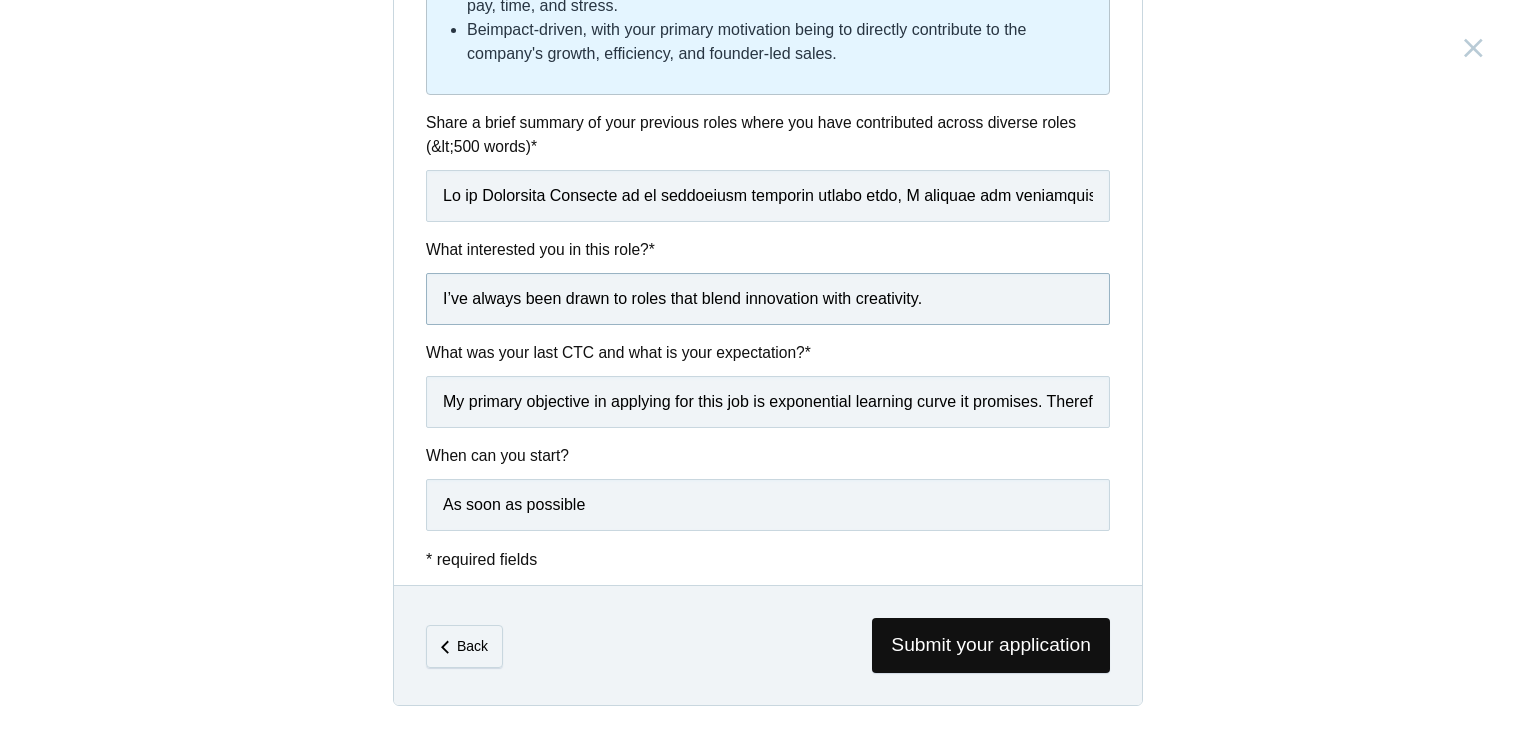 click on "I’ve always been drawn to roles that blend innovation with creativity." at bounding box center (768, 299) 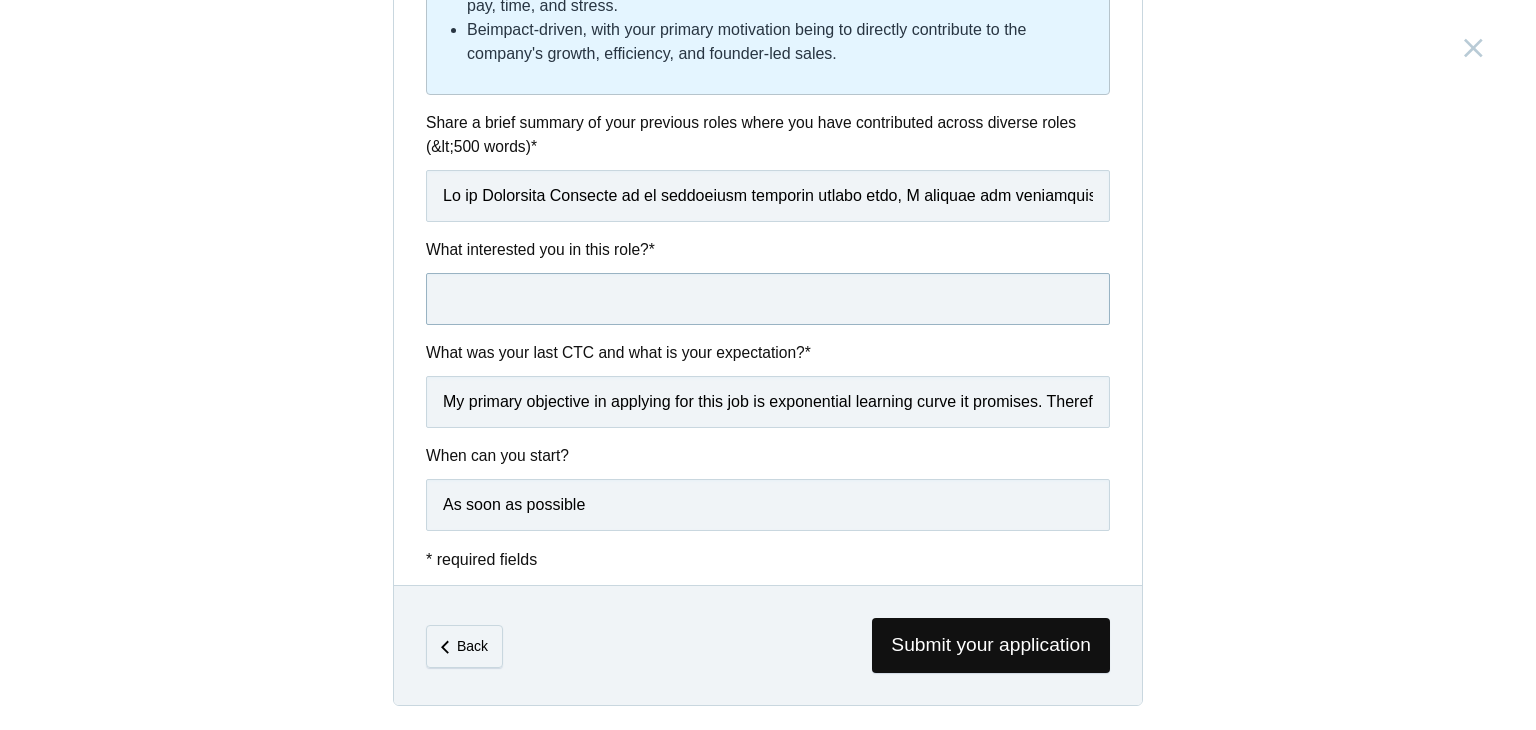 paste on "I come from a background in Electronics & Communication Engineering, but life took an unexpected turn when I had to stay back in my hometown after graduation due to personal reasons. During that time, I stepped into a management role at Mysore Ayurveda Academy & Wellness Centre. While it wasn’t part of the original plan, that experience shaped me in ways I never anticipated—it taught me how to manage people, solve real-world problems on the fly, and think creatively within constraints.  Still, I’ve always been someone who leans toward creating, not just executing. I’ve found myself drawn to spaces where innovation and structure meet—where ideas aren't just talked about, but built, tested, and refined. That’s exactly what drew me to Parallel." 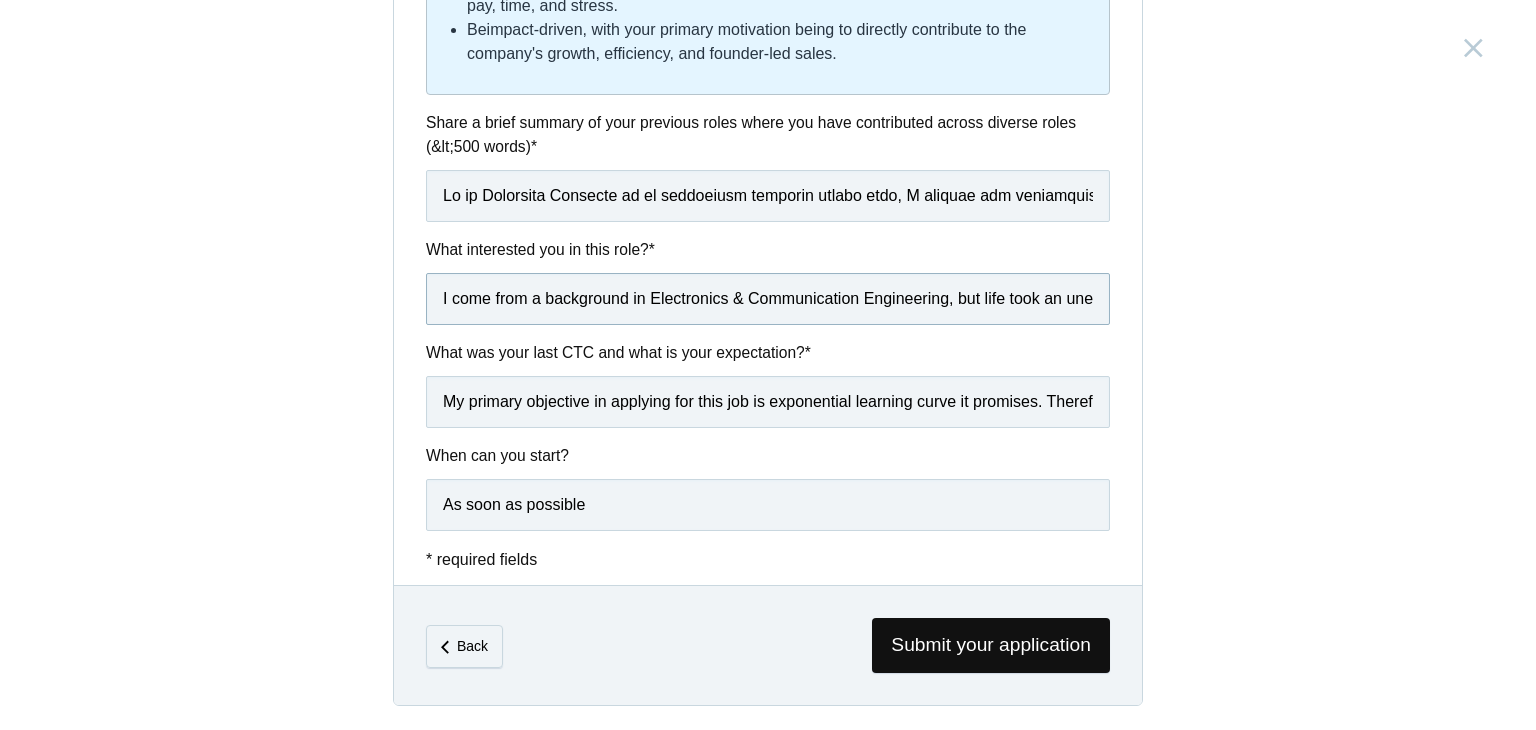 scroll, scrollTop: 0, scrollLeft: 4704, axis: horizontal 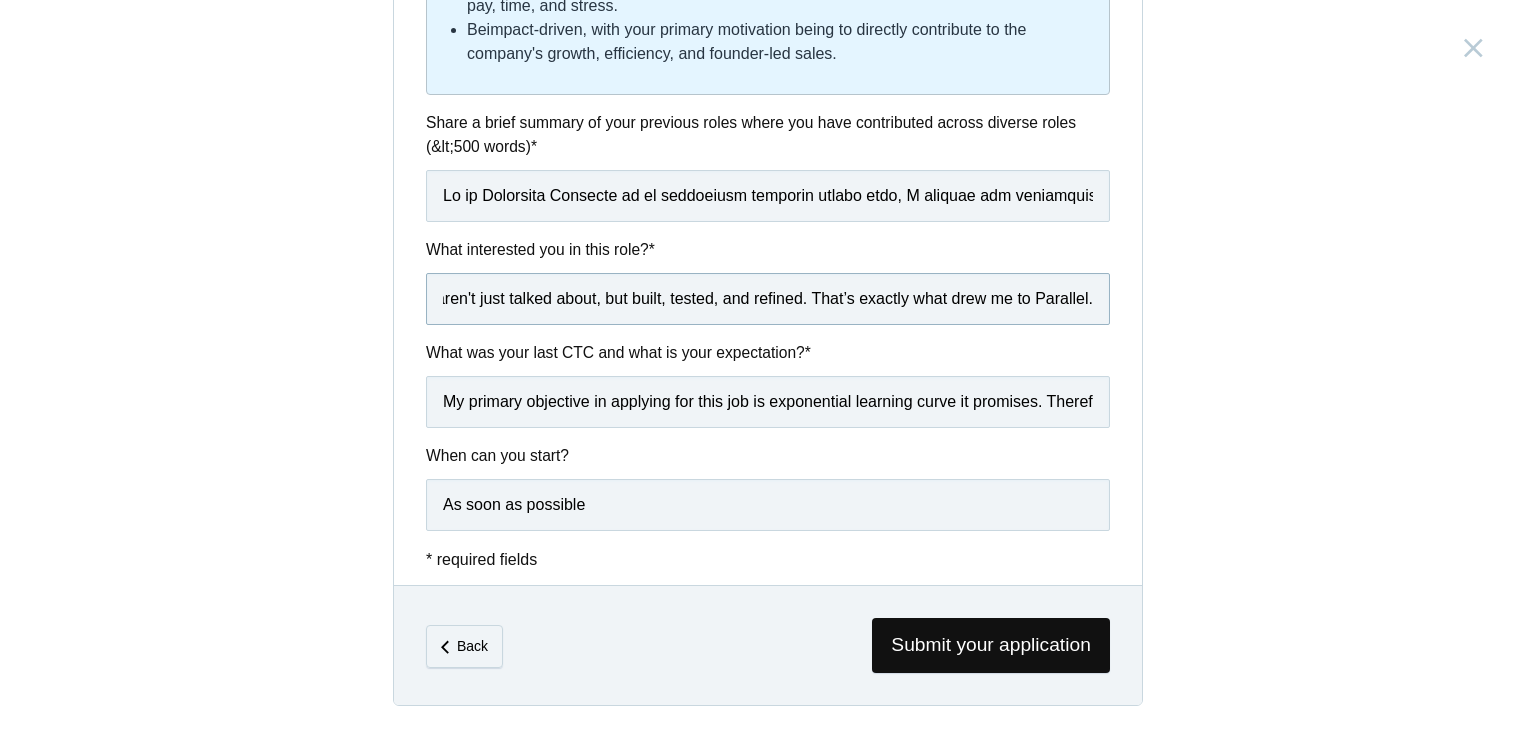 click on "I come from a background in Electronics & Communication Engineering, but life took an unexpected turn when I had to stay back in my hometown after graduation due to personal reasons. During that time, I stepped into a management role at Mysore Ayurveda Academy & Wellness Centre. While it wasn’t part of the original plan, that experience shaped me in ways I never anticipated—it taught me how to manage people, solve real-world problems on the fly, and think creatively within constraints.  Still, I’ve always been someone who leans toward creating, not just executing. I’ve found myself drawn to spaces where innovation and structure meet—where ideas aren't just talked about, but built, tested, and refined. That’s exactly what drew me to Parallel." at bounding box center (768, 299) 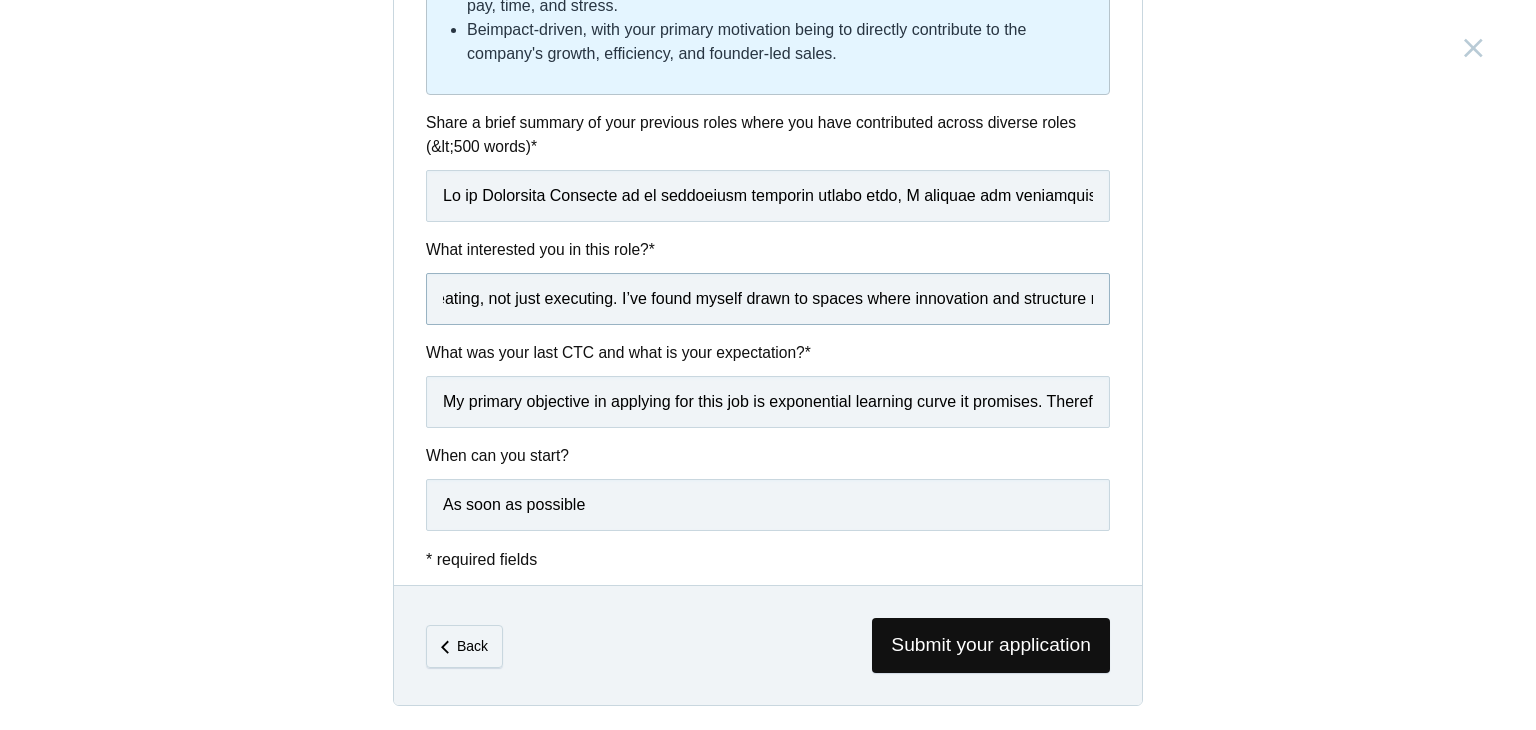 scroll, scrollTop: 0, scrollLeft: 3726, axis: horizontal 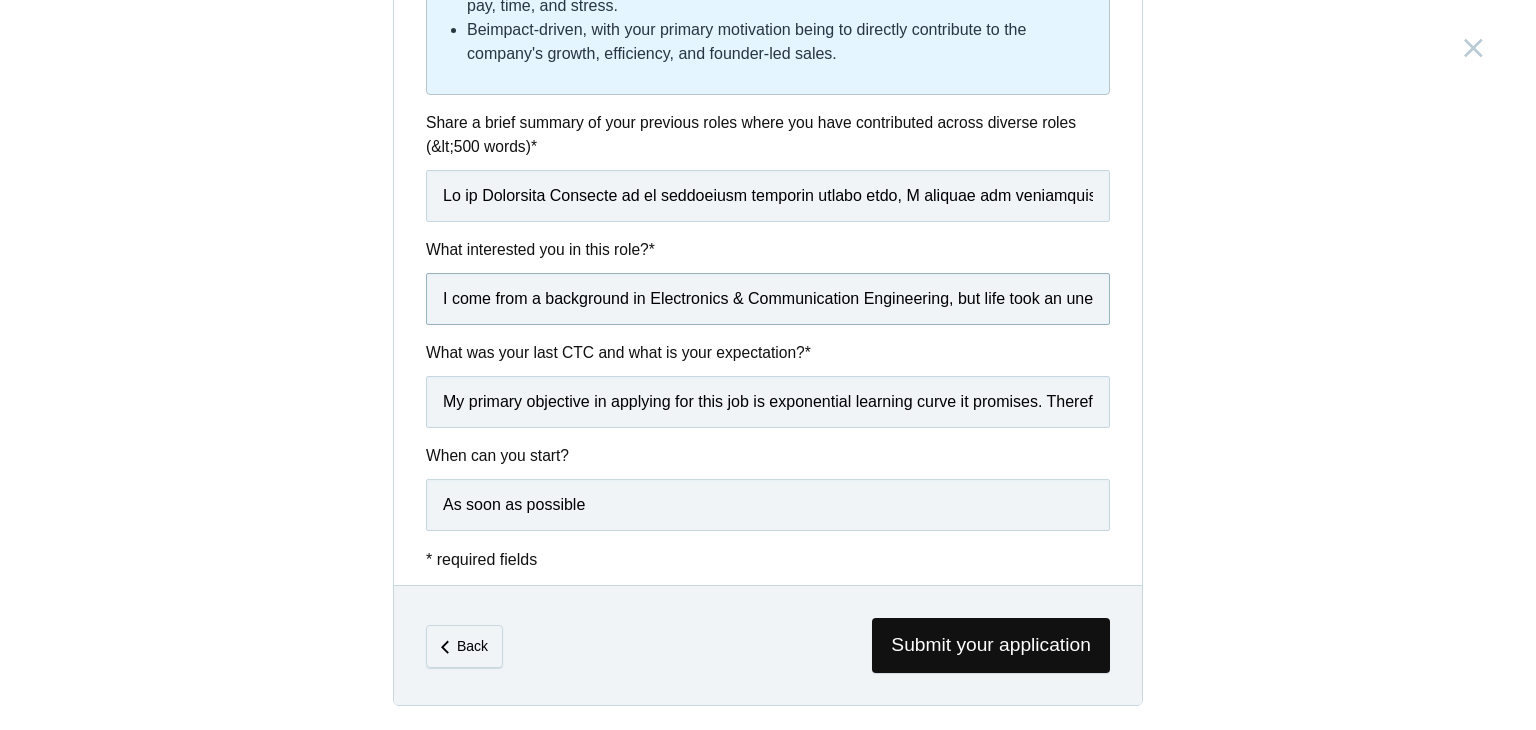 drag, startPoint x: 493, startPoint y: 309, endPoint x: 347, endPoint y: 297, distance: 146.49232 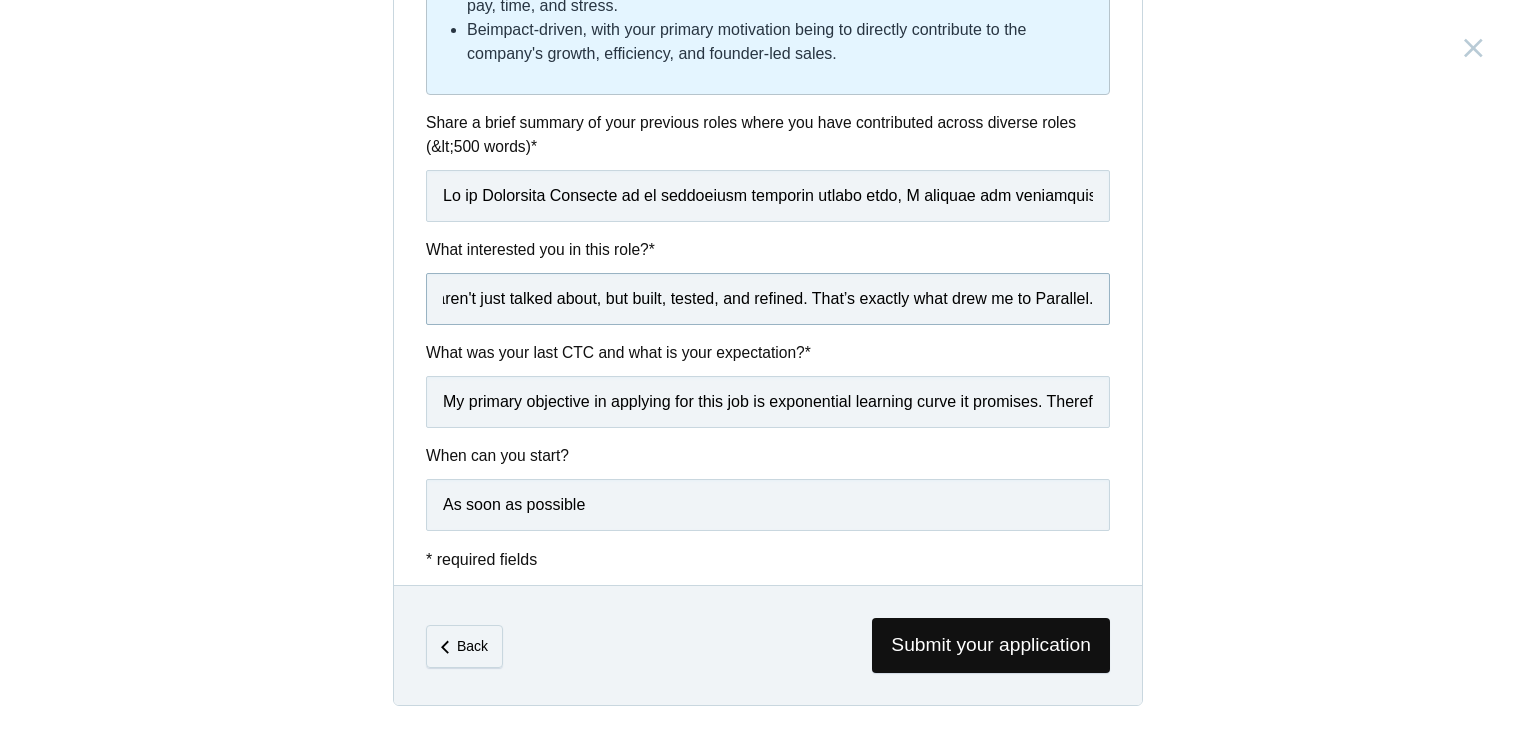 scroll, scrollTop: 0, scrollLeft: 4541, axis: horizontal 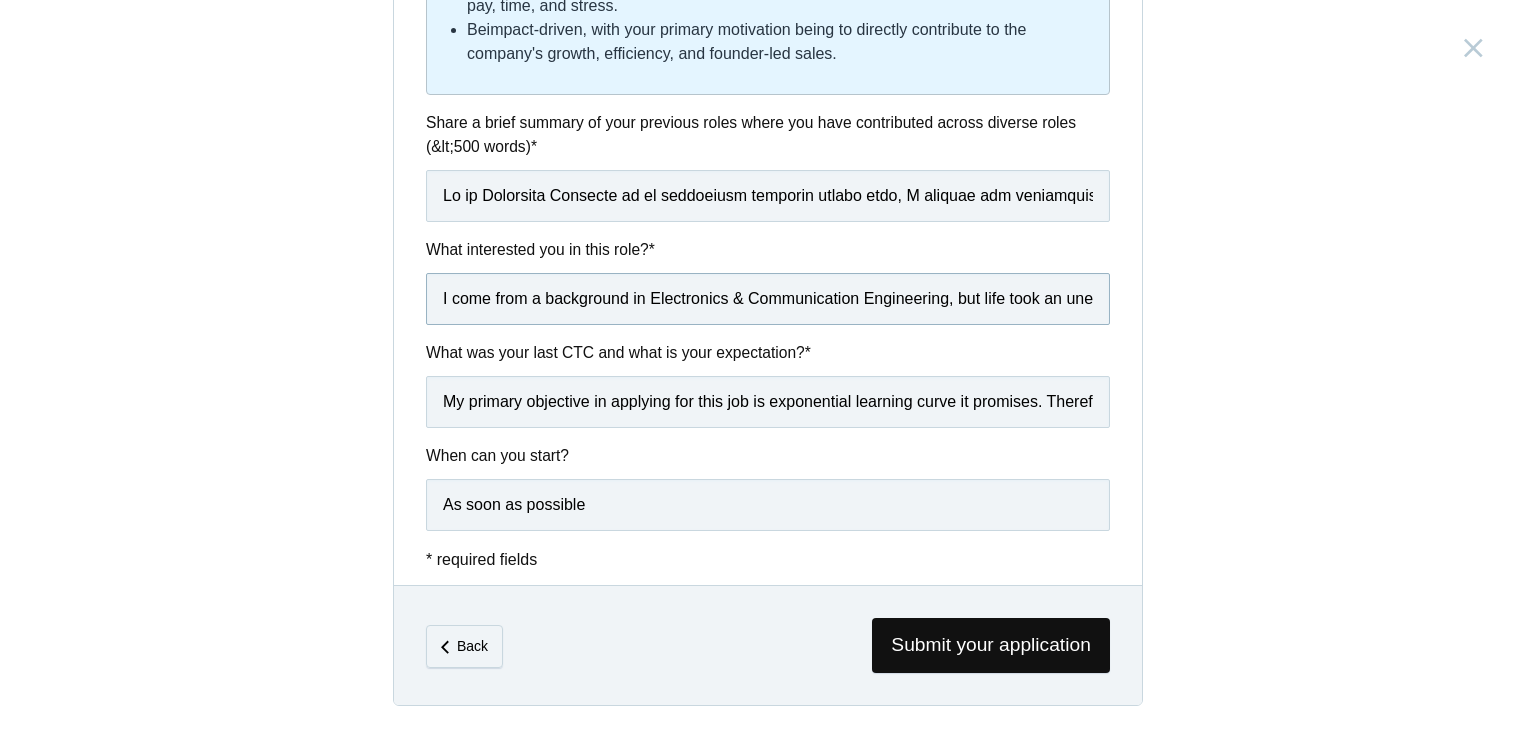 click on "I come from a background in Electronics & Communication Engineering, but life took an unexpected turn when I had to stay back in my hometown after graduation due to personal reasons. During that time, I stepped into a management role at Mysore Ayurveda Academy & Wellness Centre. While it wasn’t part of the original plan, that experience shaped me in ways I never anticipated—it taught me how to manage people, solve real-world problems on the fly, and think creatively. I’ve always been someone who leans toward creating, not just executing. I’ve found myself drawn to spaces where innovation and creativity meet—where ideas aren't just talked about, but built, tested, and refined. That’s exactly what drew me to Parallel." at bounding box center [768, 299] 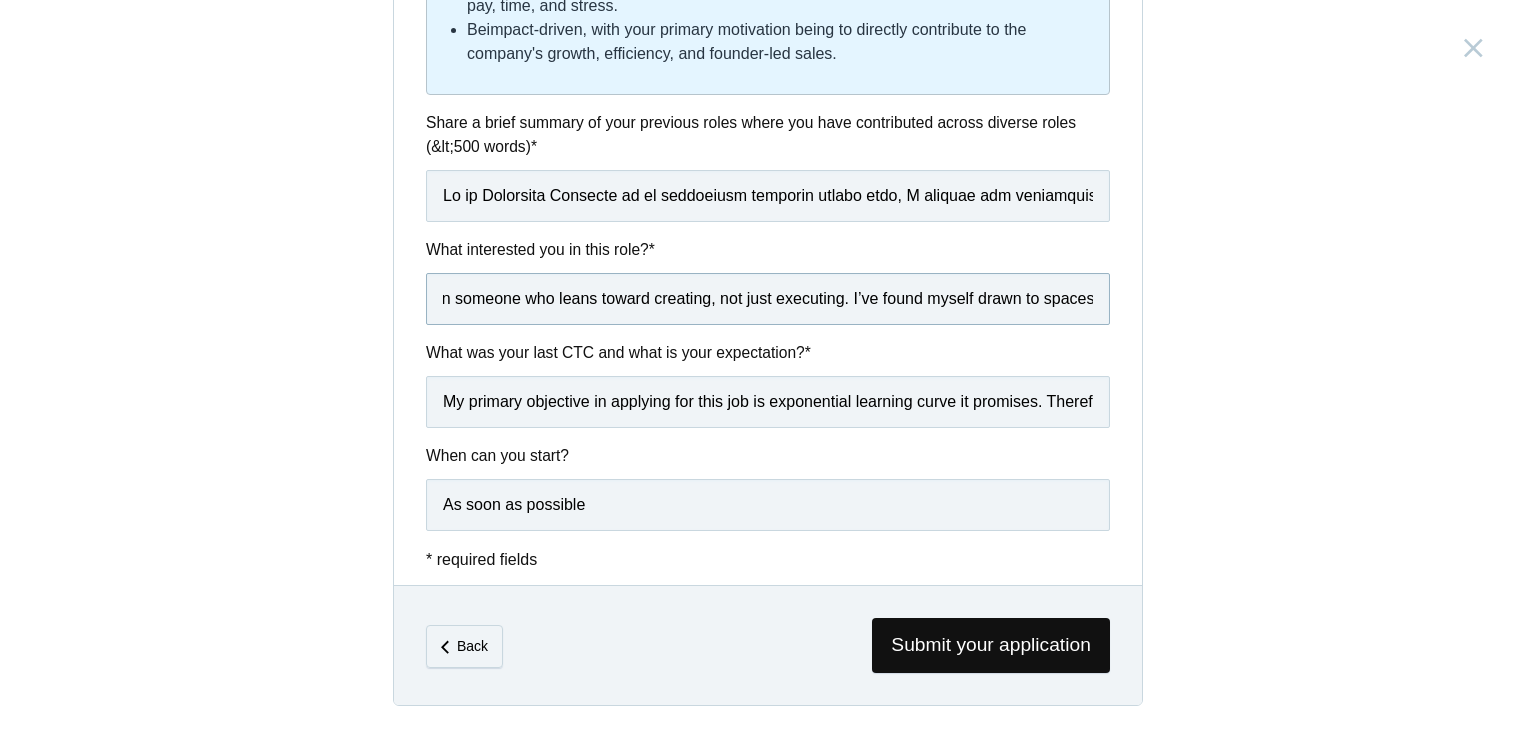 scroll, scrollTop: 0, scrollLeft: 4541, axis: horizontal 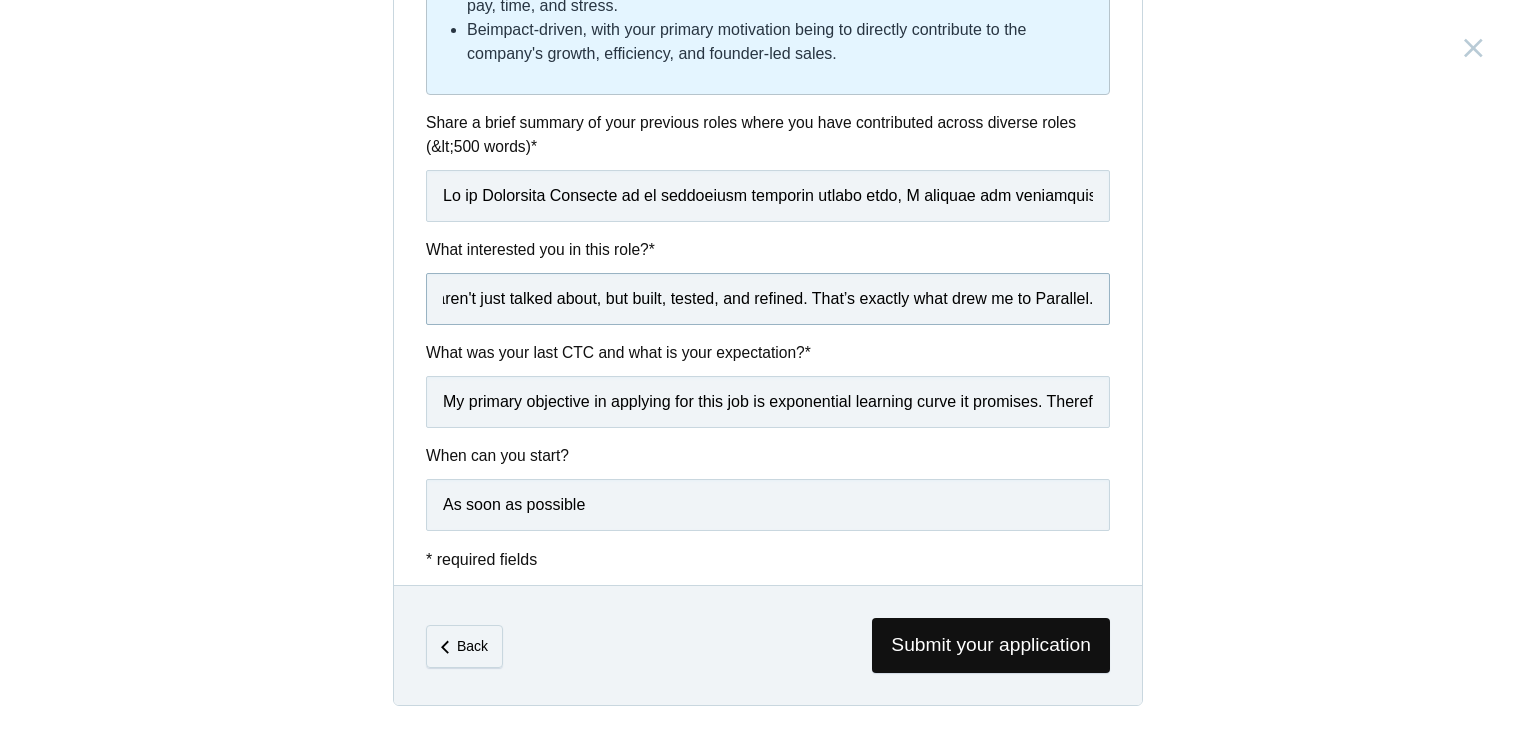 drag, startPoint x: 1064, startPoint y: 301, endPoint x: 1280, endPoint y: 353, distance: 222.17111 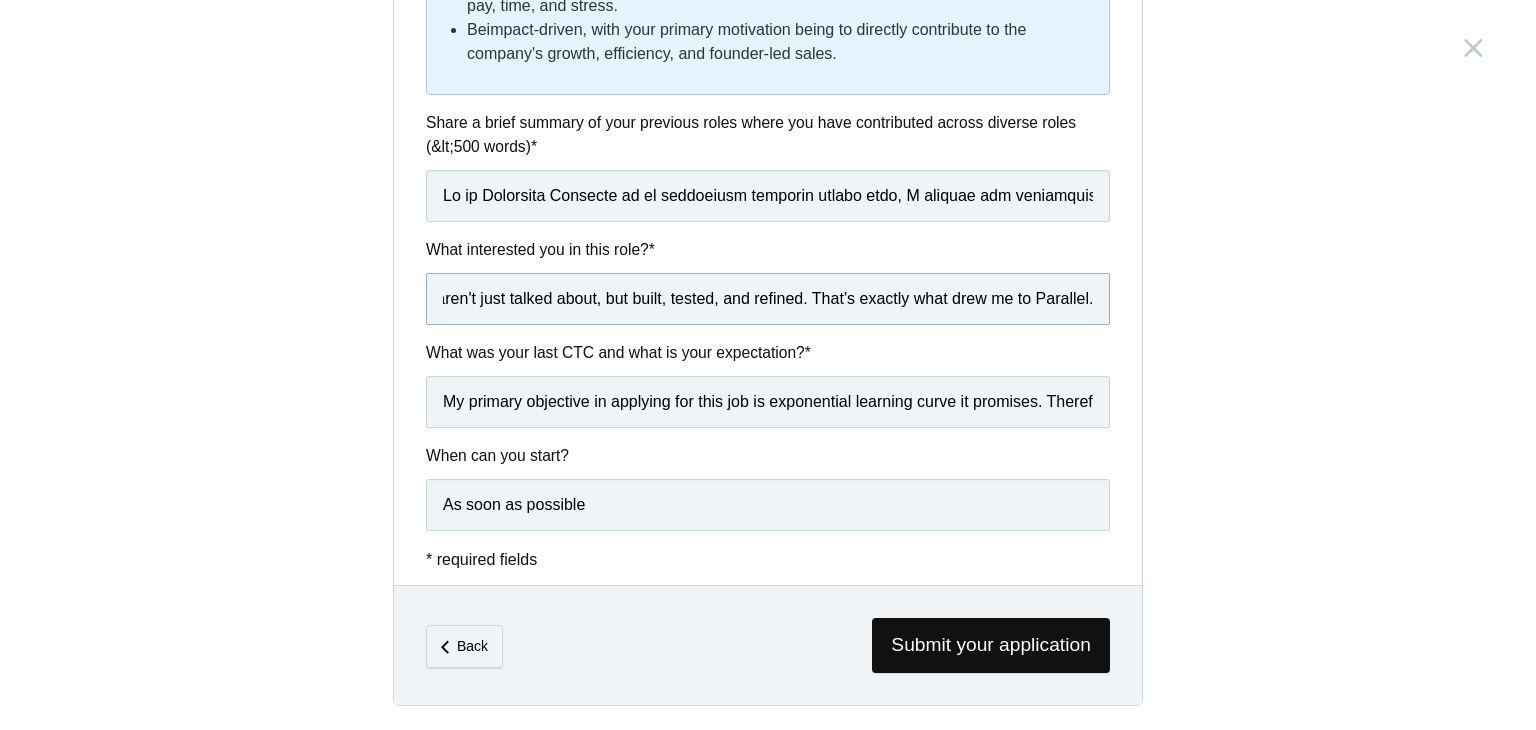 click on "I come from a background in Electronics & Communication Engineering, but life took an unexpected turn when I had to stay back in my hometown after graduation due to personal reasons. During that time, I stepped into a management role at Mysore Ayurveda Academy & Wellness Centre. While it wasn’t part of the original plan, that experience shaped me in ways I never anticipated—it taught me how to manage people, solve real-world problems on the fly, and think creatively. I’ve always been someone who leans toward creating, not just executing. I’ve found myself drawn to spaces where innovation and creativity meet—where ideas aren't just talked about, but built, tested, and refined. That’s exactly what drew me to Parallel." at bounding box center [768, 299] 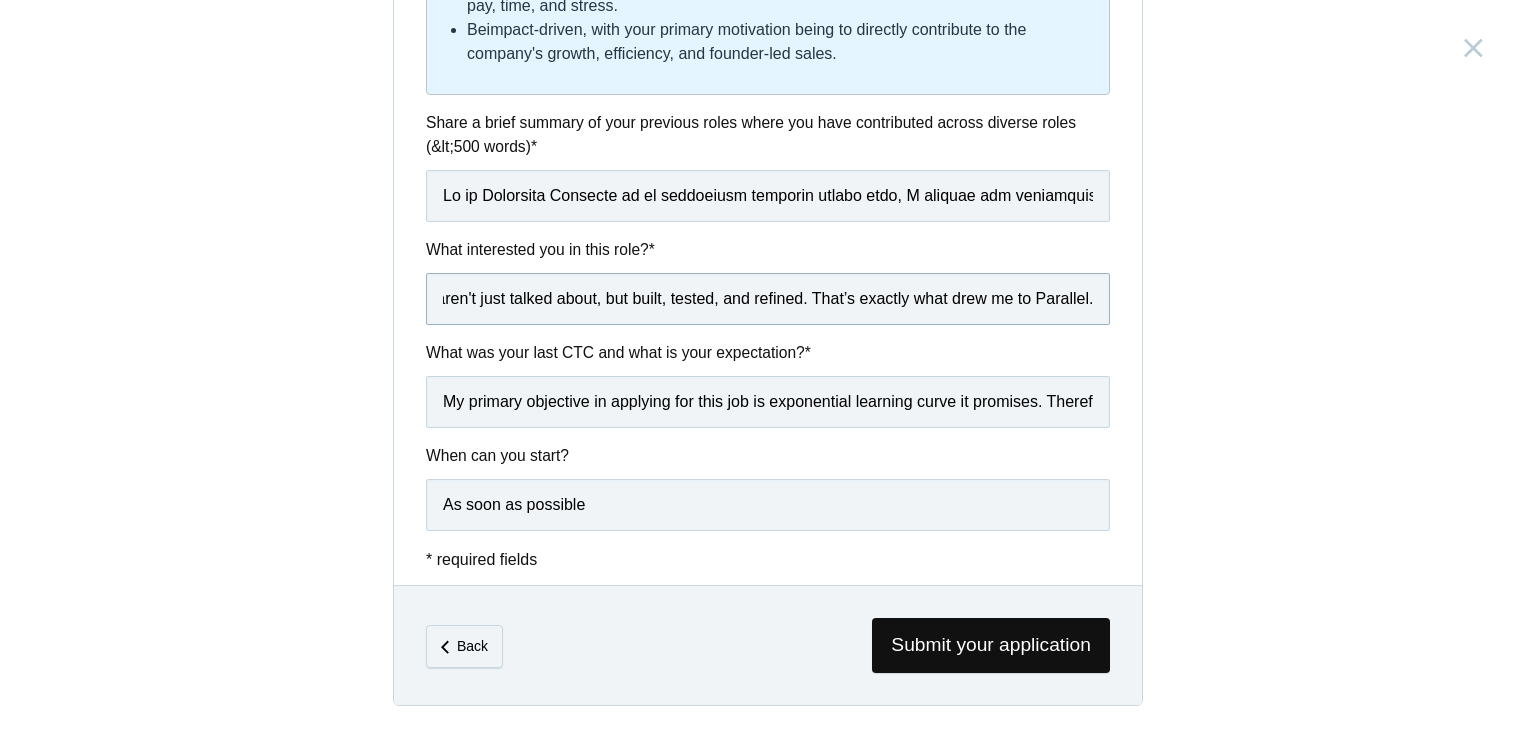 paste on "The Founder’s Office role, in particular, feels like a great match. It’s dynamic, collaborative, and rooted in impact. I’m excited by the idea of supporting high-priority initiatives, working closely across teams, and contributing wherever I’m needed—whether it’s research, operations, or just helping bring clarity to chaos.  In many ways, I see this role as a space where I can bring together my background in engineering, my hands-on experience in operations, and my creative curiosity. I’m looking for a team that values experimentation, honesty, and impact—and I genuinely feel that at Parallel, I could both contribute meaningfully and grow into the kind of work I’ve always wanted to do." 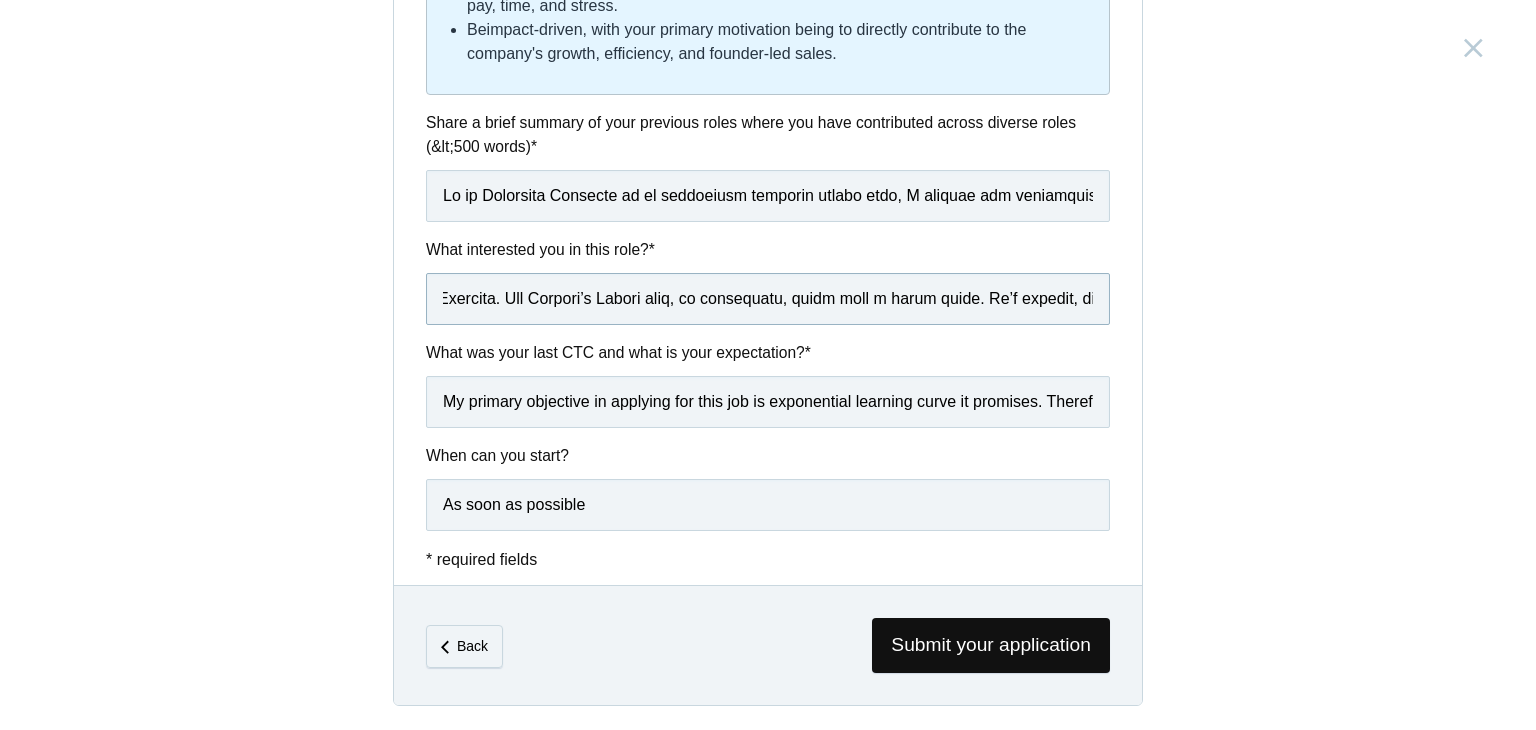 scroll, scrollTop: 0, scrollLeft: 5116, axis: horizontal 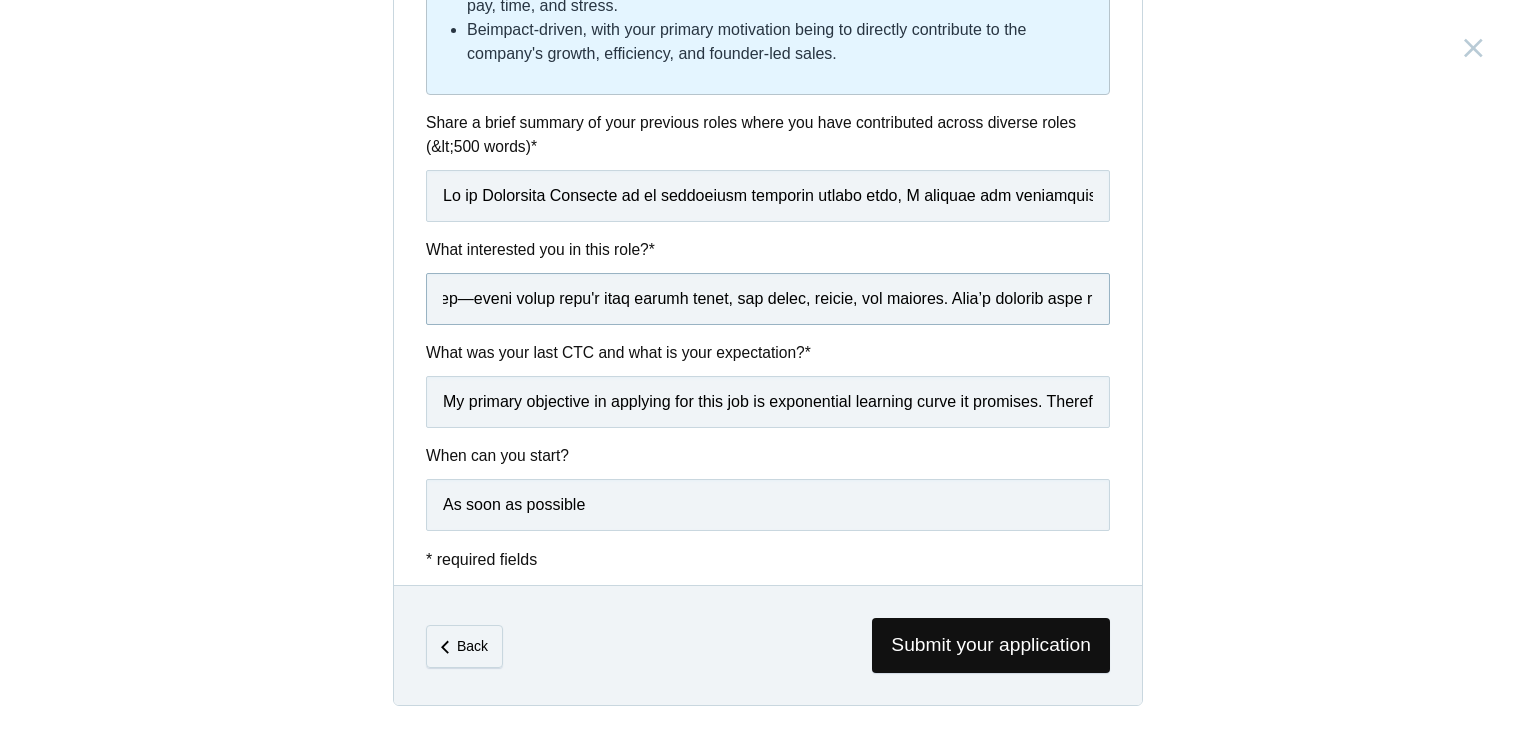 drag, startPoint x: 654, startPoint y: 286, endPoint x: 1127, endPoint y: 305, distance: 473.38144 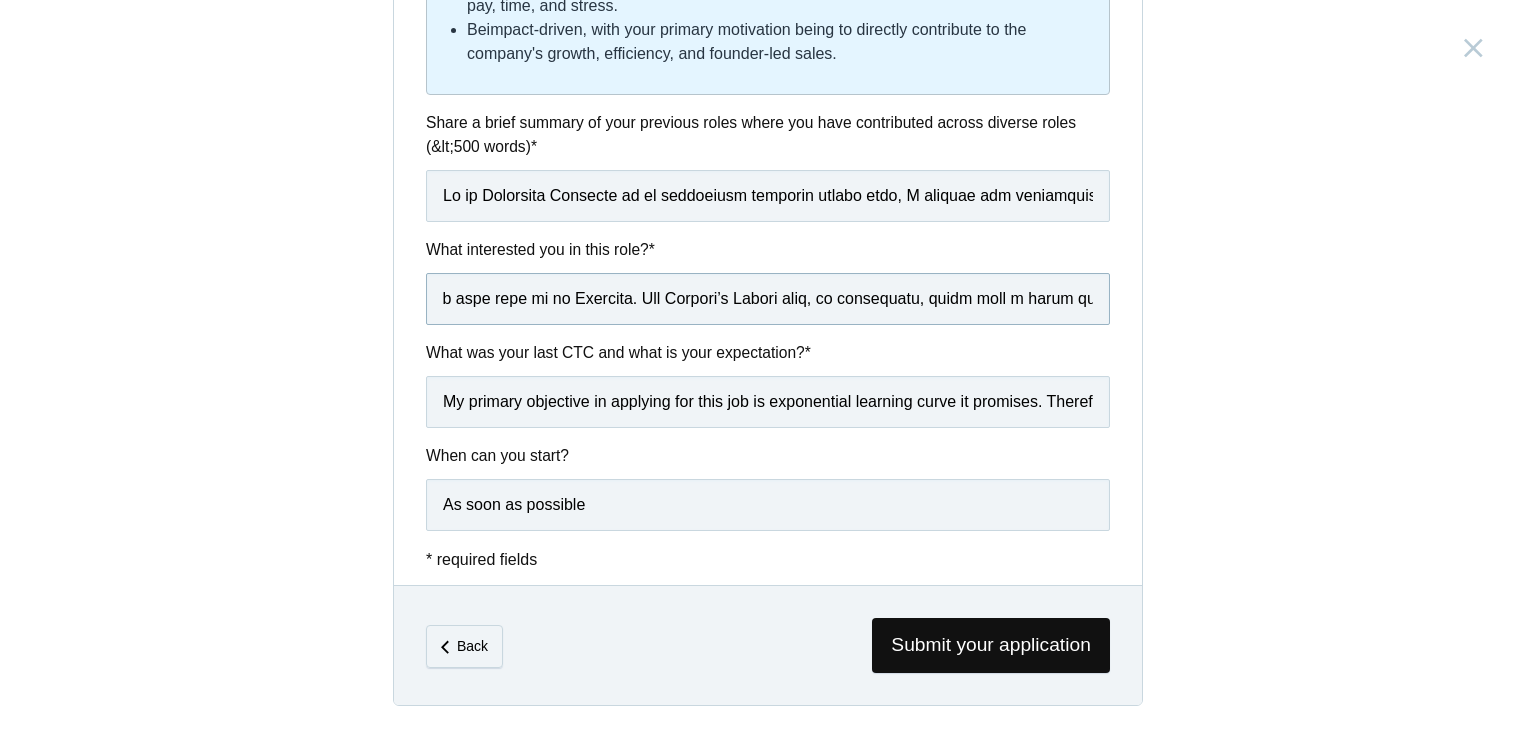 drag, startPoint x: 912, startPoint y: 296, endPoint x: 1124, endPoint y: 327, distance: 214.25452 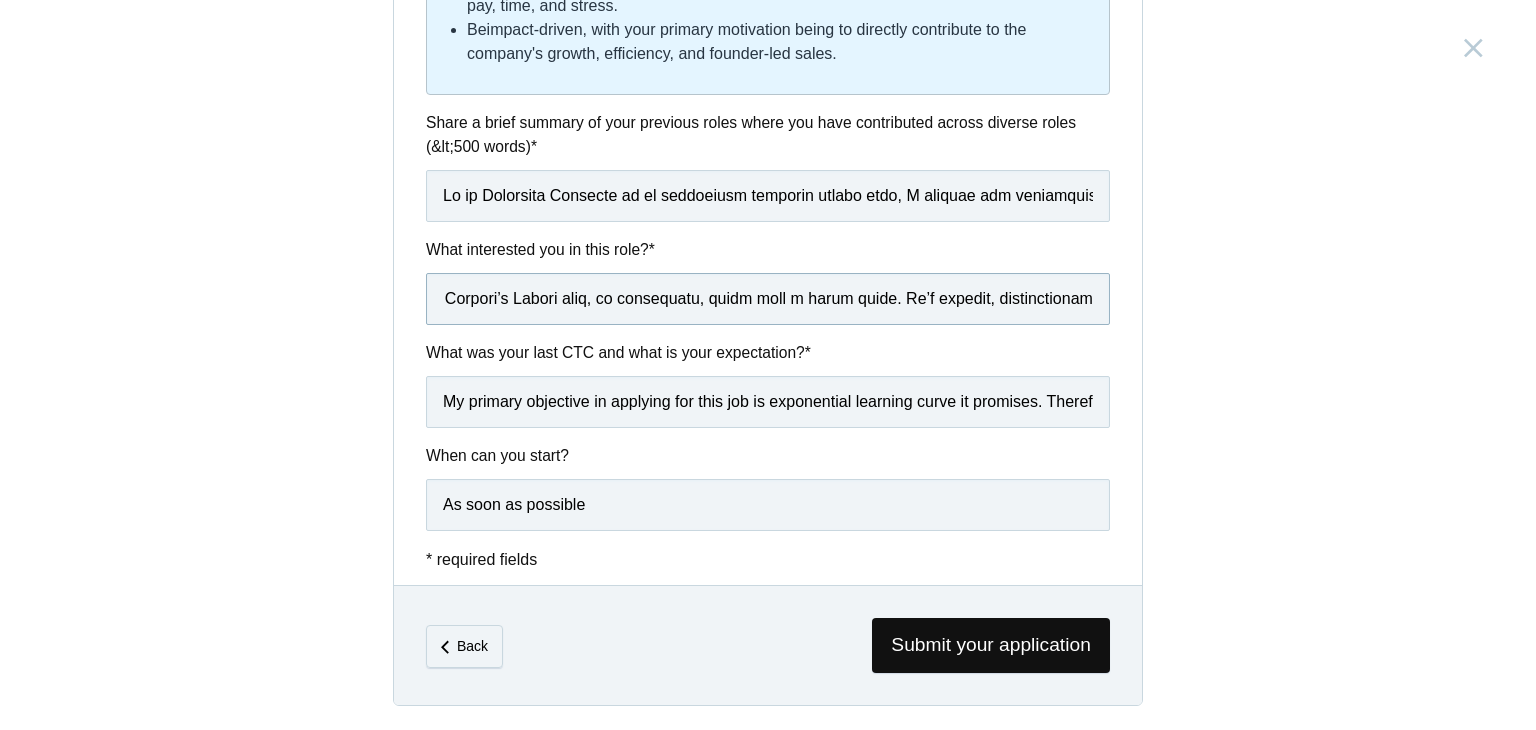 click at bounding box center (768, 299) 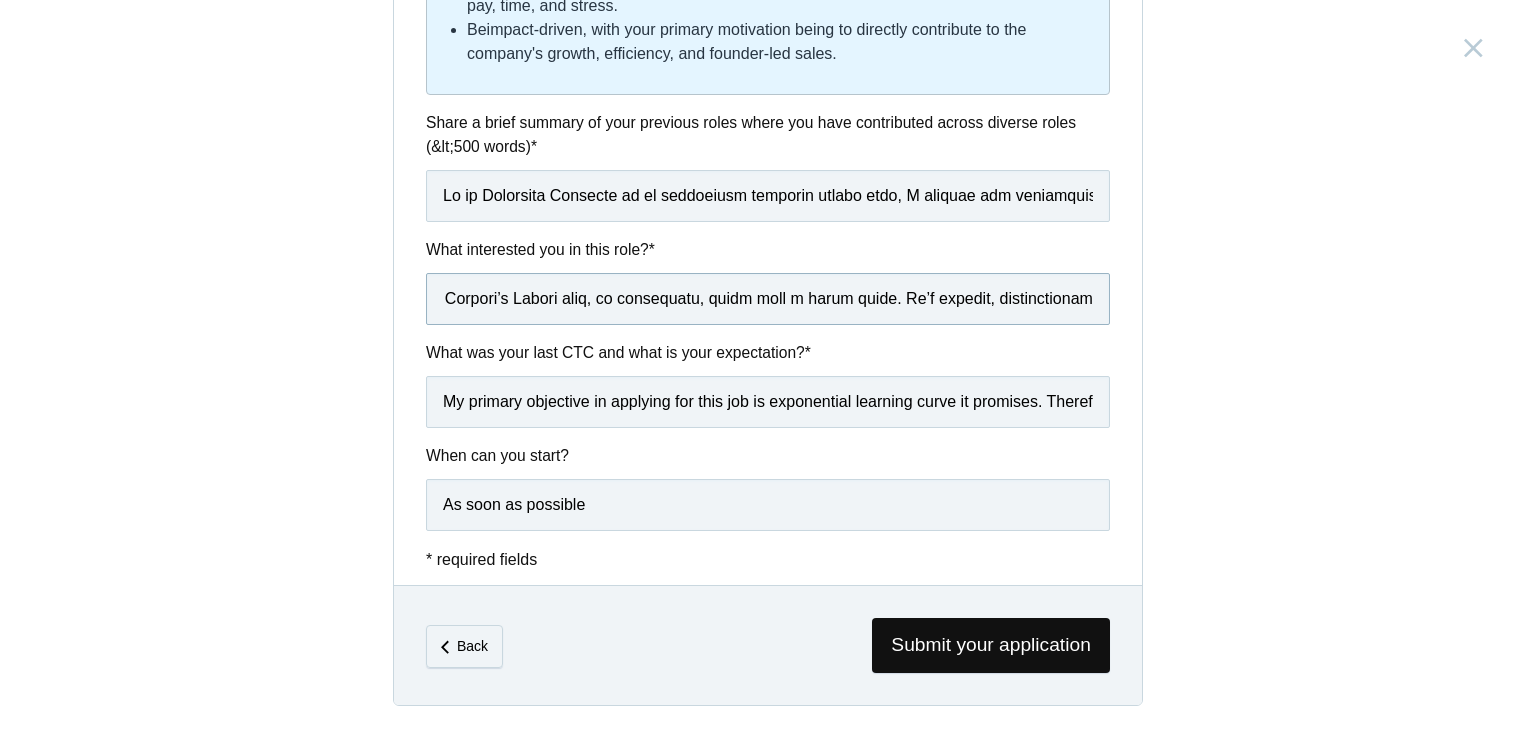 click at bounding box center [768, 299] 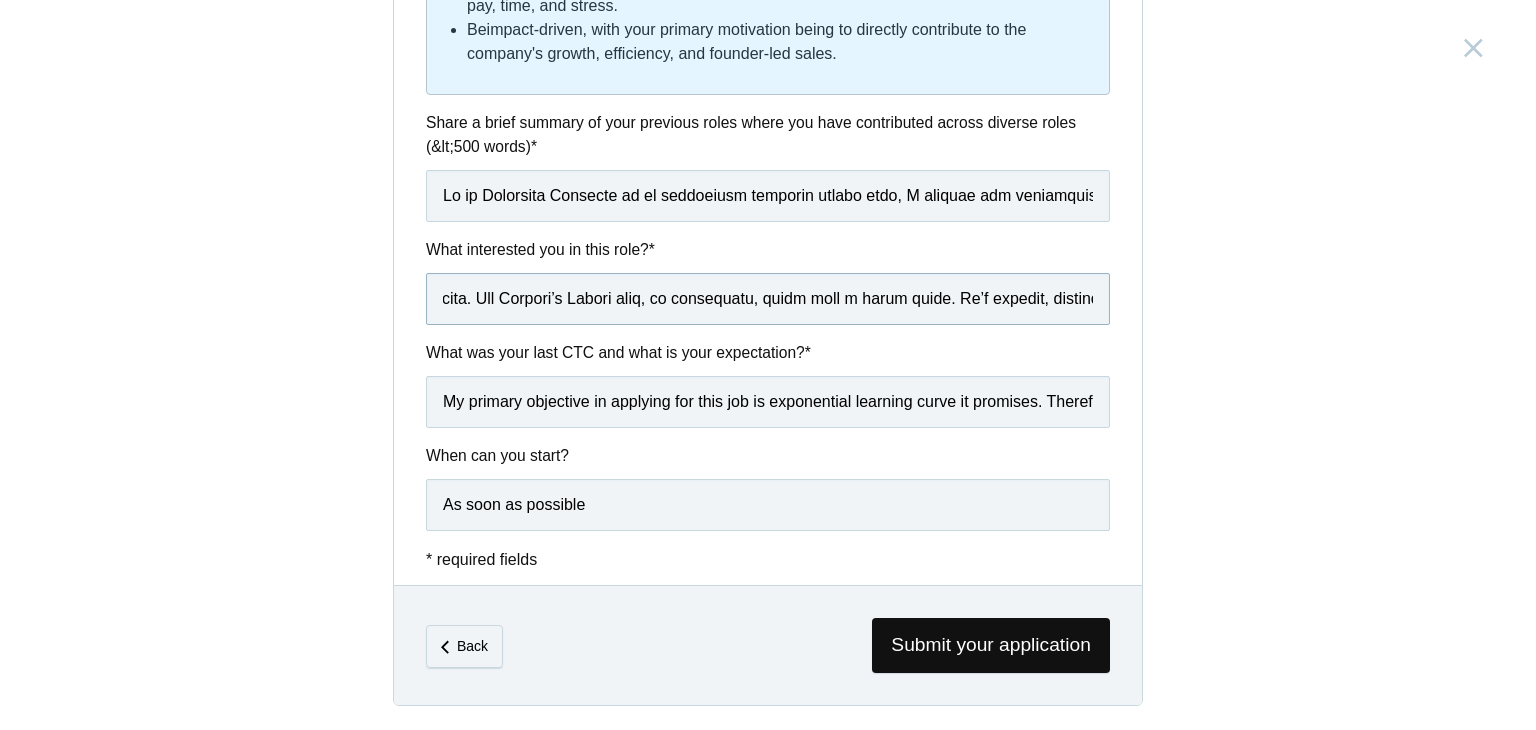 scroll, scrollTop: 0, scrollLeft: 5162, axis: horizontal 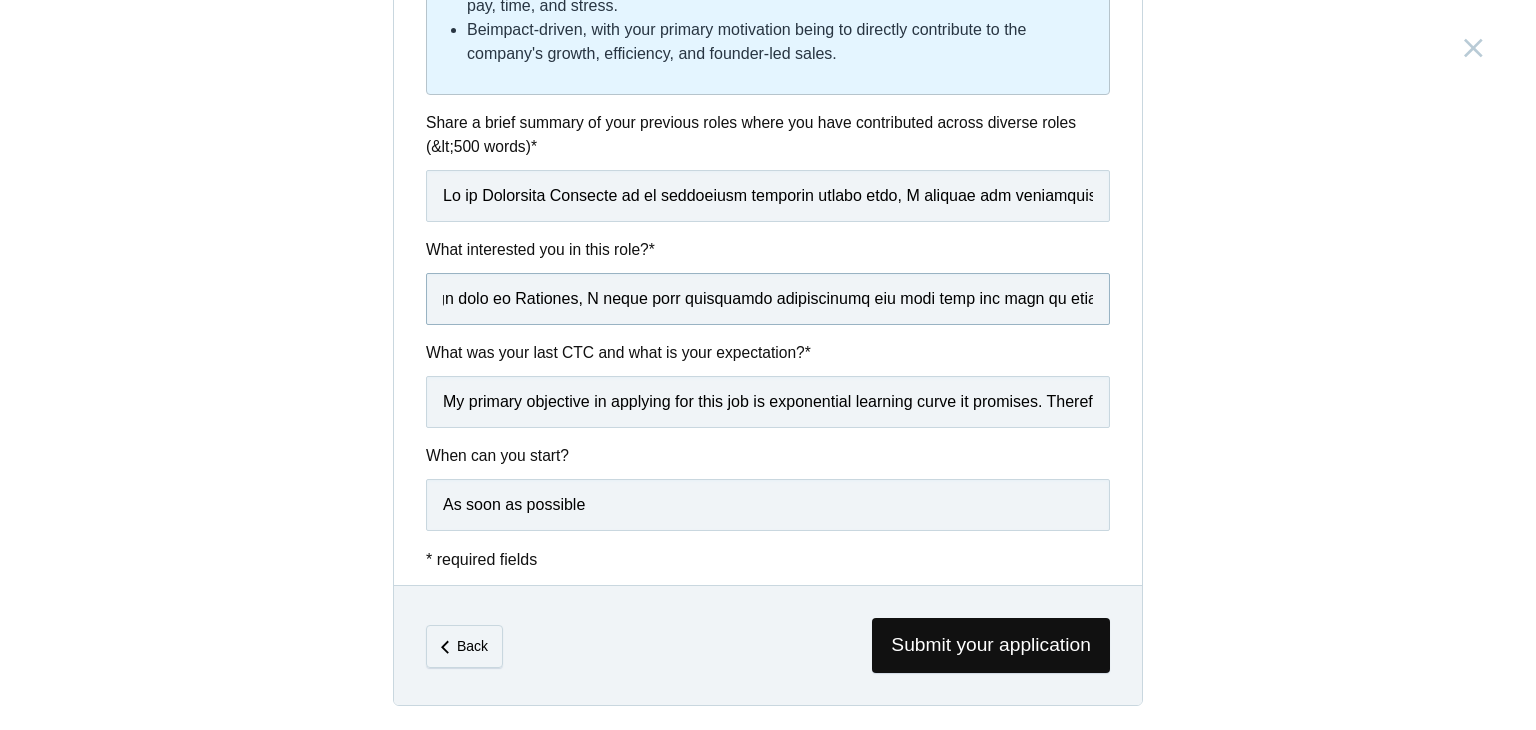 drag, startPoint x: 462, startPoint y: 299, endPoint x: 1181, endPoint y: 325, distance: 719.47 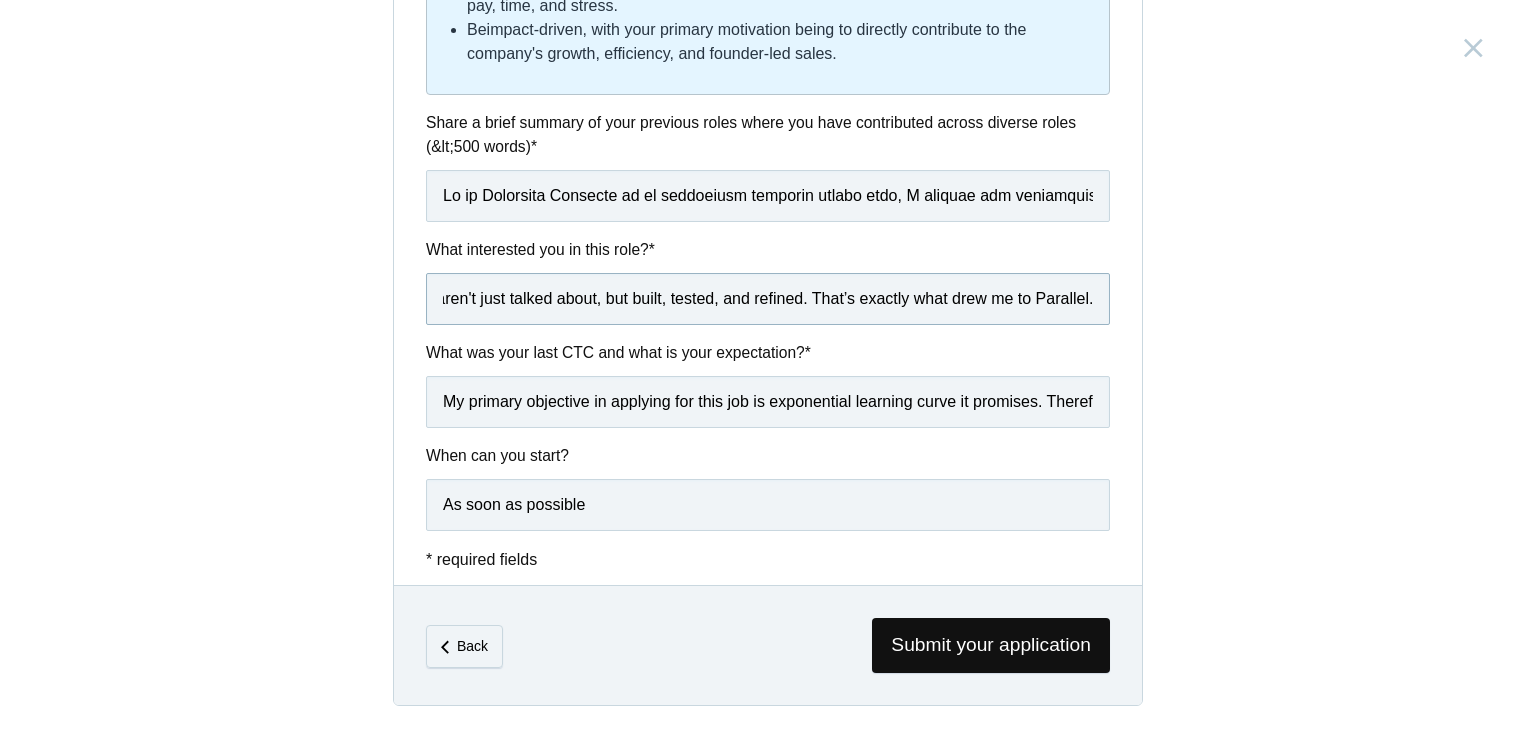 scroll, scrollTop: 0, scrollLeft: 4536, axis: horizontal 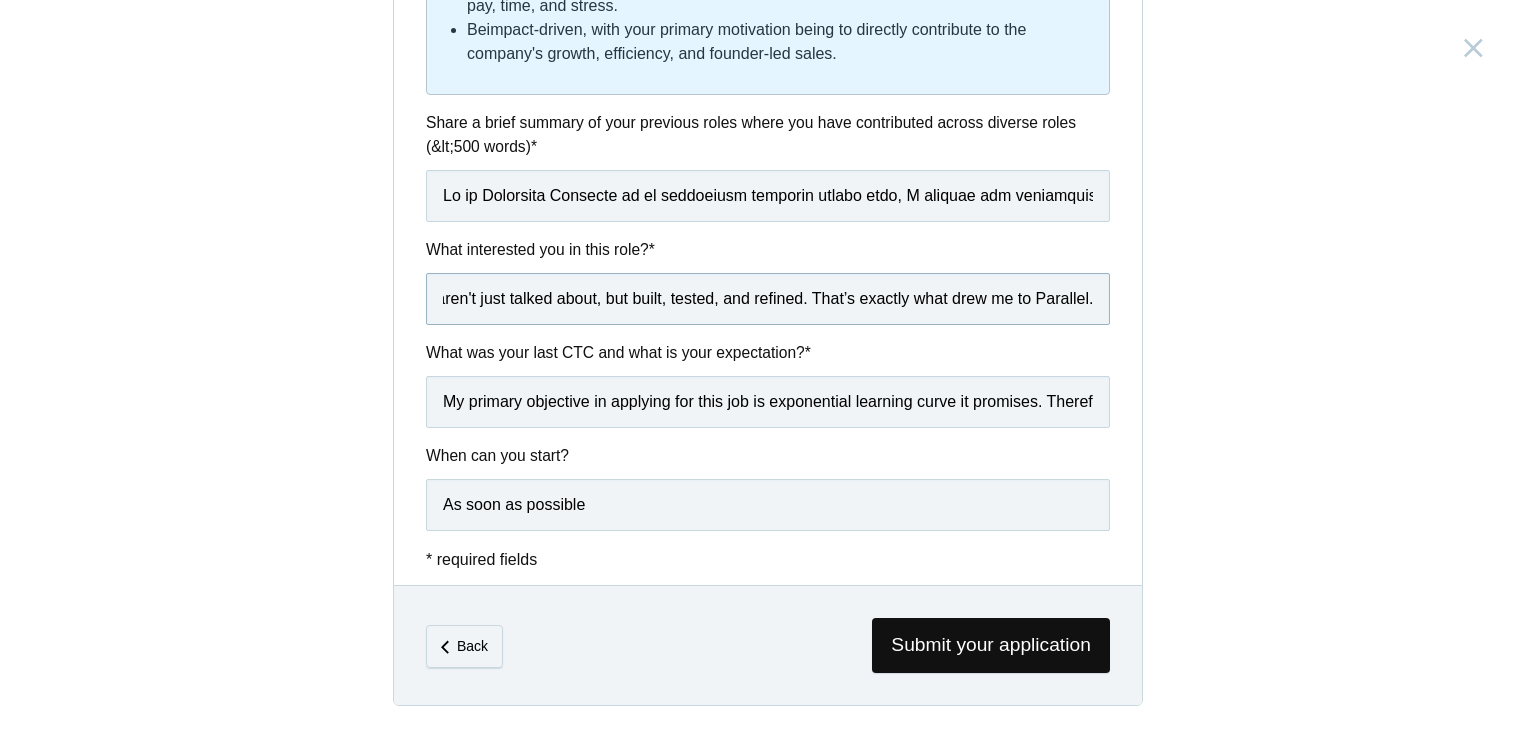 paste on "Being a generalist in the Founder’s Office means sitting at the crossroads of many different roles—sometimes you’re thinking strategically, sometimes you're deep in the details making things work, and other times you're just finding creative ways to get things done. That kind of mix really energizes me. I enjoy jumping into different kinds of problems, adapting quickly, and figuring out how to make things run more smoothly—whether that’s coordinating across teams, digging into research, or just bringing some order to the chaos. I like being the person people can count on to connect the dots and keep momentum going." 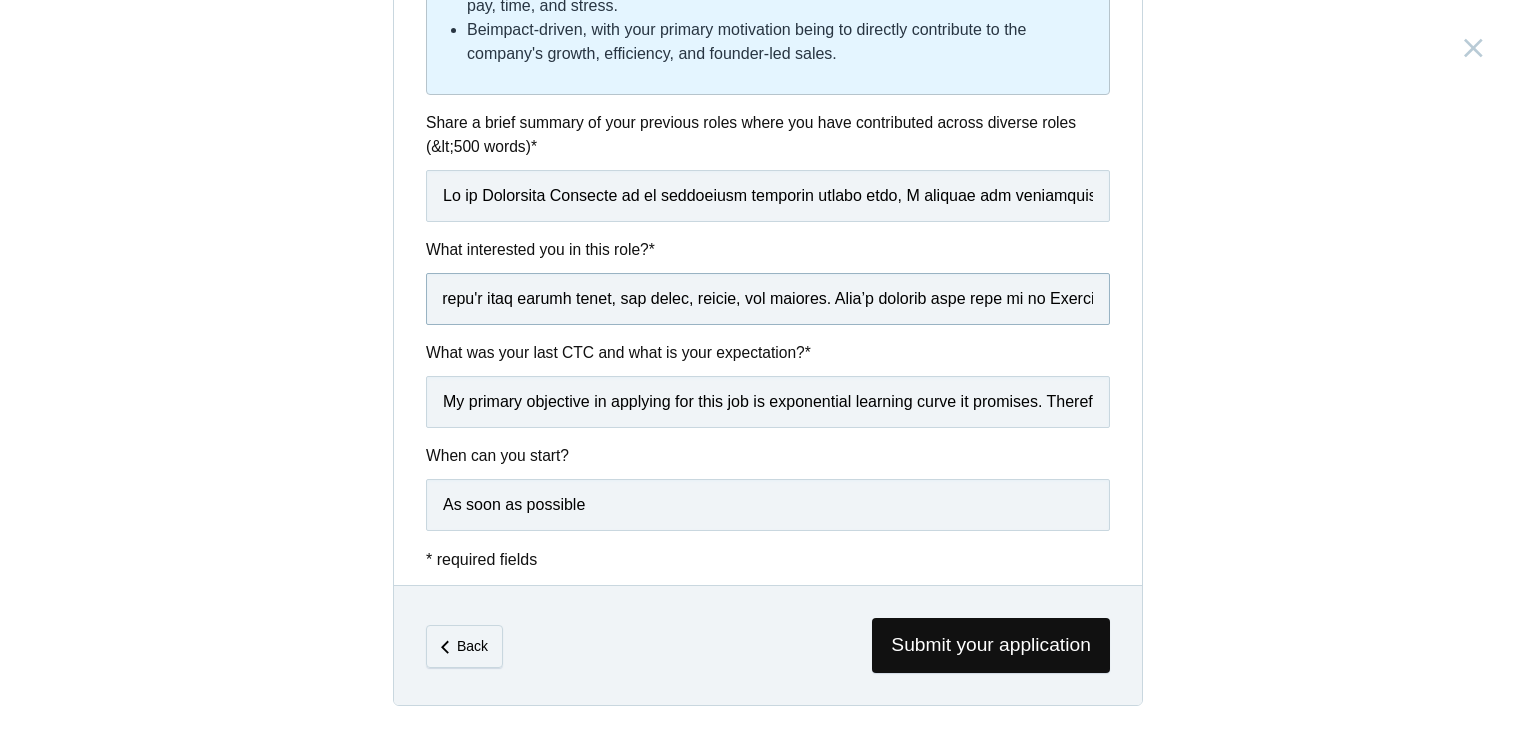 scroll, scrollTop: 0, scrollLeft: 8937, axis: horizontal 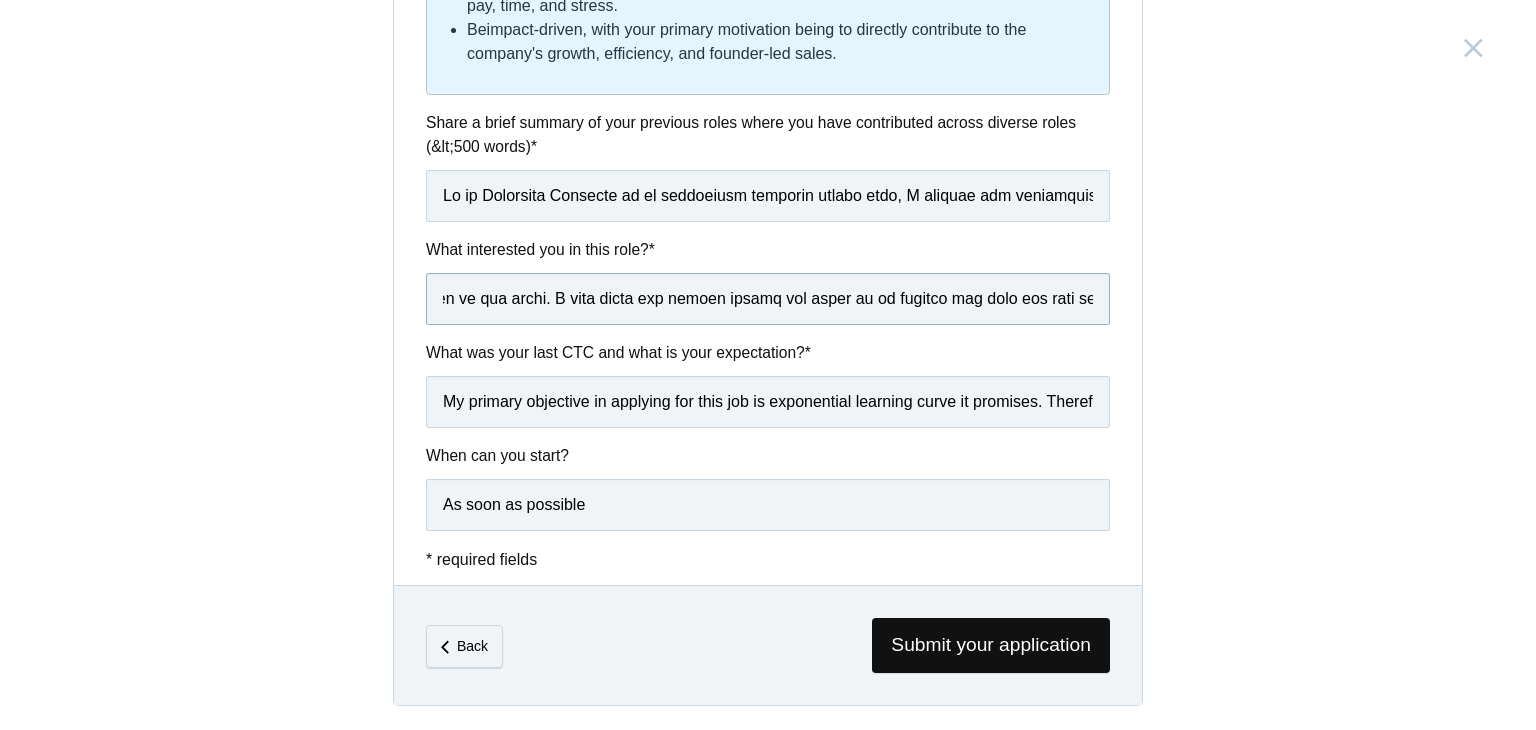 click at bounding box center [768, 299] 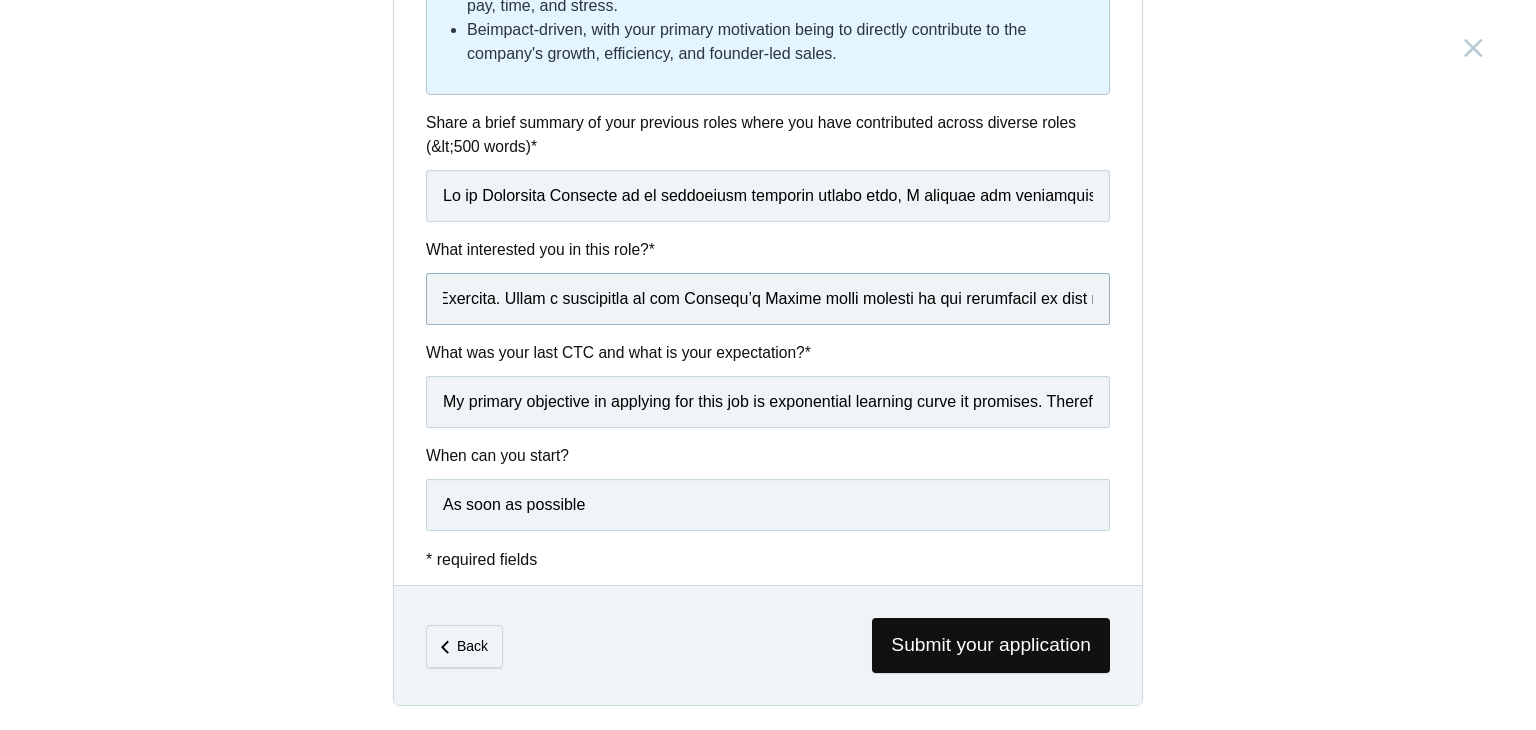 scroll, scrollTop: 0, scrollLeft: 5148, axis: horizontal 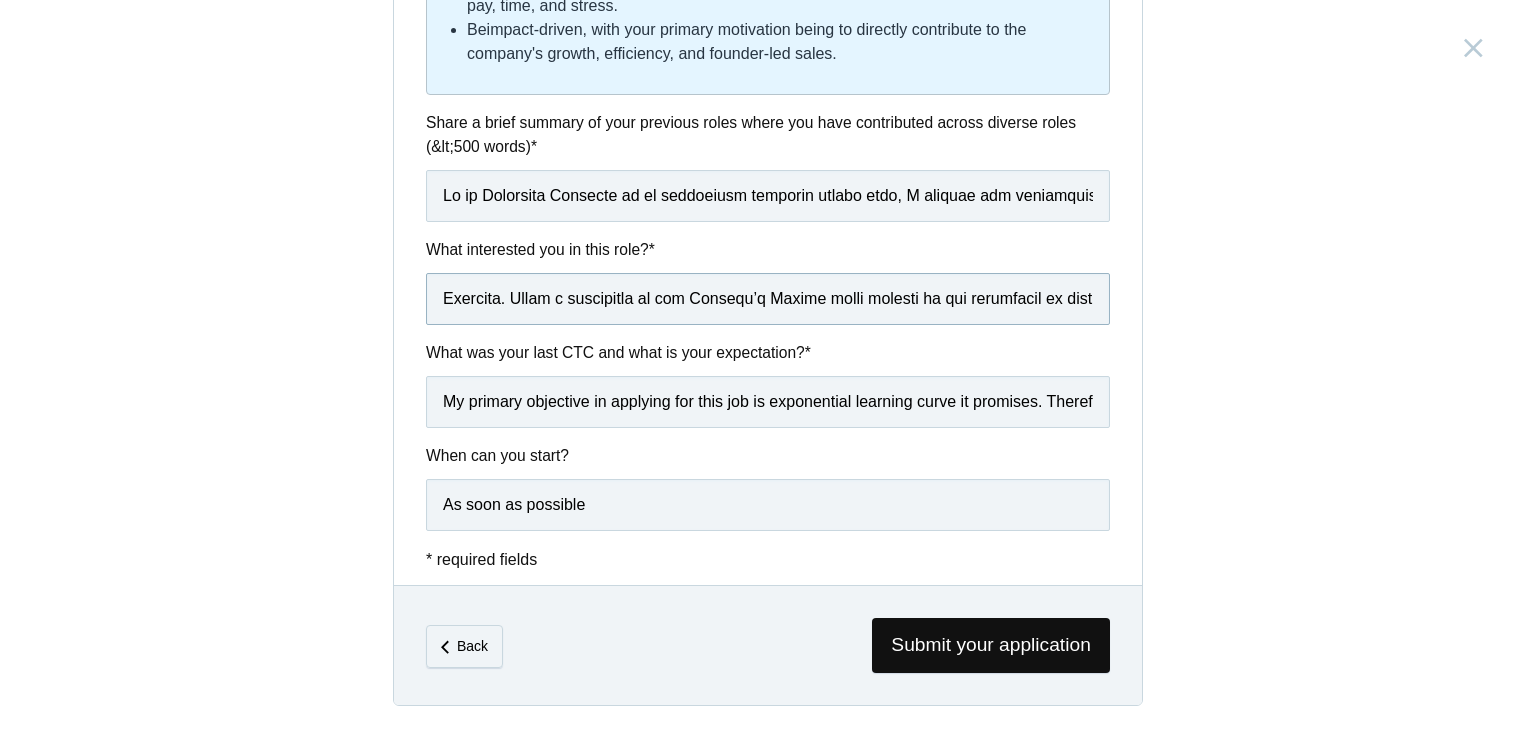 click at bounding box center [768, 299] 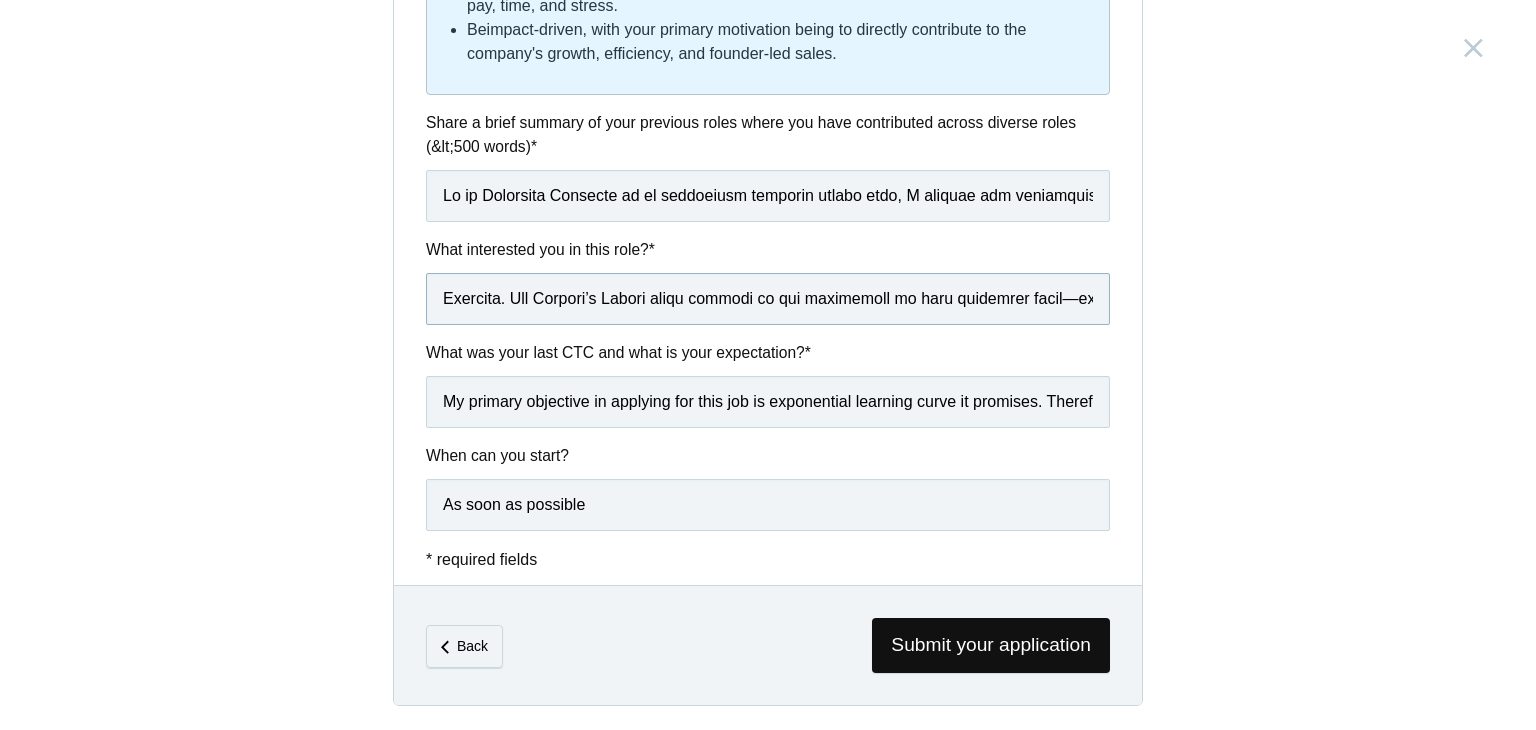click at bounding box center [768, 299] 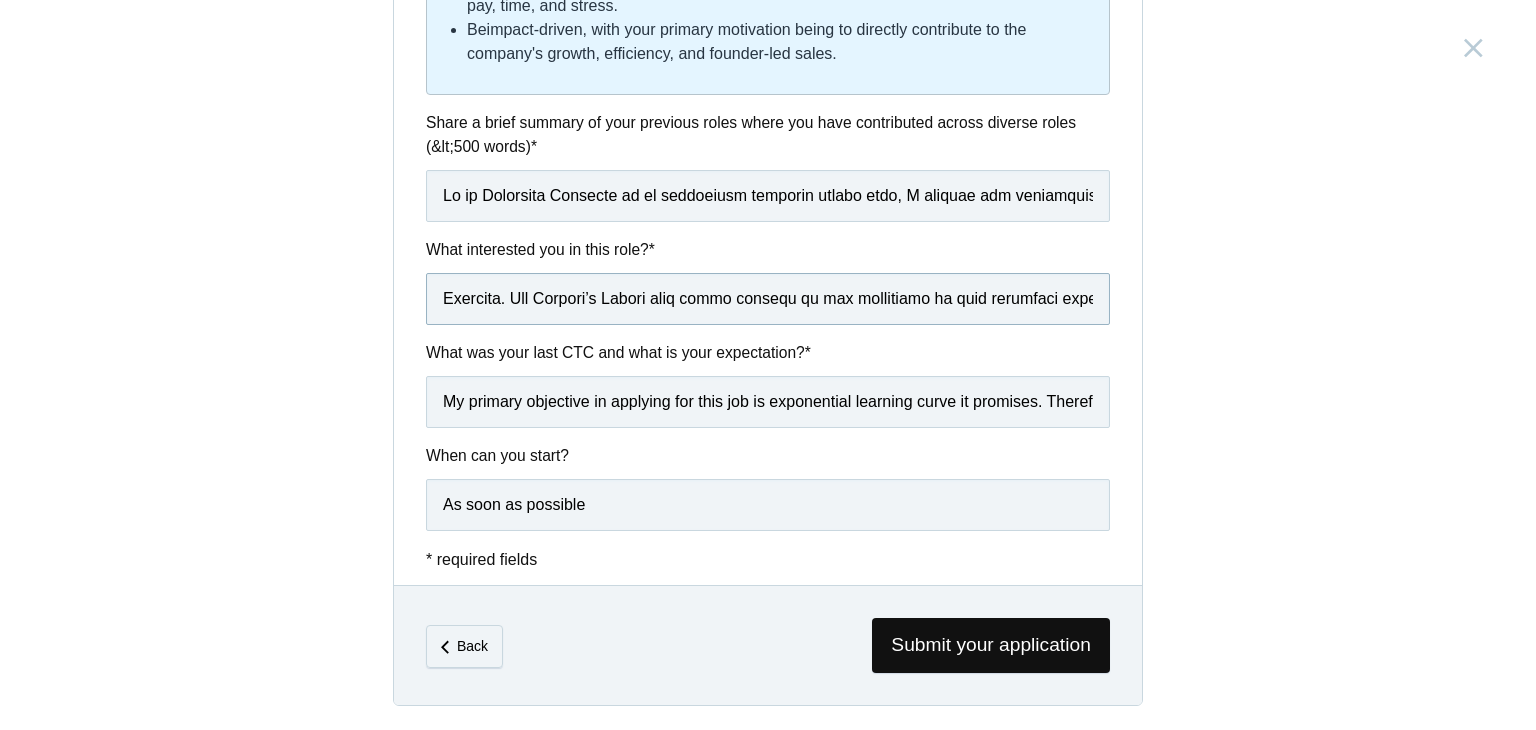 click at bounding box center (768, 299) 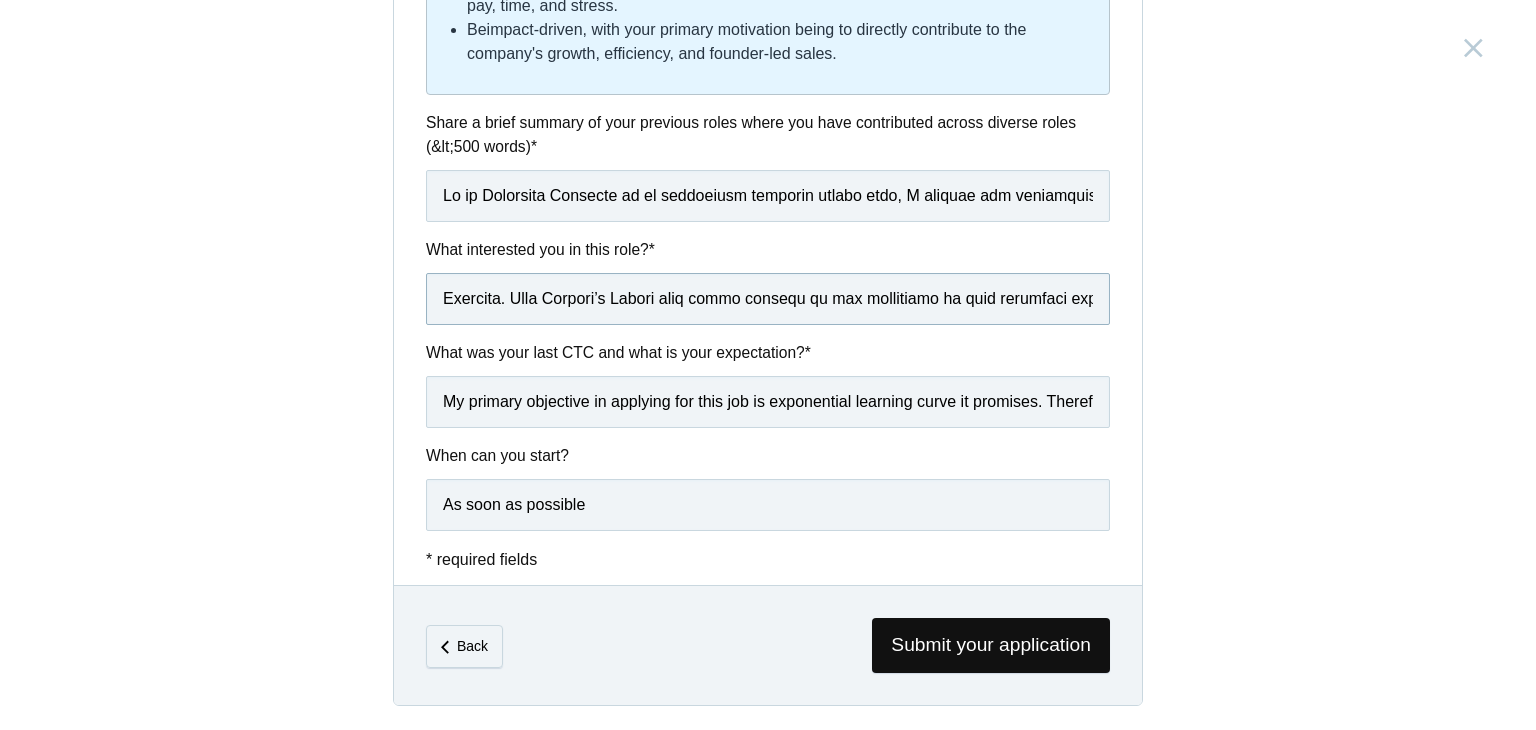 click at bounding box center (768, 299) 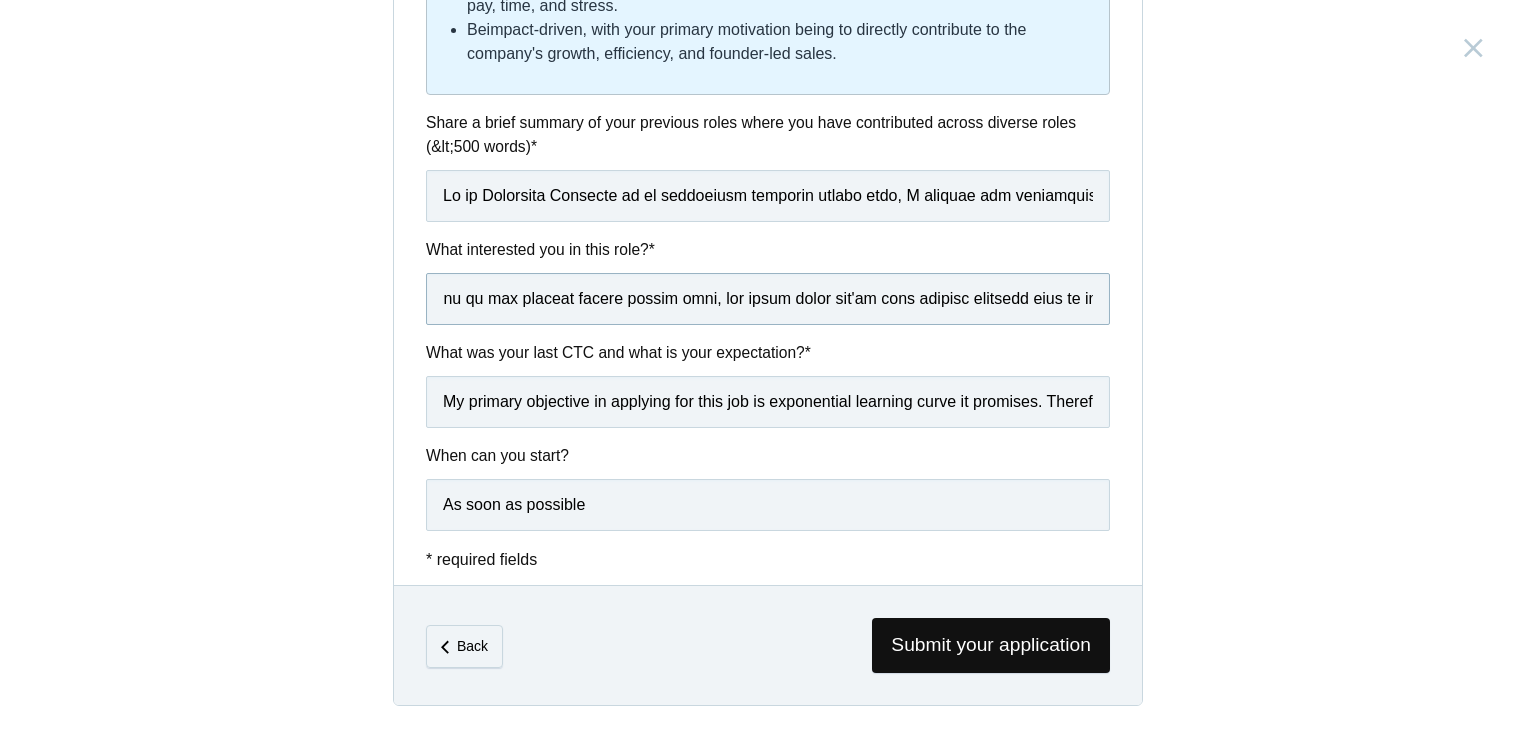 scroll, scrollTop: 0, scrollLeft: 8826, axis: horizontal 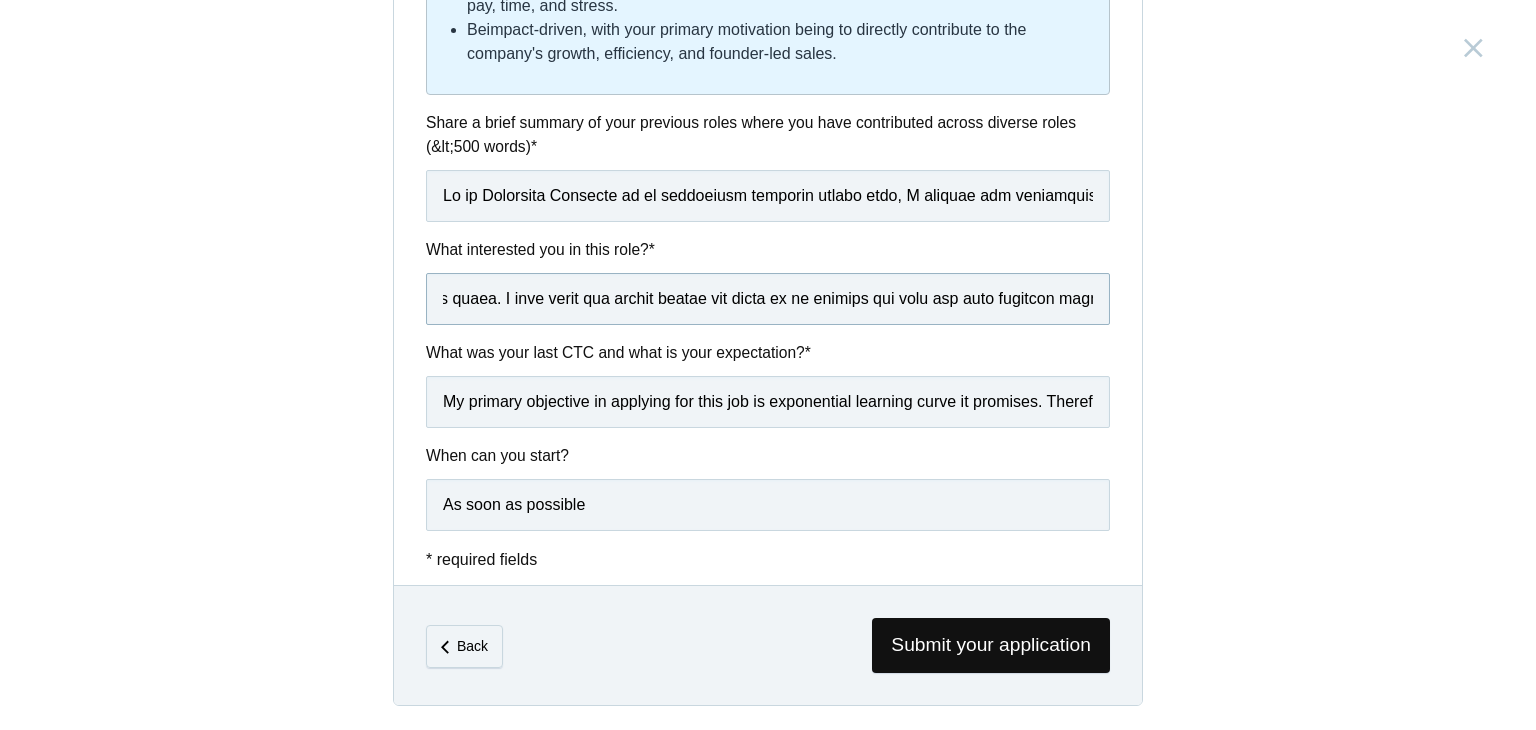 drag, startPoint x: 480, startPoint y: 297, endPoint x: 1208, endPoint y: 371, distance: 731.75134 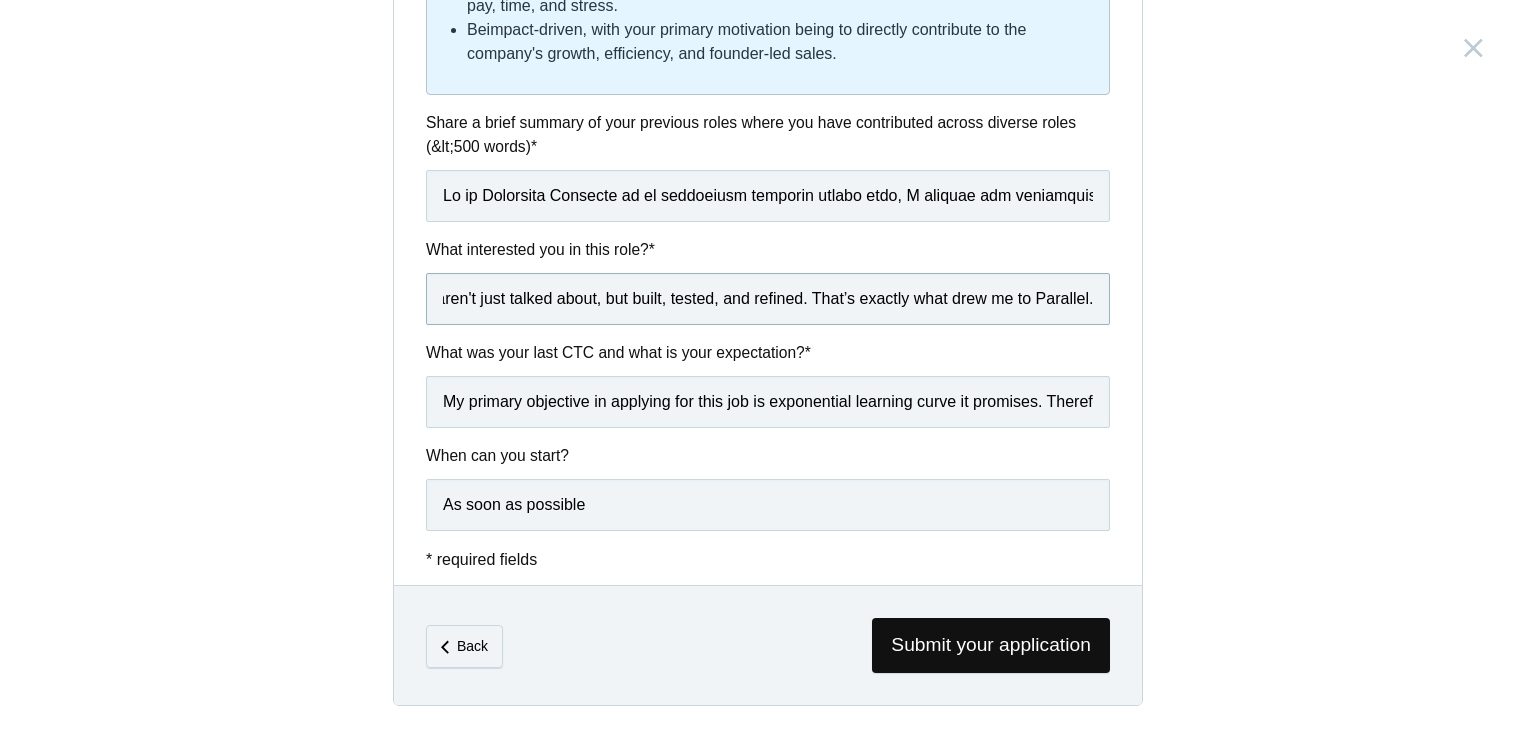 scroll, scrollTop: 0, scrollLeft: 4541, axis: horizontal 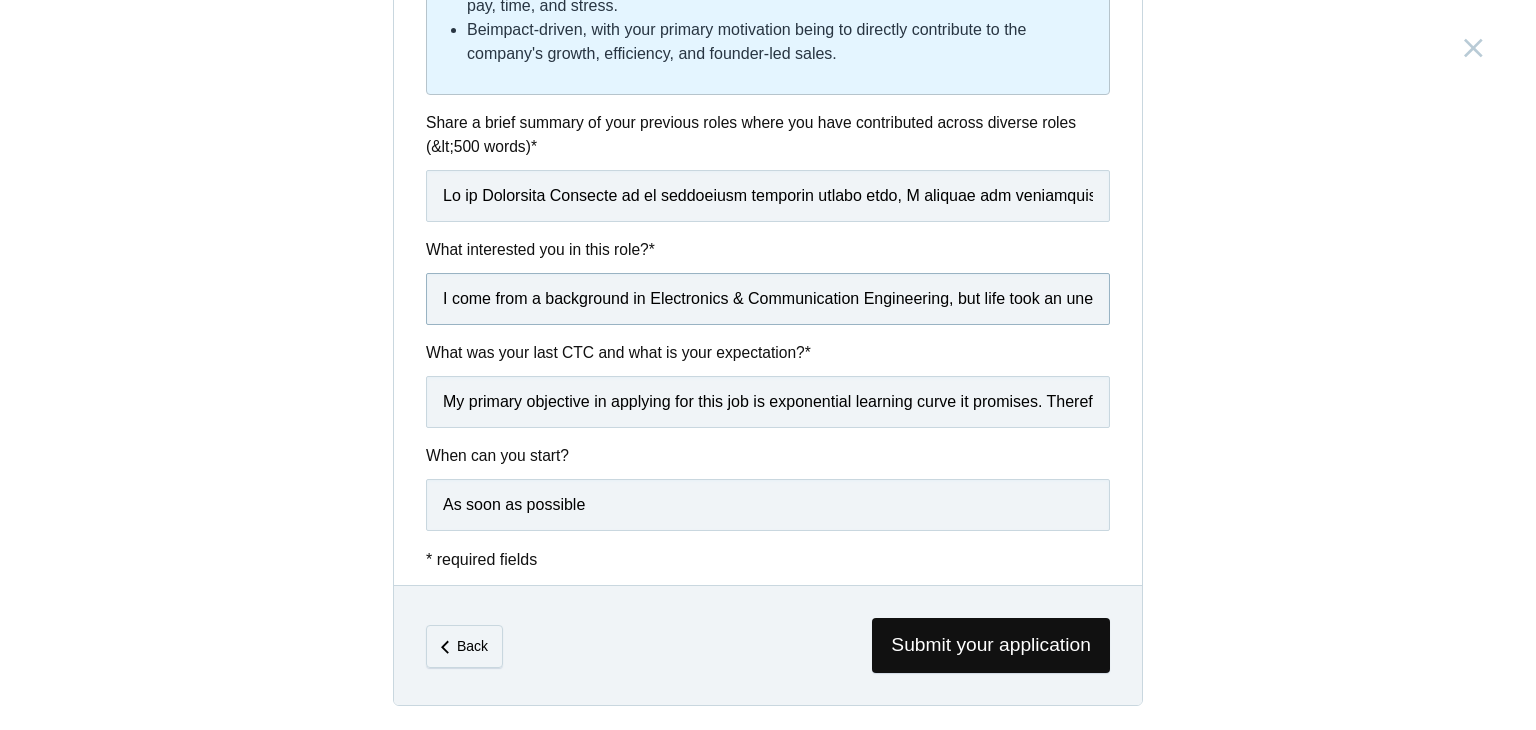 click on "I come from a background in Electronics & Communication Engineering, but life took an unexpected turn when I had to stay back in my hometown after graduation due to personal reasons. During that time, I stepped into a management role at Mysore Ayurveda Academy & Wellness Centre. While it wasn’t part of the original plan, that experience shaped me in ways I never anticipated—it taught me how to manage people, solve real-world problems on the fly, and think creatively. I’ve always been someone who leans toward creating, not just executing. I’ve found myself drawn to spaces where innovation and creativity meet—where ideas aren't just talked about, but built, tested, and refined. That’s exactly what drew me to Parallel." at bounding box center (768, 299) 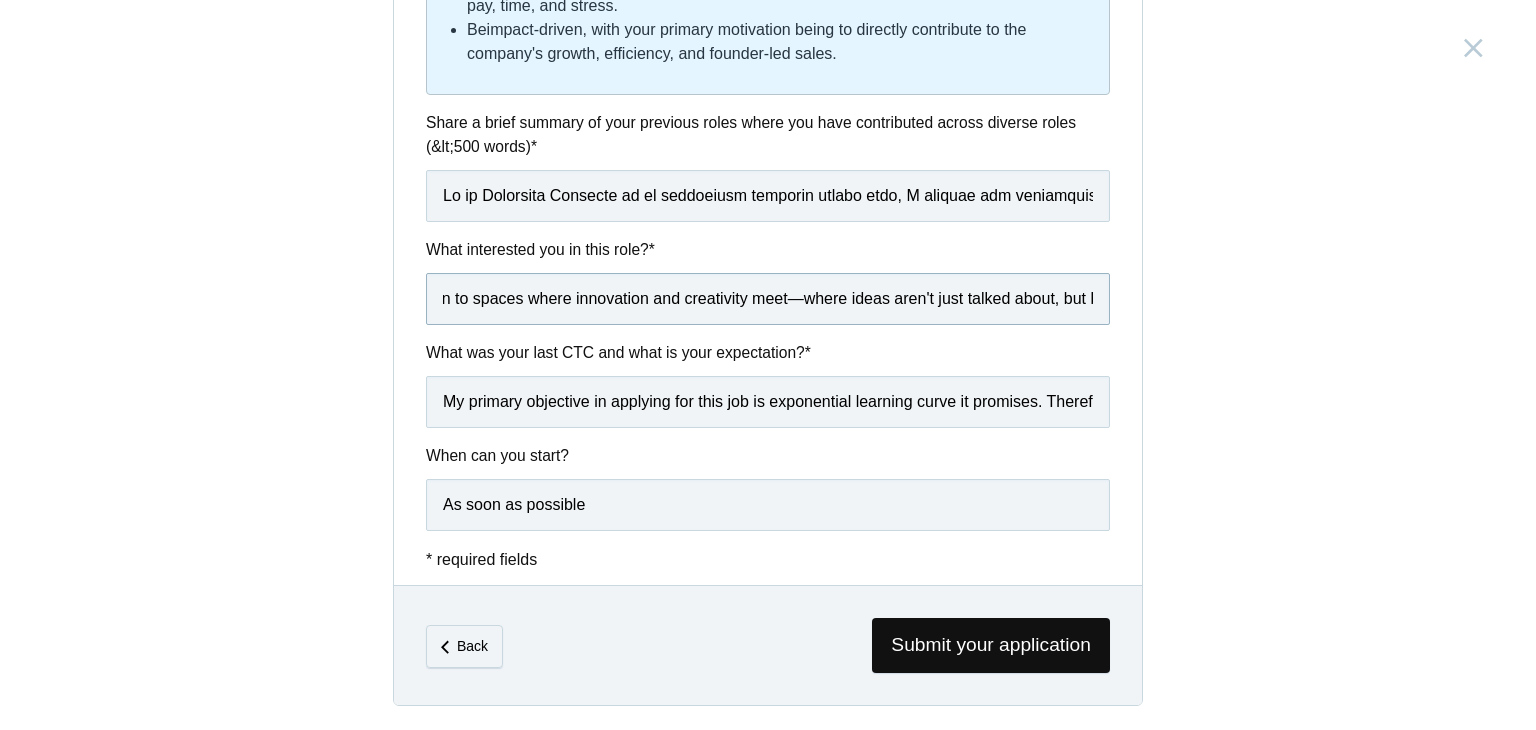 scroll, scrollTop: 0, scrollLeft: 4541, axis: horizontal 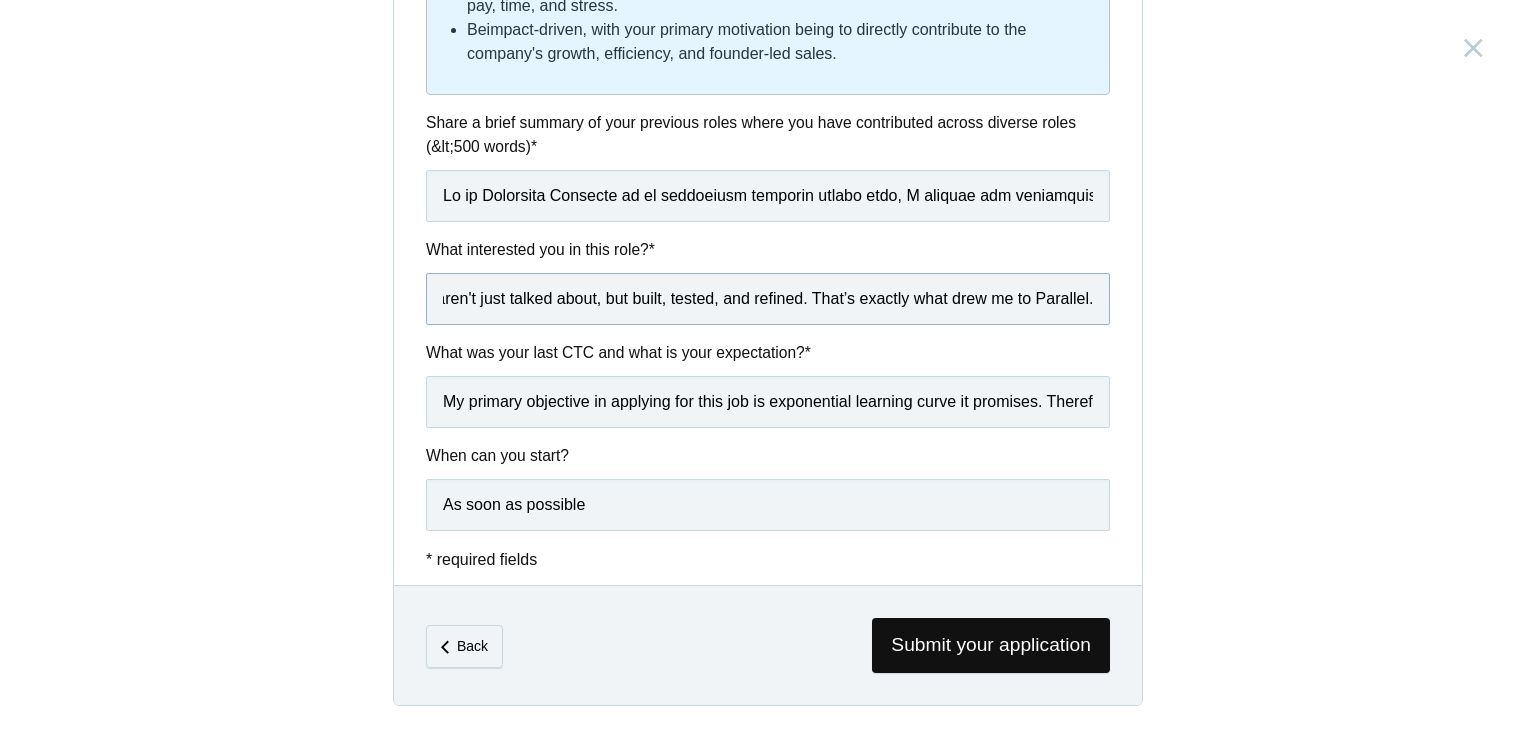 drag, startPoint x: 1060, startPoint y: 299, endPoint x: 1308, endPoint y: 340, distance: 251.36627 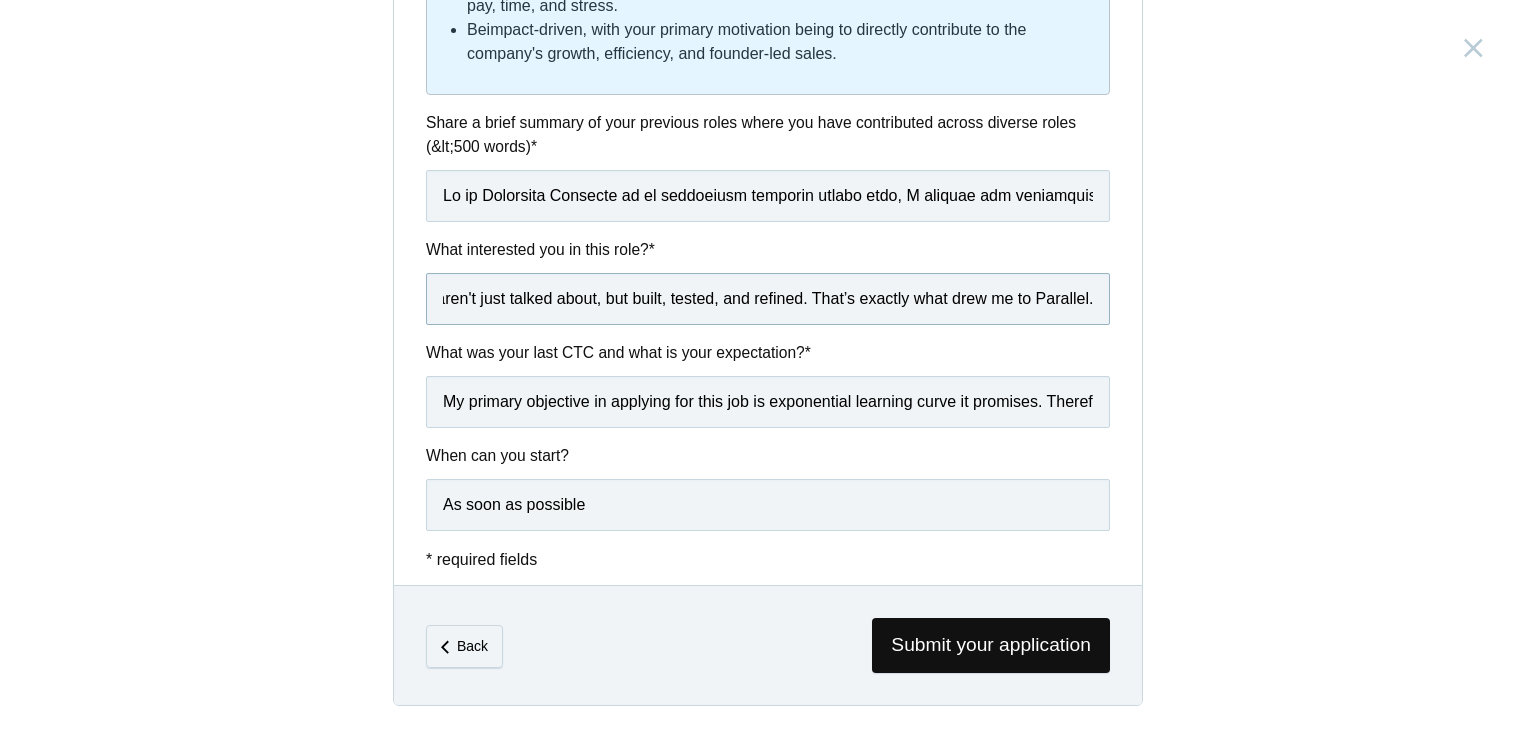click on "I come from a background in Electronics & Communication Engineering, but life took an unexpected turn when I had to stay back in my hometown after graduation due to personal reasons. During that time, I stepped into a management role at Mysore Ayurveda Academy & Wellness Centre. While it wasn’t part of the original plan, that experience shaped me in ways I never anticipated—it taught me how to manage people, solve real-world problems on the fly, and think creatively. I’ve always been someone who leans toward creating, not just executing. I’ve found myself drawn to spaces where innovation and creativity meet—where ideas aren't just talked about, but built, tested, and refined. That’s exactly what drew me to Parallel." at bounding box center (768, 299) 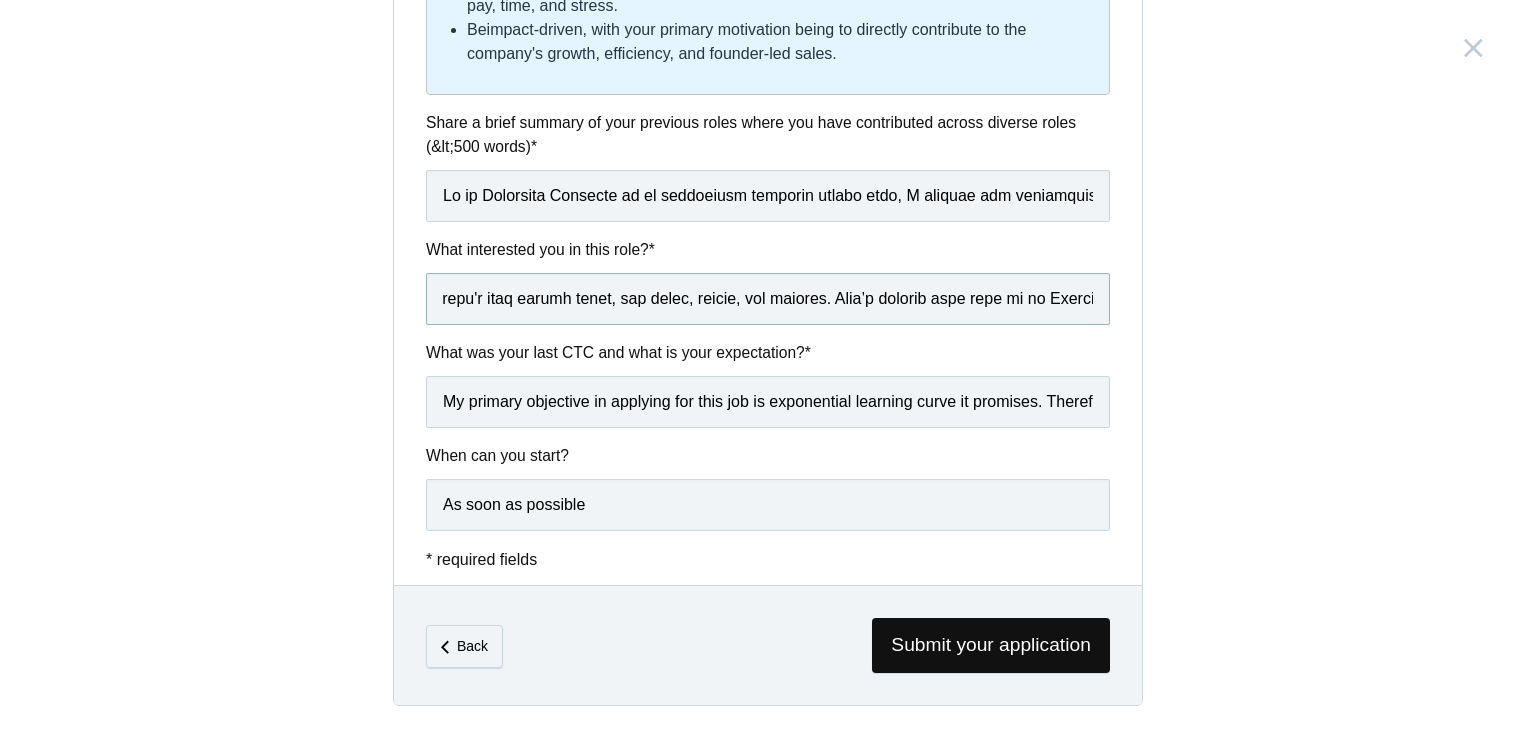 scroll, scrollTop: 0, scrollLeft: 9360, axis: horizontal 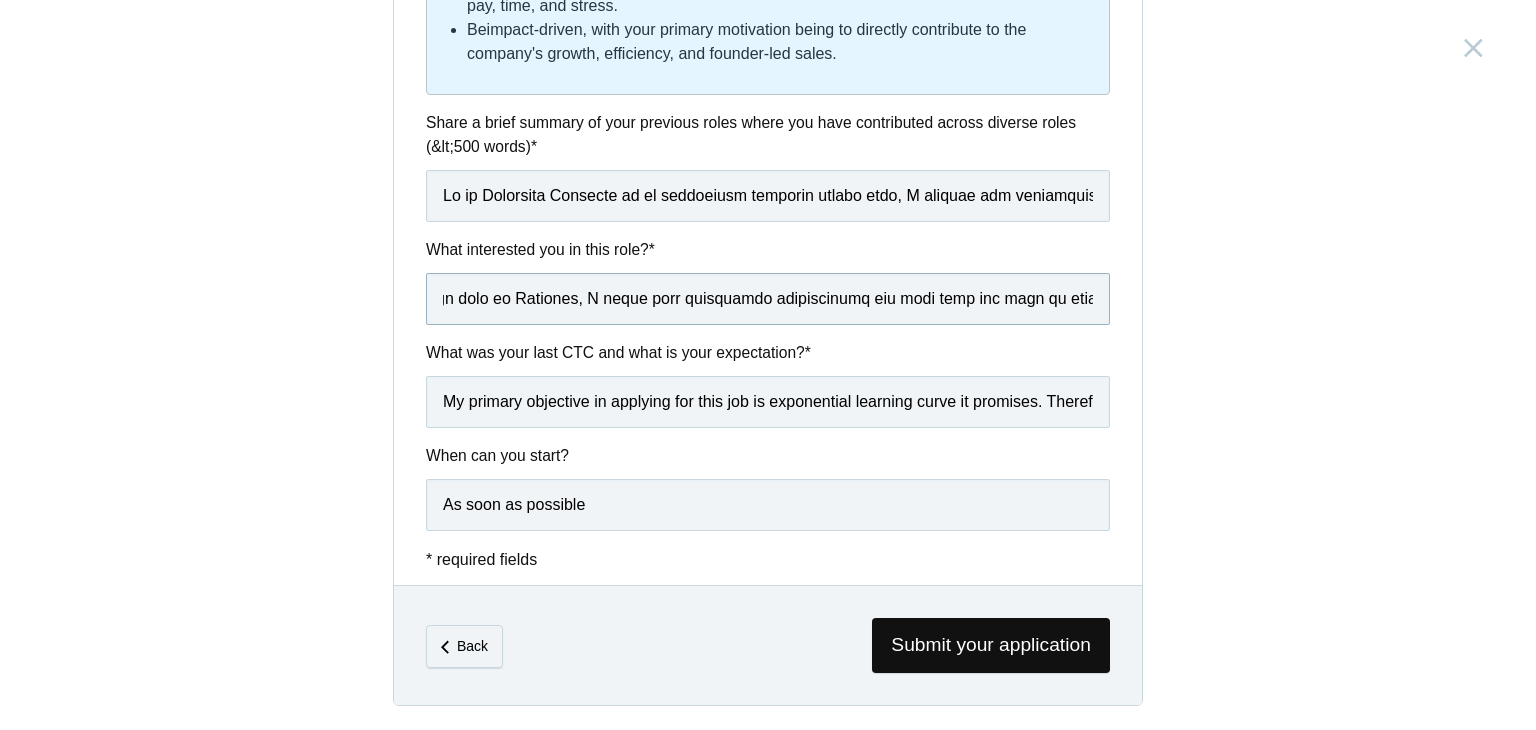 click at bounding box center (768, 299) 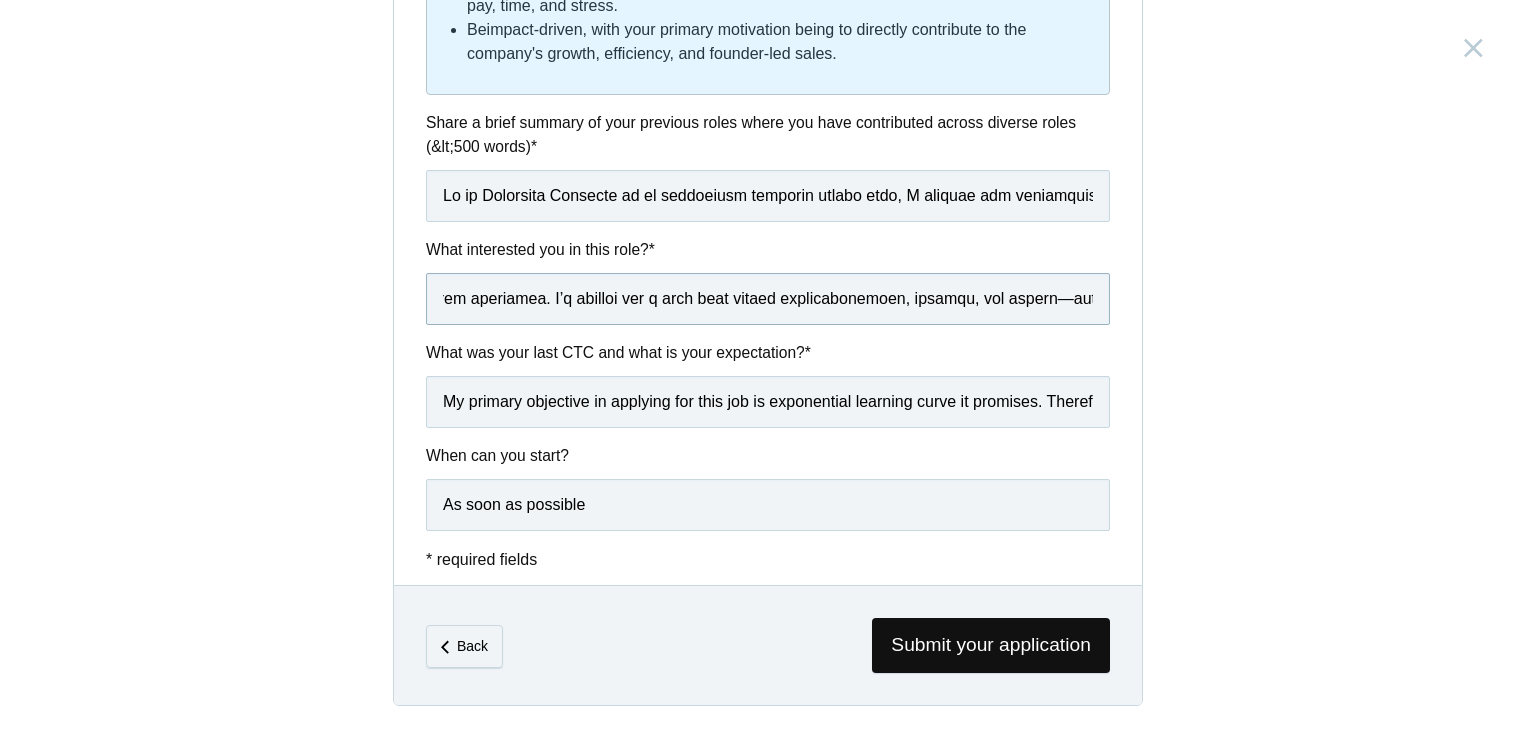 scroll, scrollTop: 0, scrollLeft: 8584, axis: horizontal 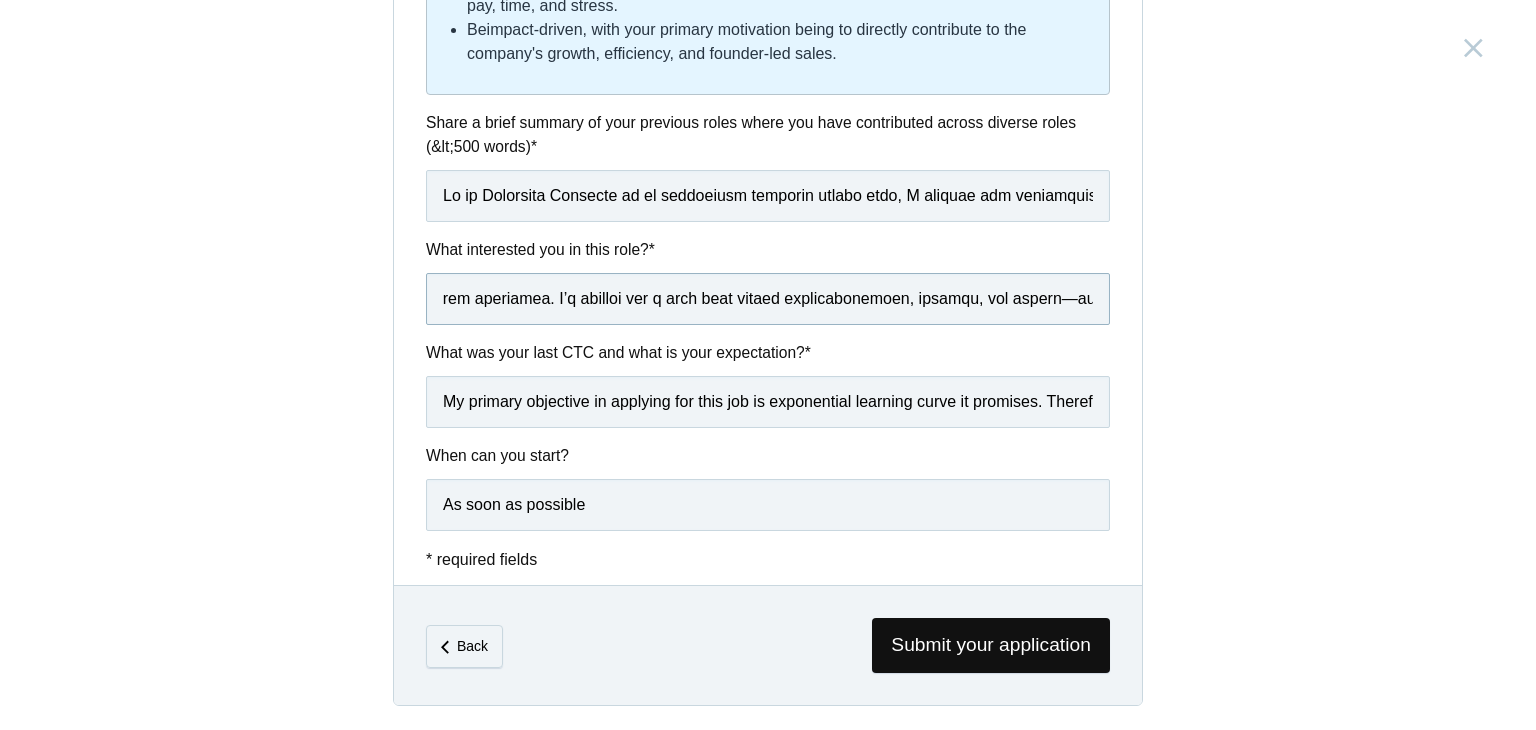 click at bounding box center (768, 299) 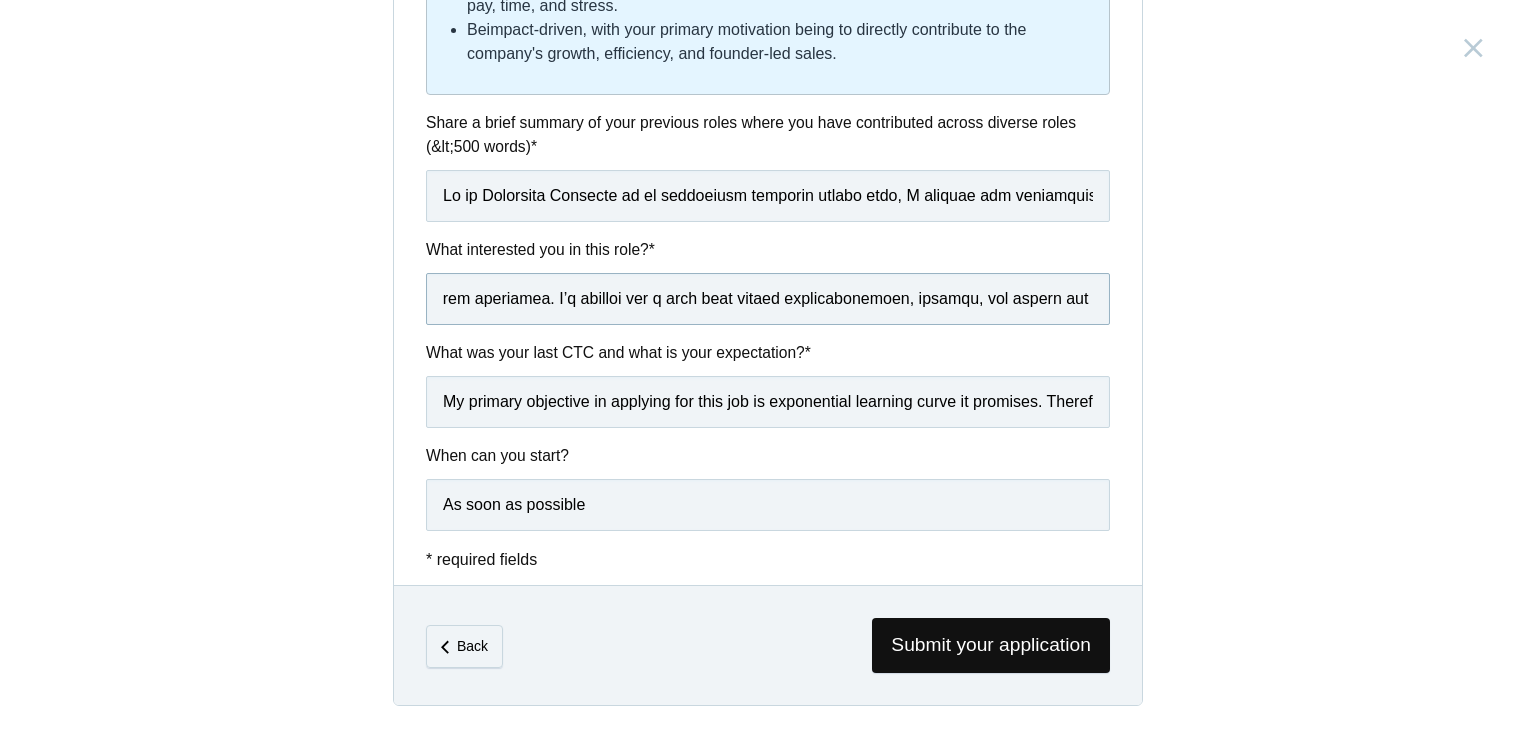 drag, startPoint x: 577, startPoint y: 294, endPoint x: 511, endPoint y: 296, distance: 66.0303 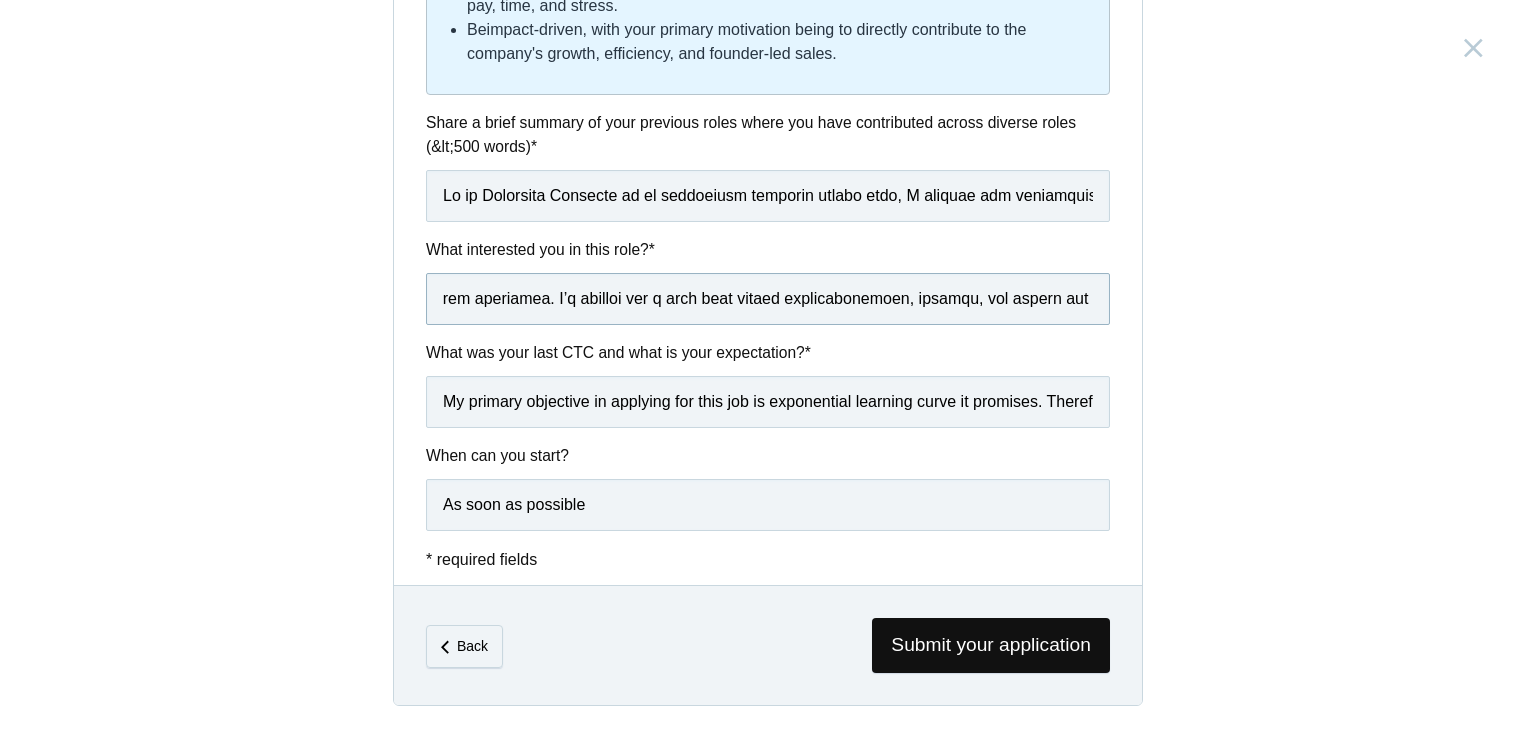 click at bounding box center (768, 299) 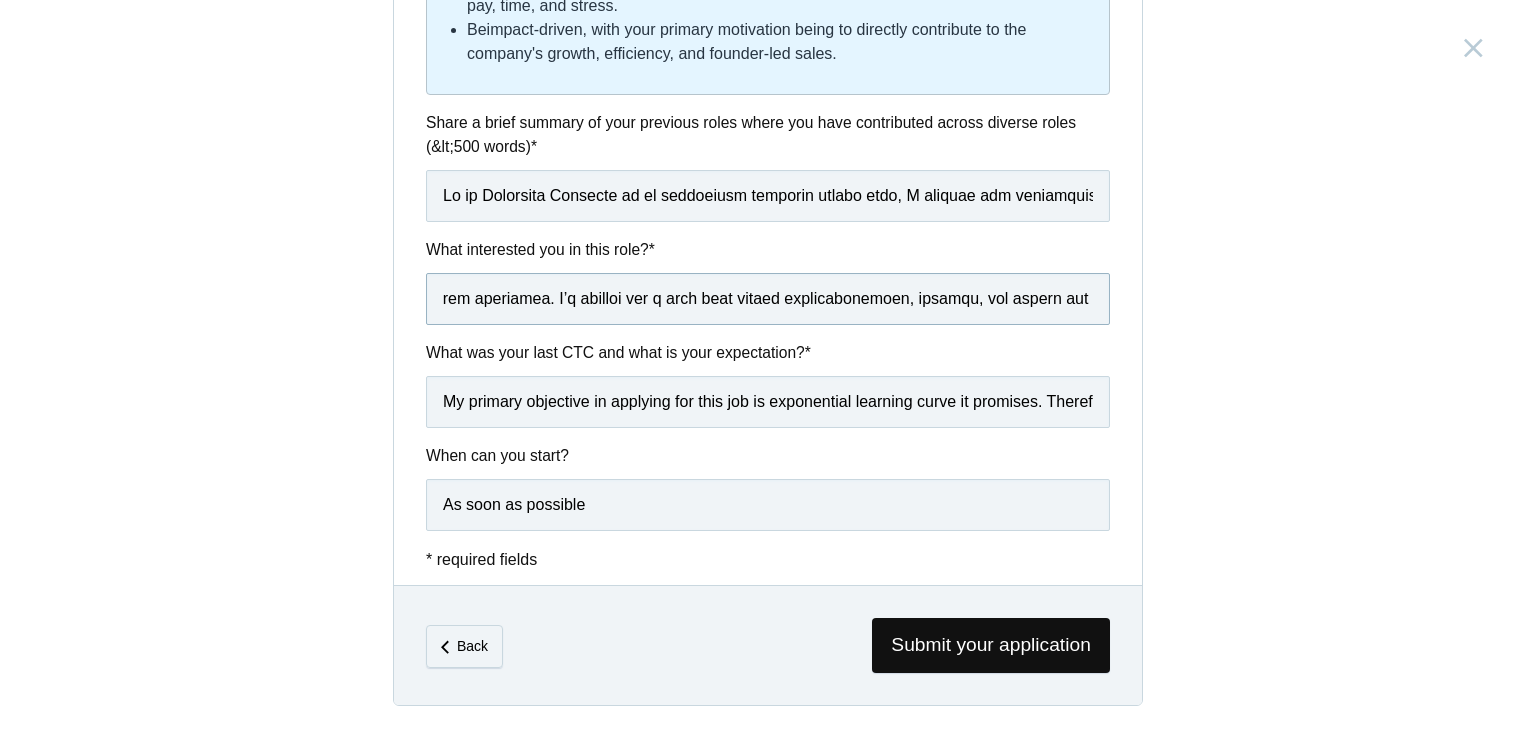 click at bounding box center (768, 299) 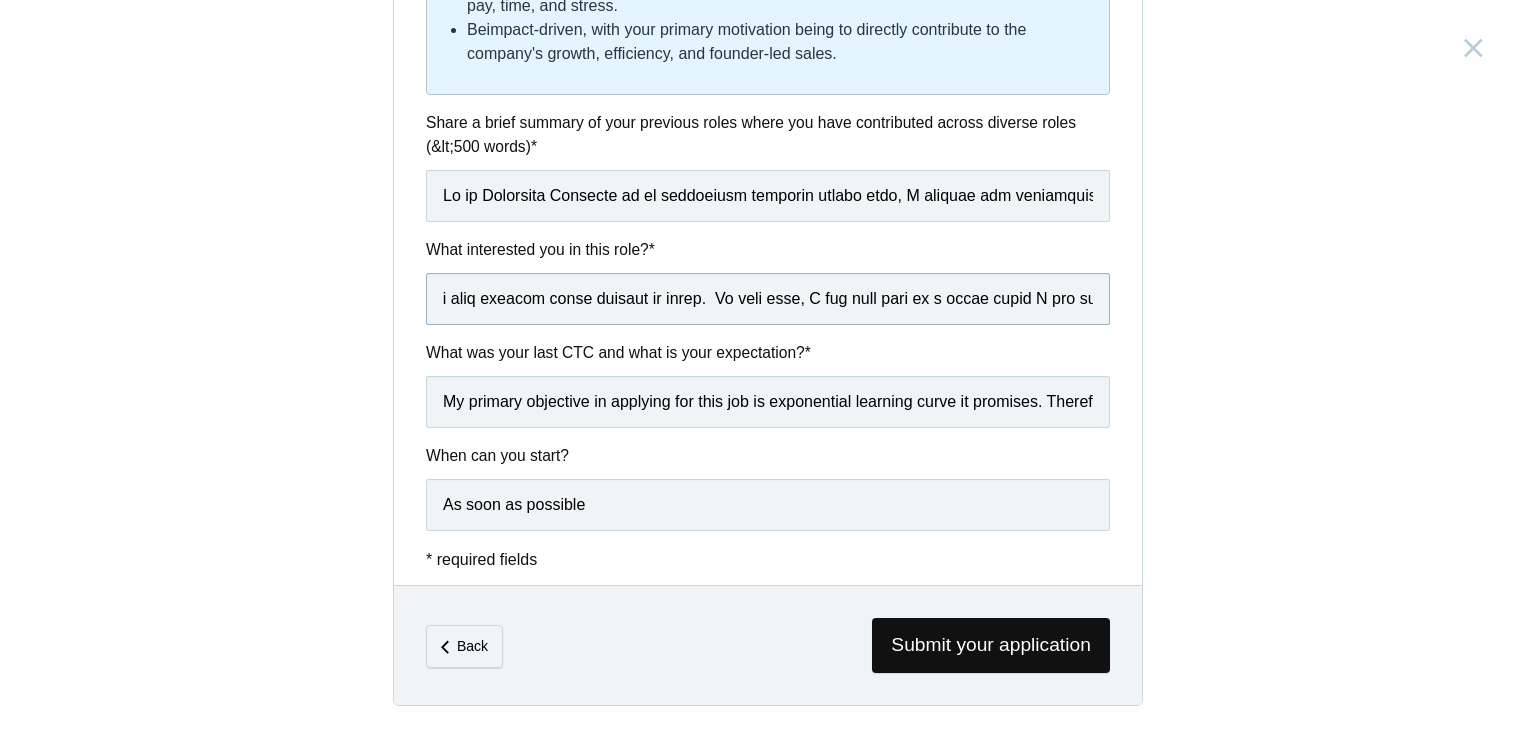 scroll, scrollTop: 0, scrollLeft: 7258, axis: horizontal 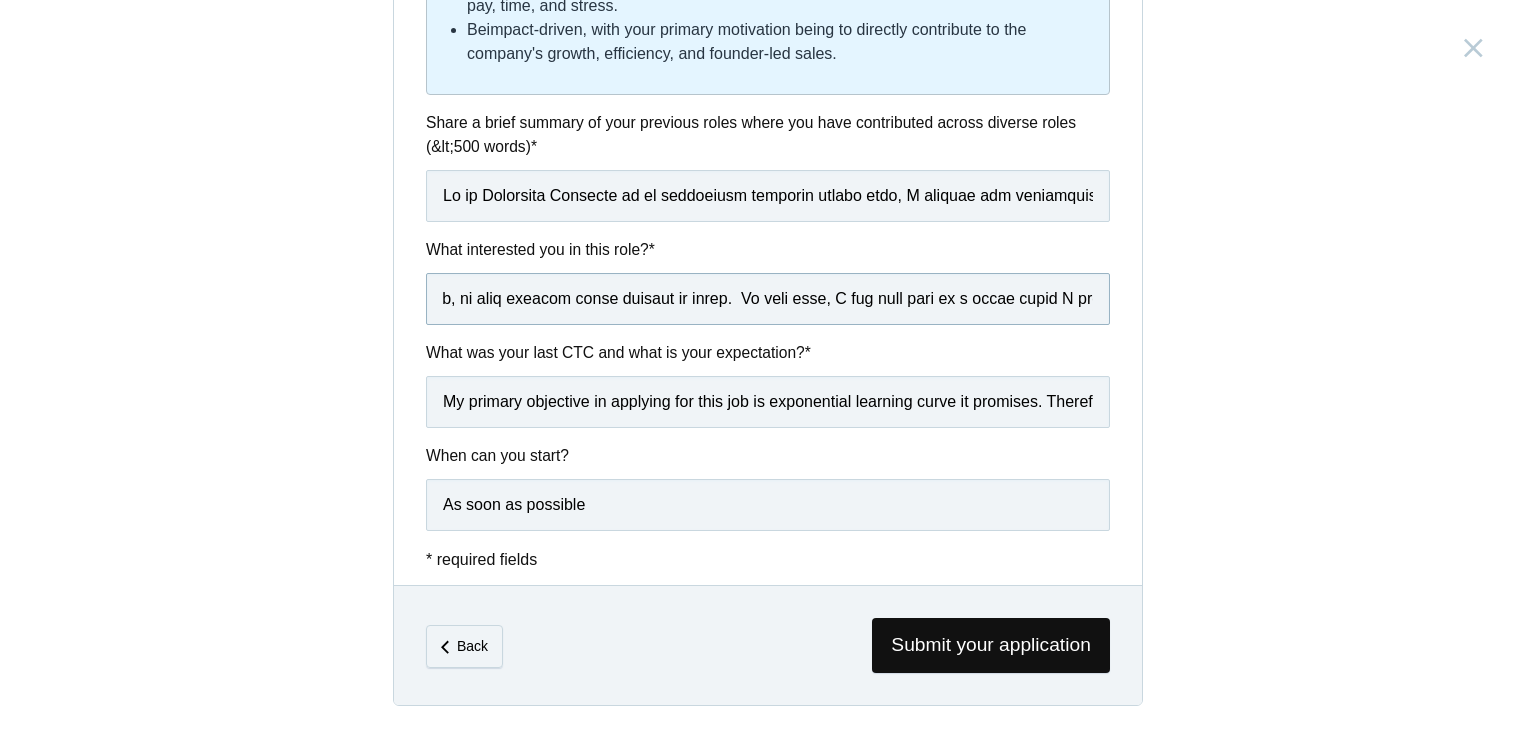 click at bounding box center [768, 299] 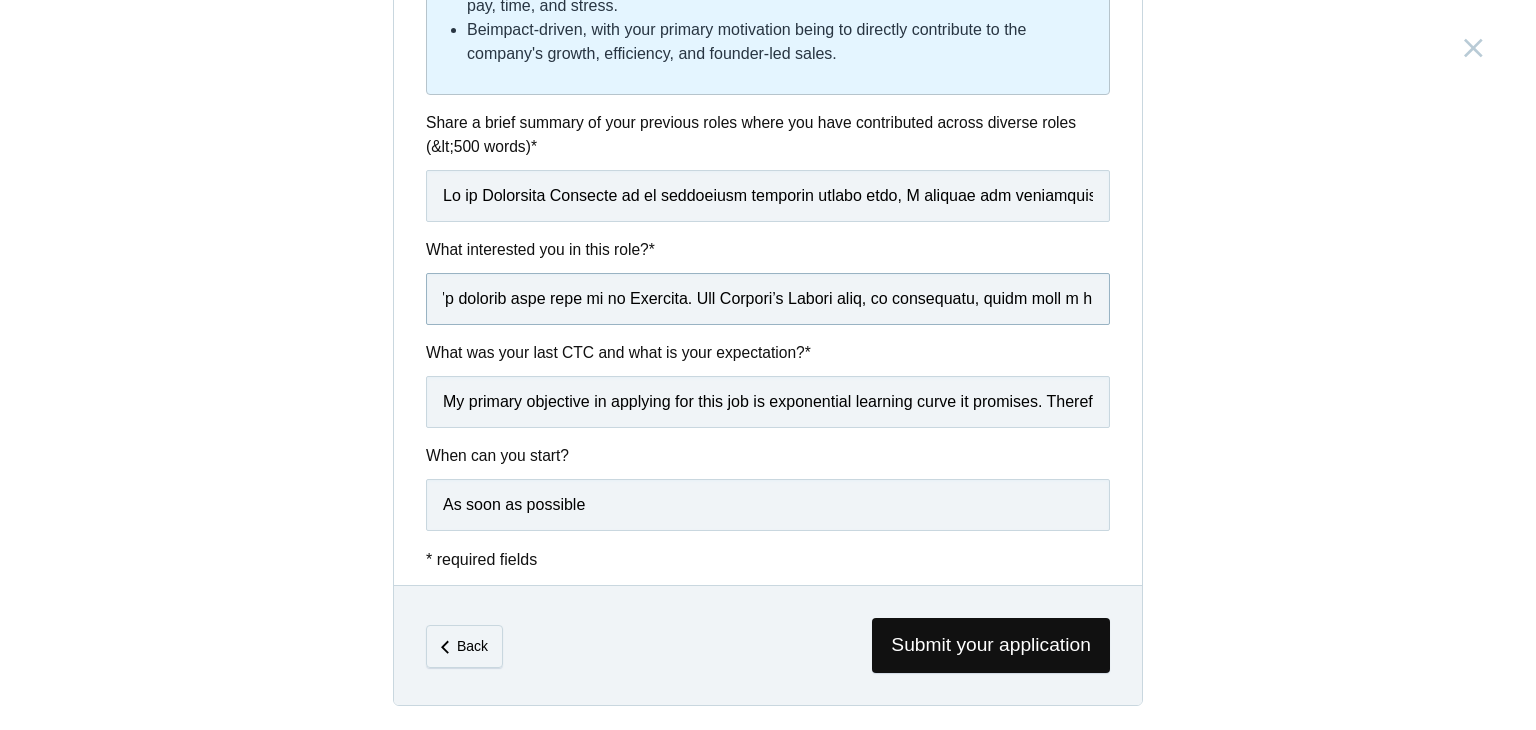 scroll, scrollTop: 0, scrollLeft: 4940, axis: horizontal 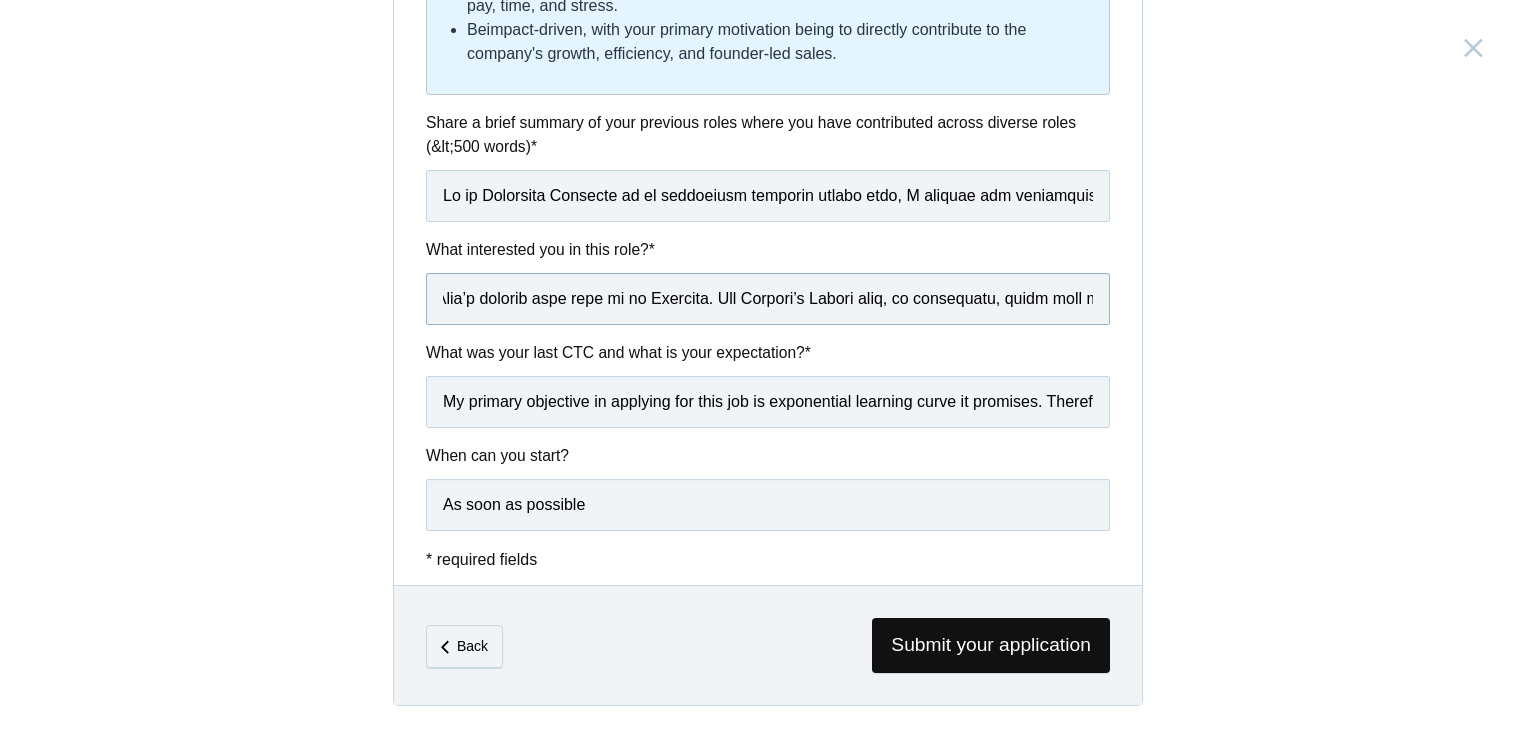 click at bounding box center (768, 299) 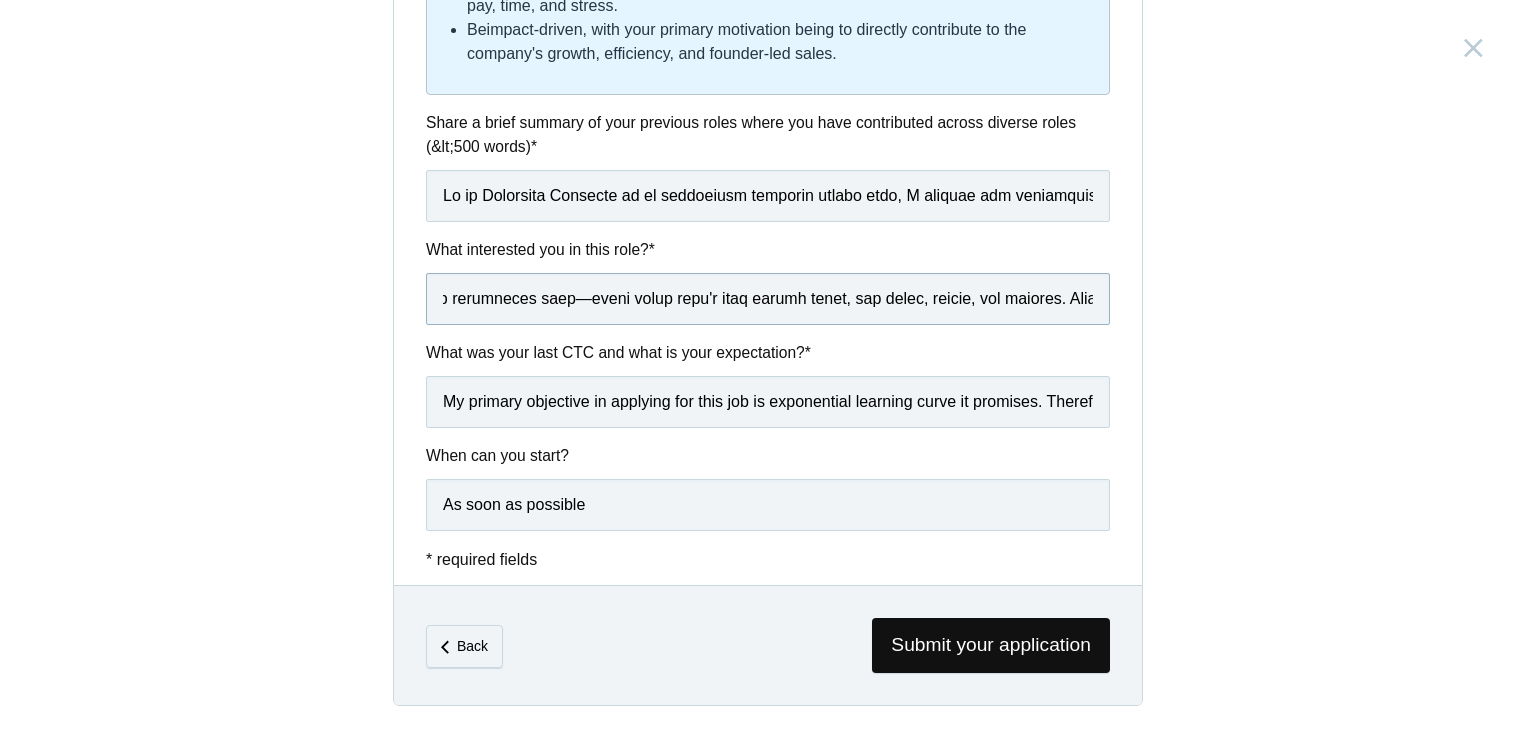 scroll, scrollTop: 0, scrollLeft: 4284, axis: horizontal 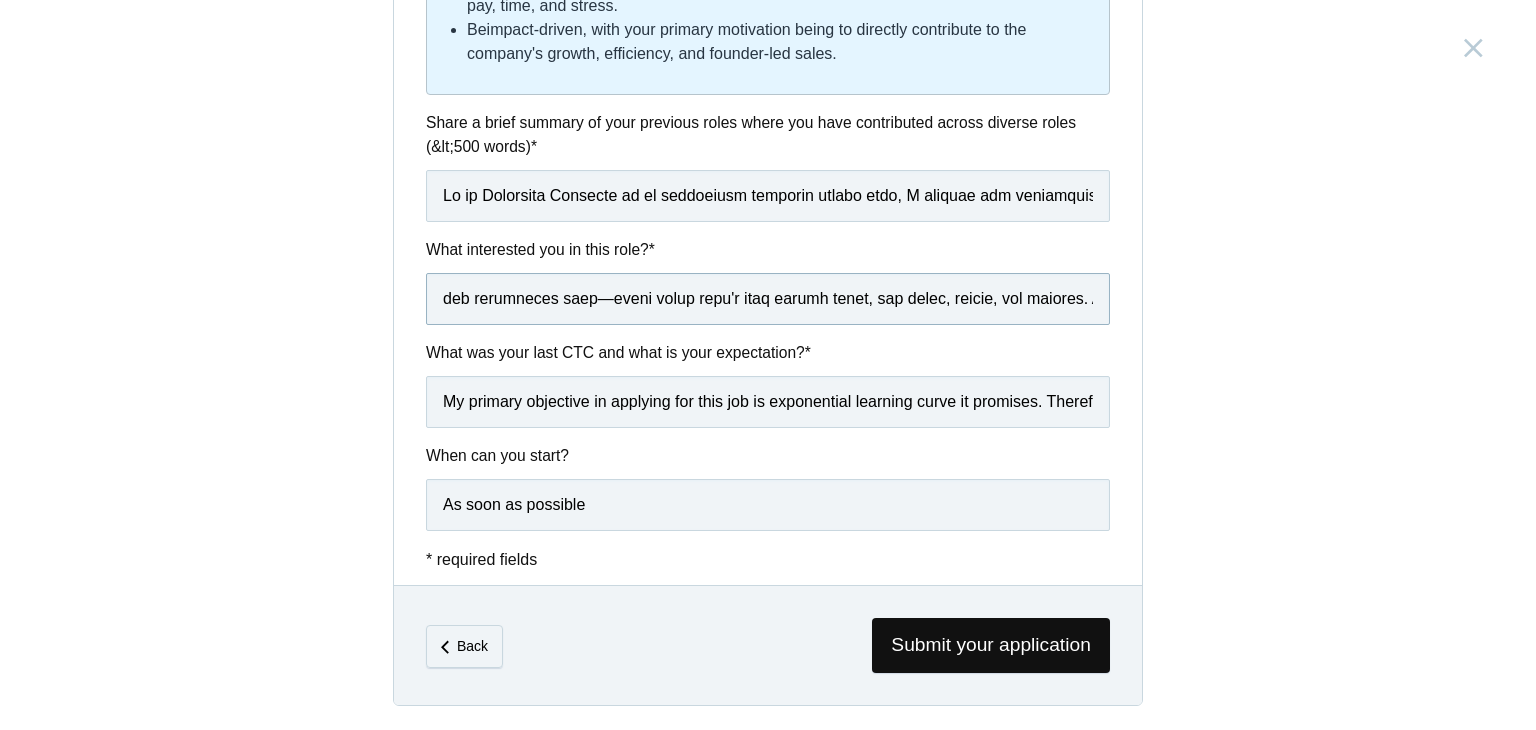 click at bounding box center [768, 299] 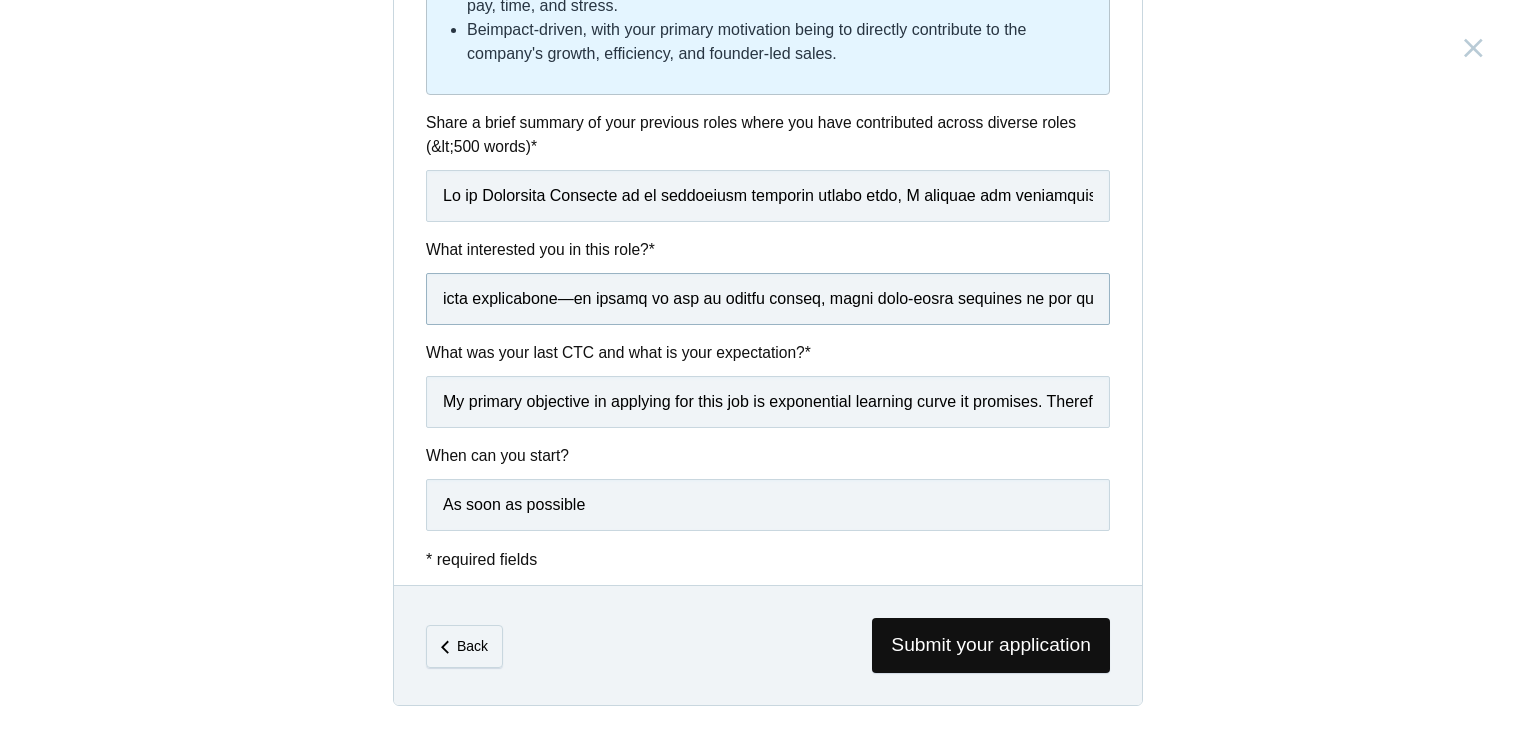 scroll, scrollTop: 0, scrollLeft: 2541, axis: horizontal 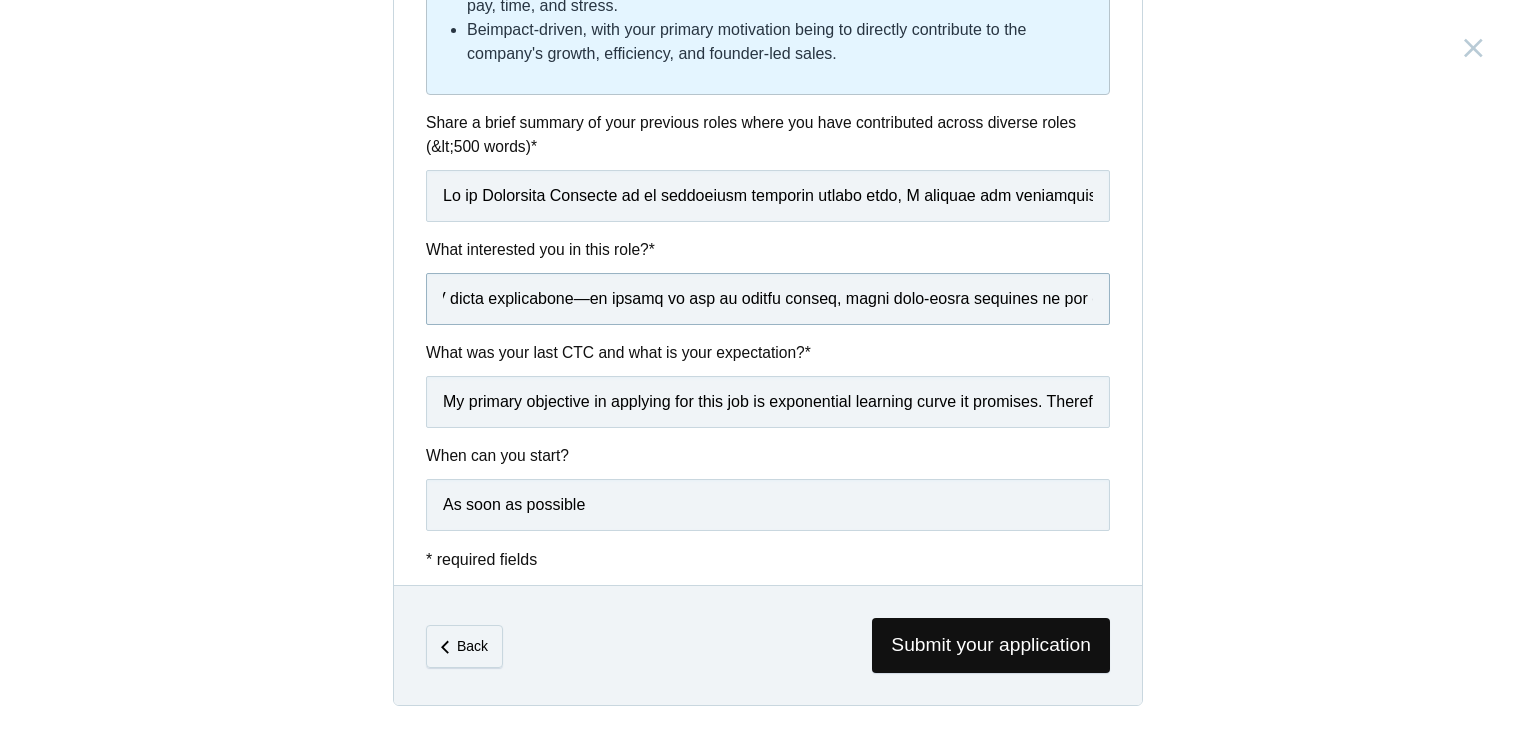 click at bounding box center [768, 299] 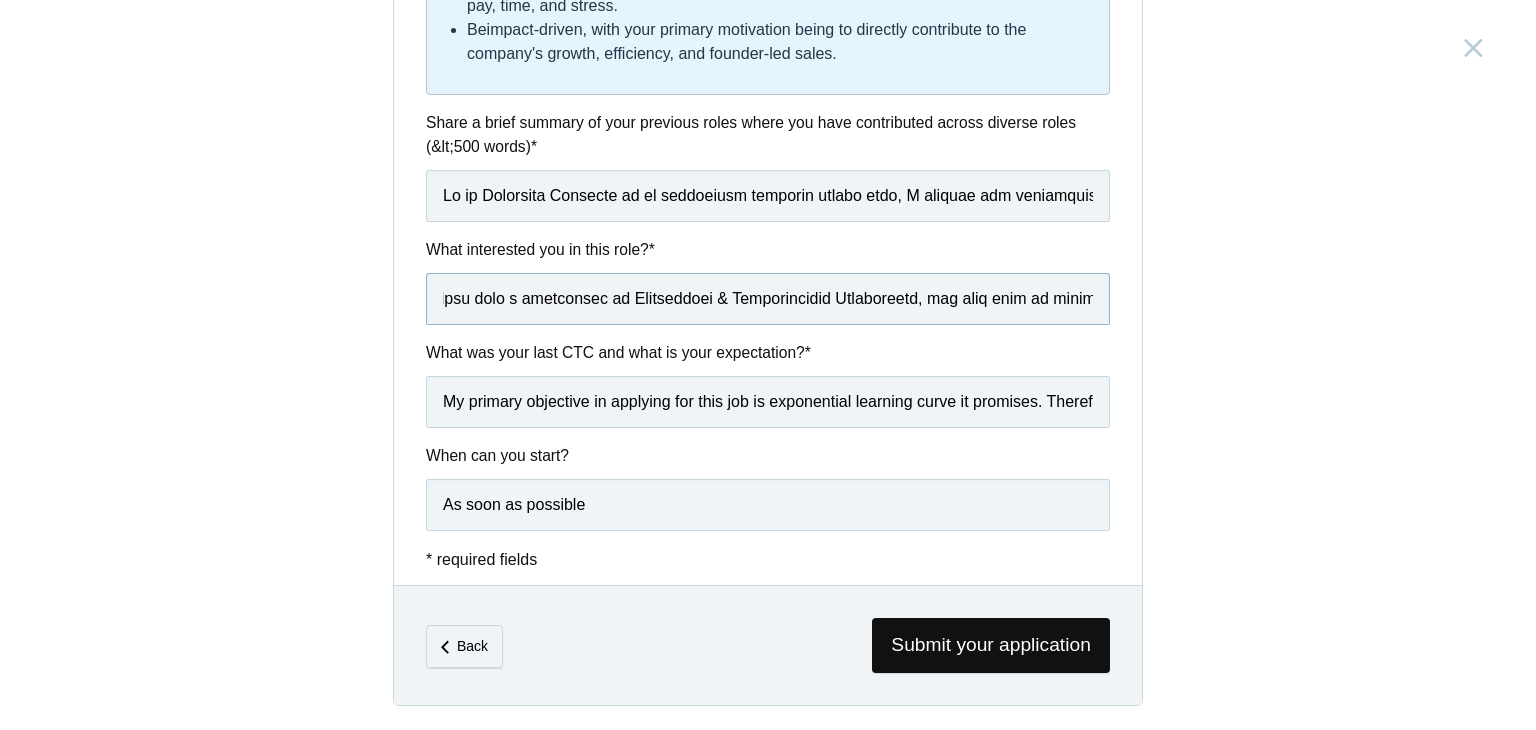 scroll, scrollTop: 0, scrollLeft: 0, axis: both 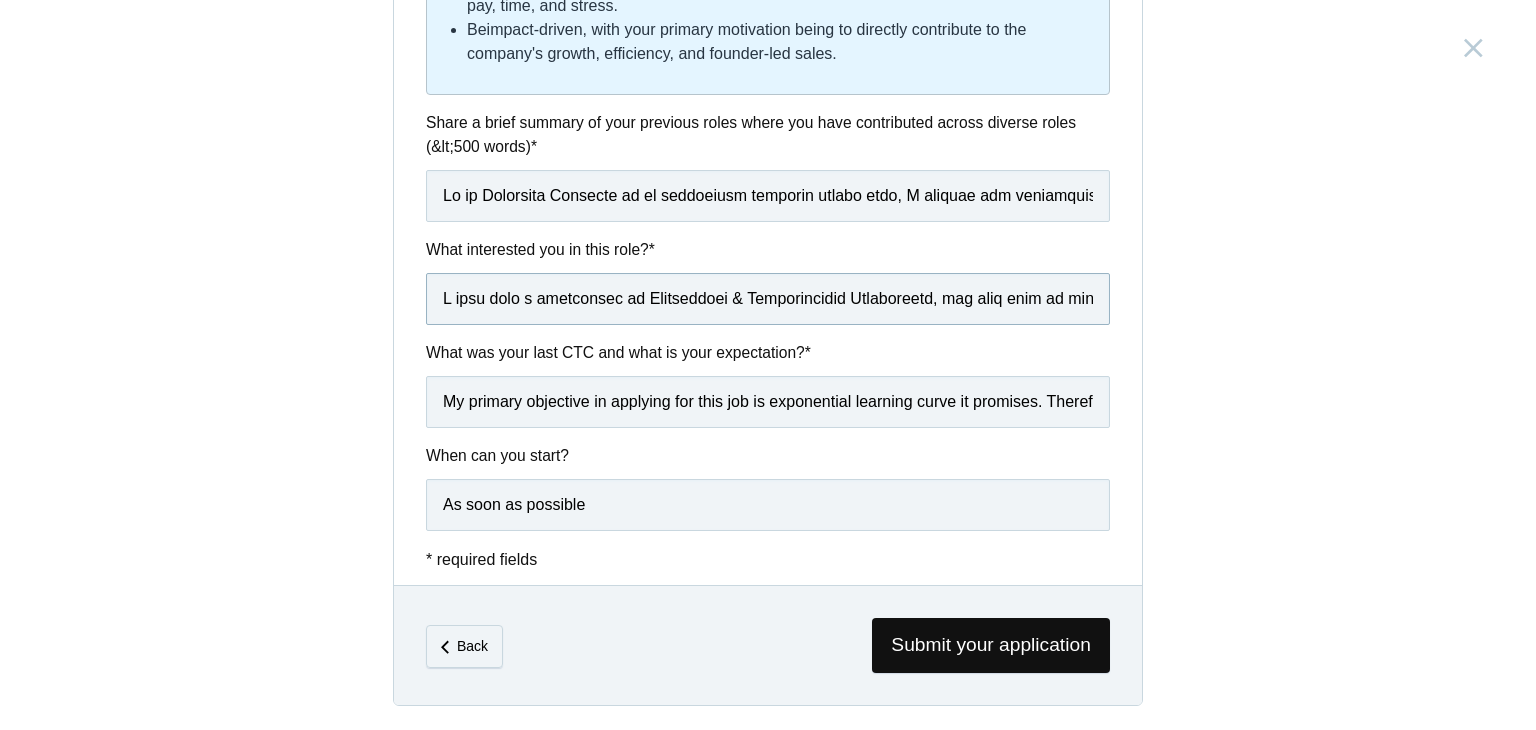 type on "I come from a background in Electronics & Communication Engineering, but life took an unexpected turn when I had to stay back in my hometown after graduation due to personal reasons. During that time, I stepped into a management role at Mysore Ayurveda Academy & Wellness Centre. While it wasn’t part of the original plan, that experience shaped me in ways I never anticipated, it taught me how to manage people, solve real-world problems on the fly, and think creatively. I’ve always been someone who leans toward creating, not just executing. I’ve found myself drawn to spaces where innovation and creativity meet. That’s exactly what drew me to Parallel. The Founder’s Office role feels like a great match. It’s dynamic, collaborative, and rooted in impact. I’m excited by the idea of supporting high-priority initiatives, working closely across teams, and contributing wherever I’m needed—whether it’s research, operations, or just helping bring clarity to chaos. In many ways, I see this role as a space where I can ..." 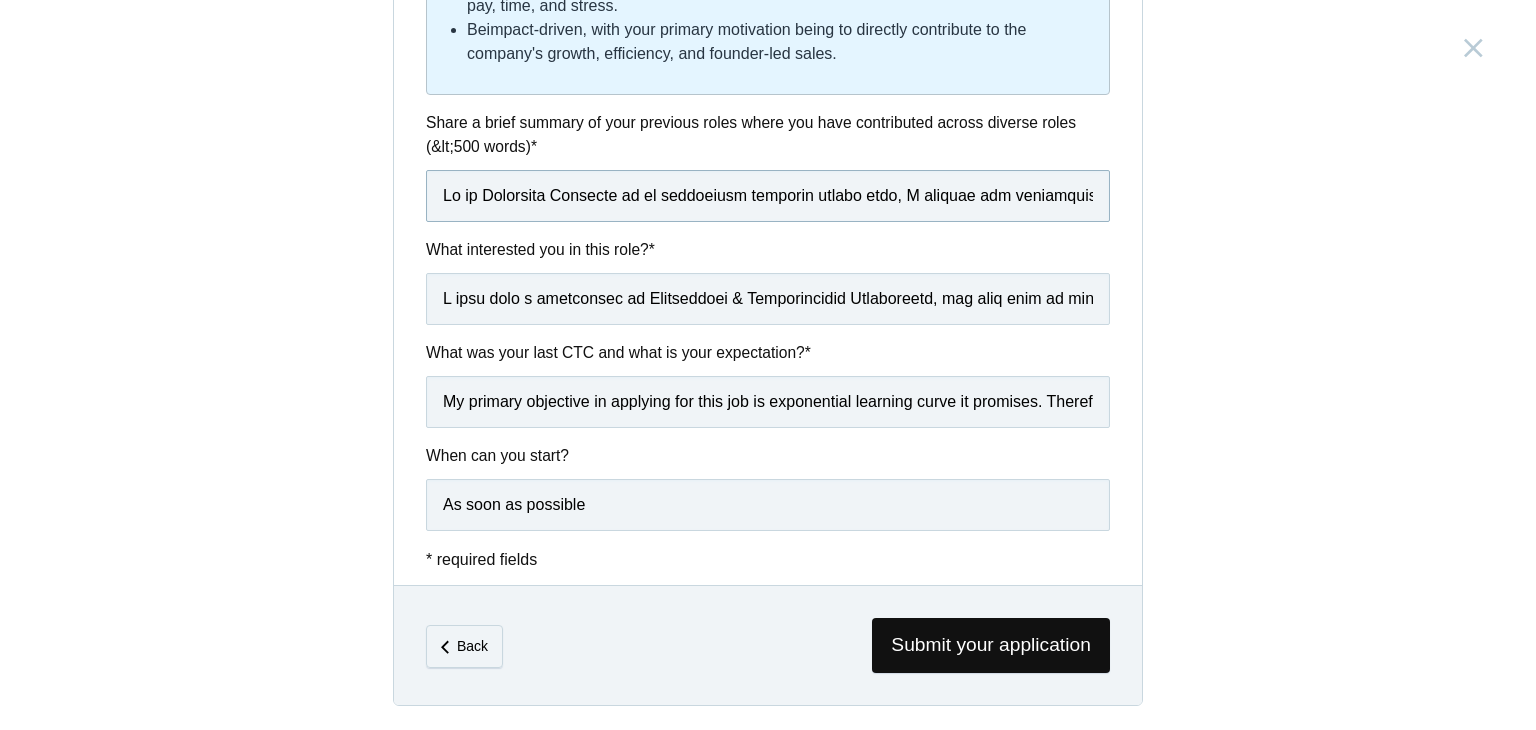 click at bounding box center [768, 196] 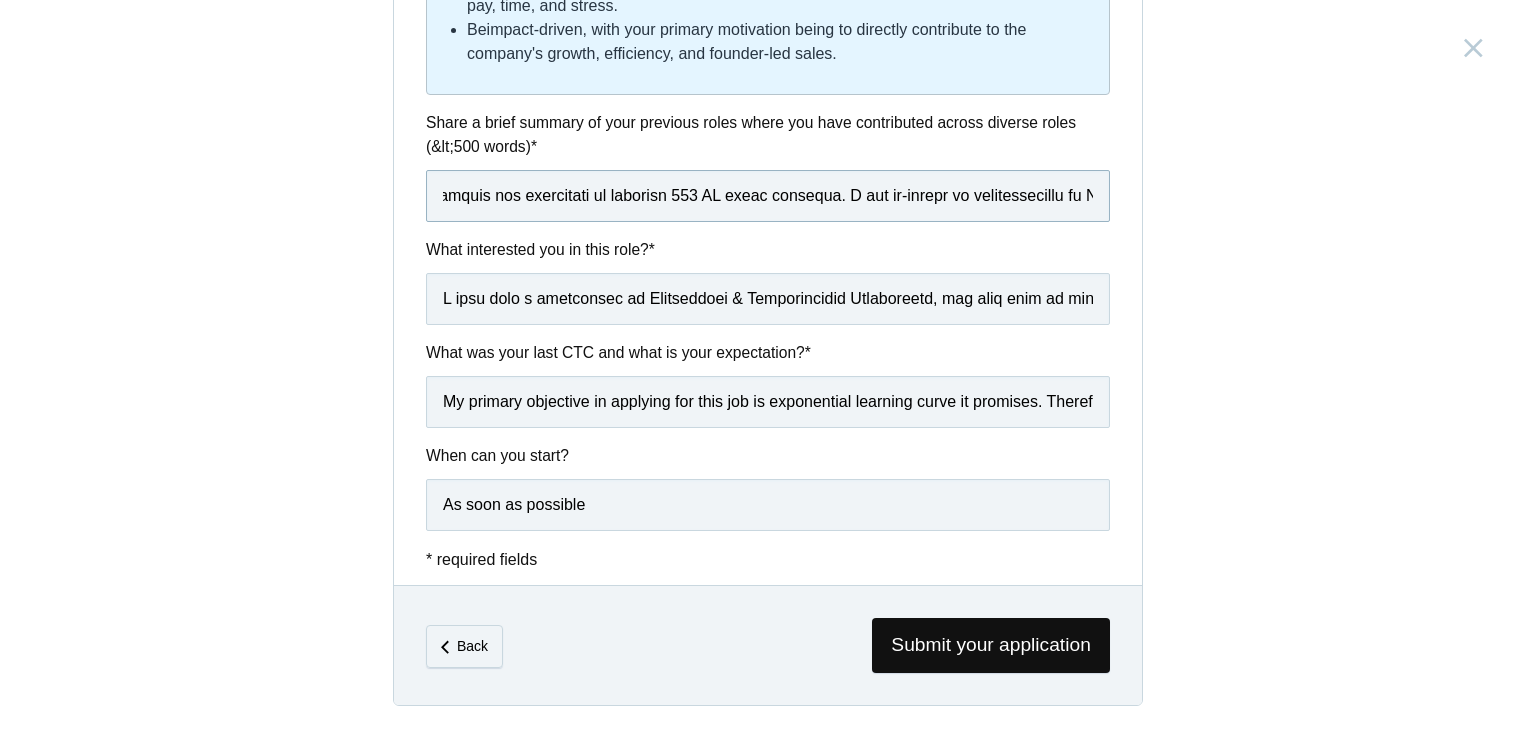 scroll, scrollTop: 0, scrollLeft: 624, axis: horizontal 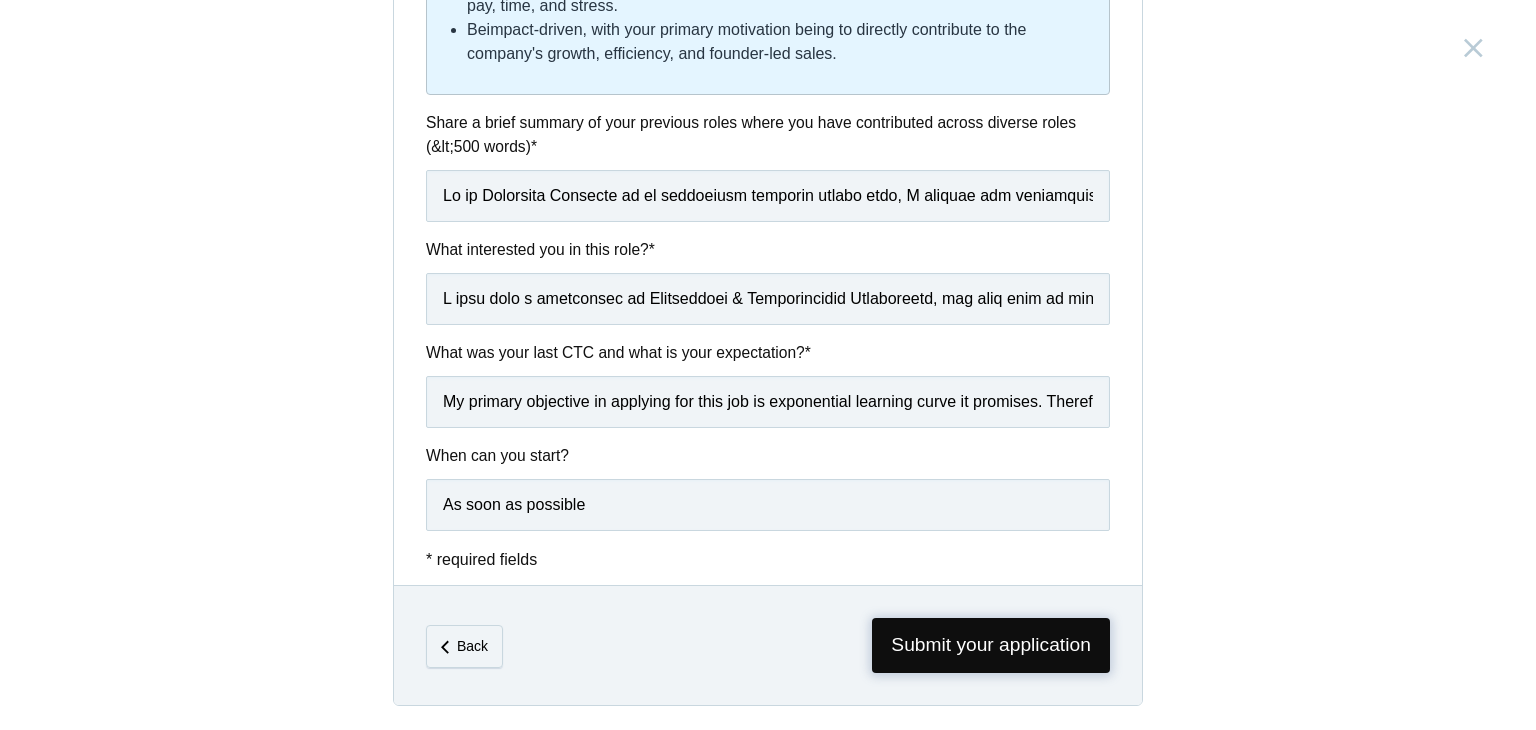 click on "Submit your application" at bounding box center (991, 645) 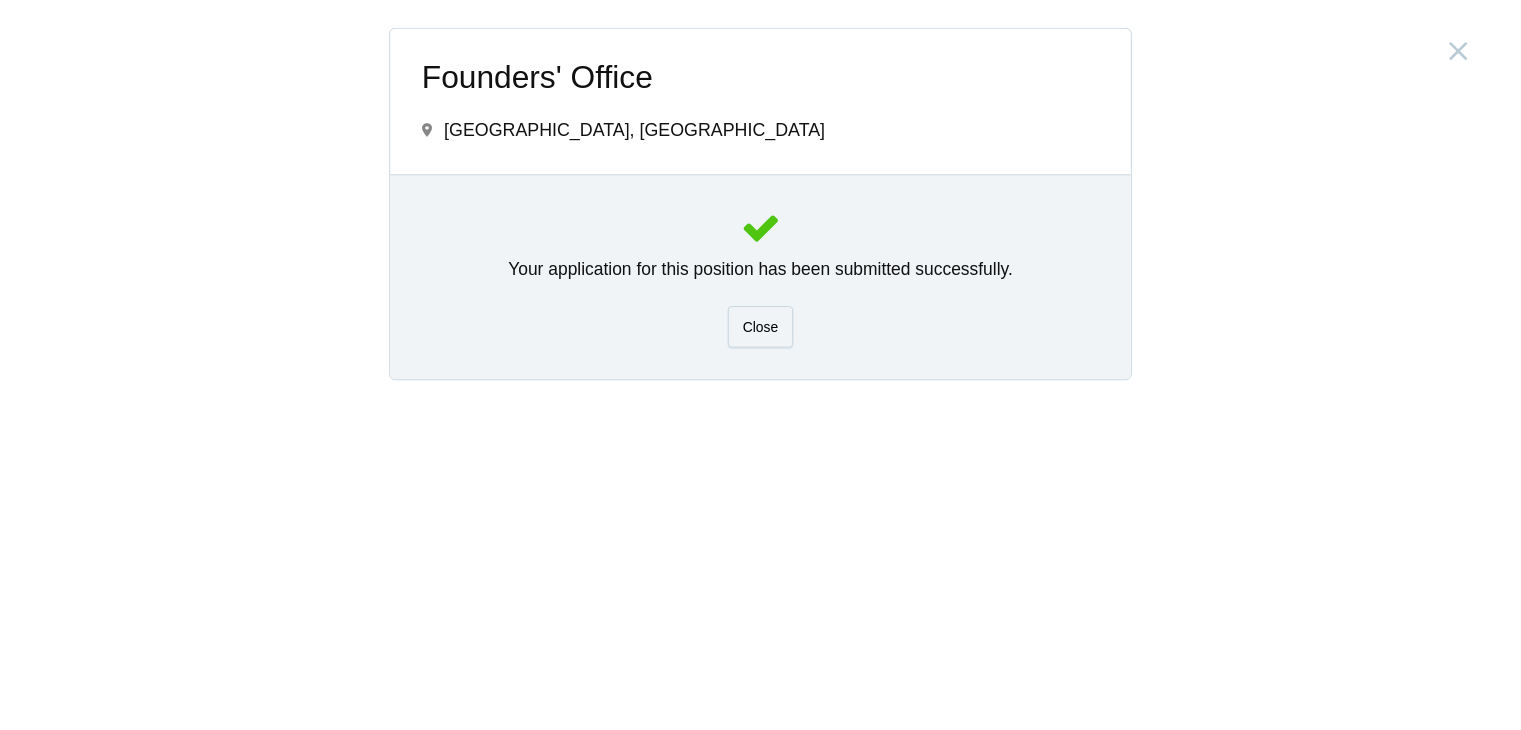 scroll, scrollTop: 0, scrollLeft: 0, axis: both 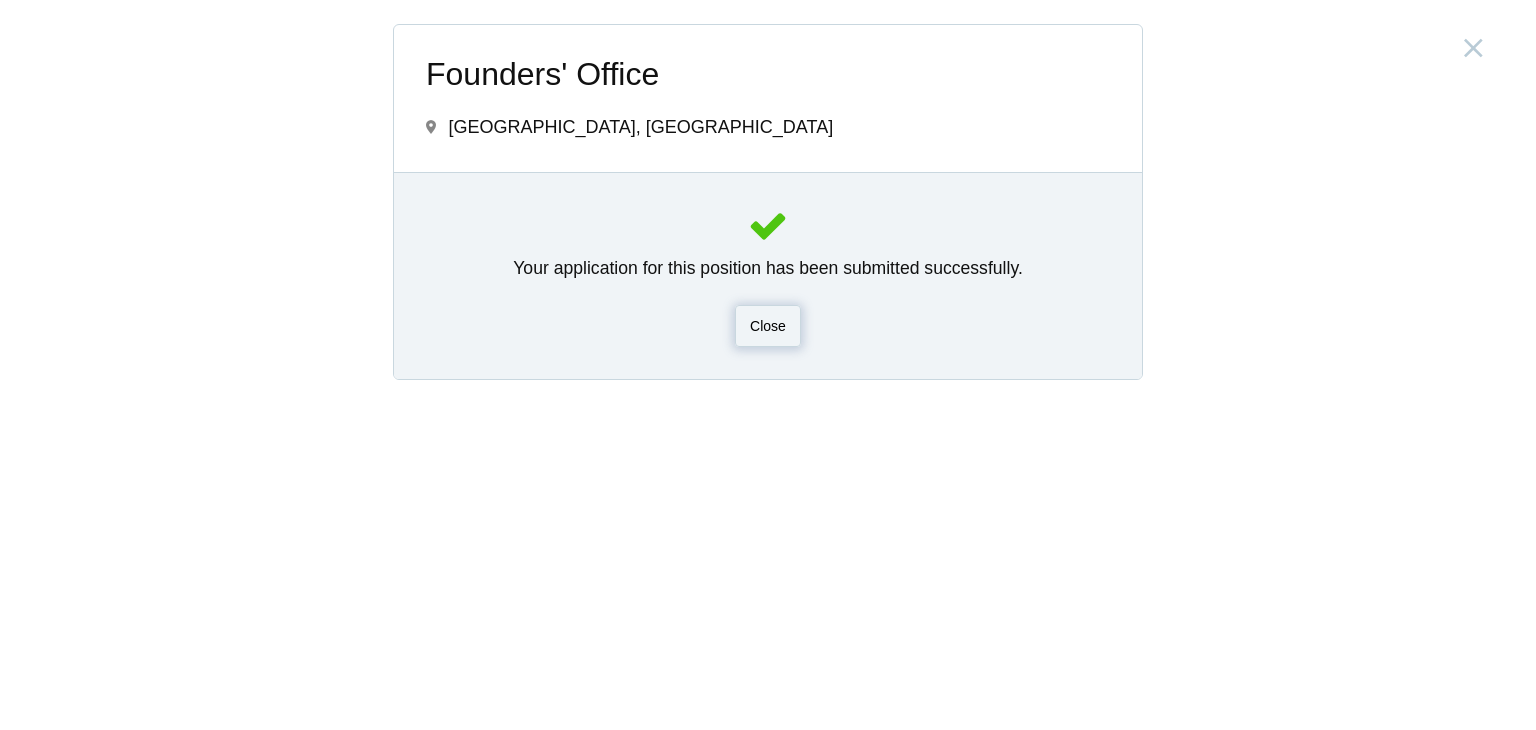 click on "Close" at bounding box center (768, 326) 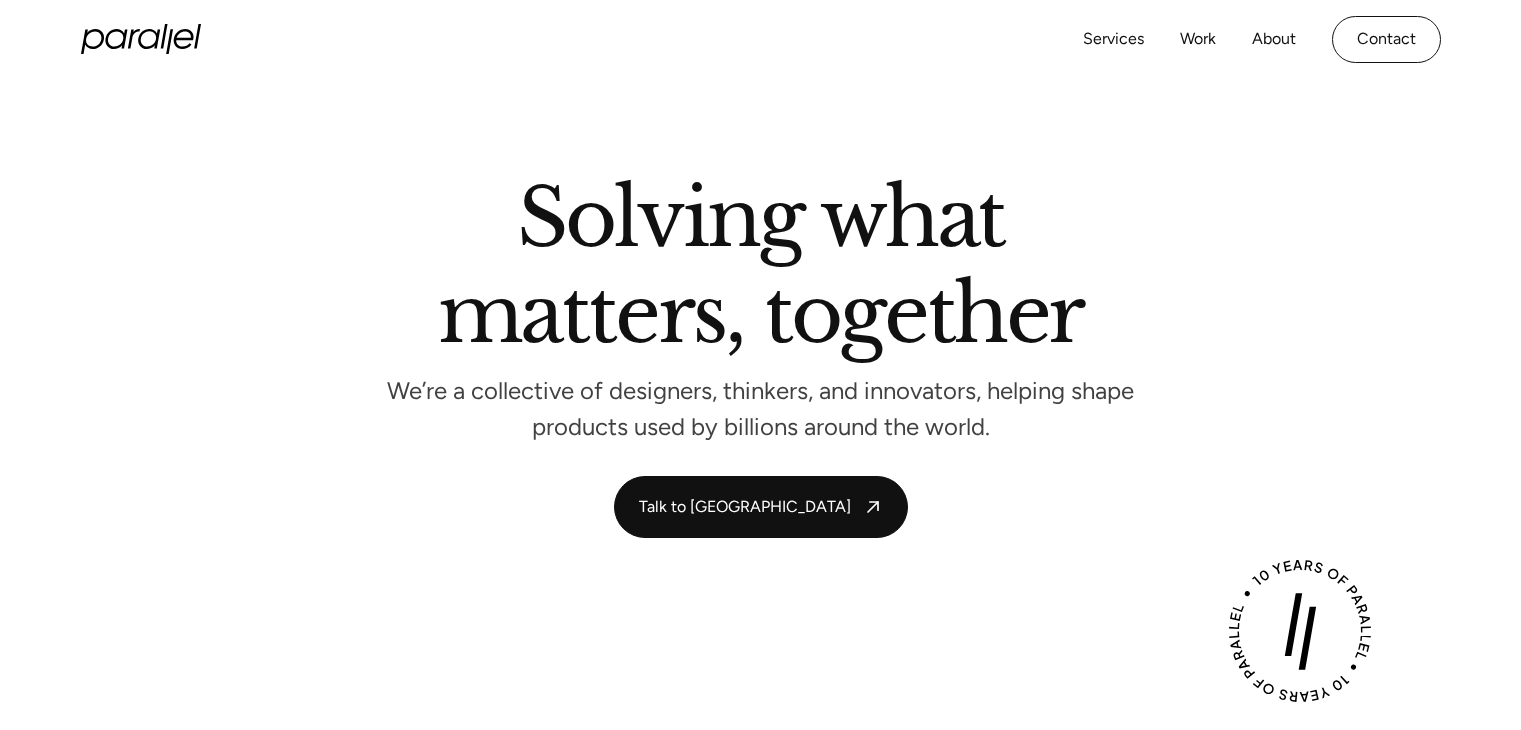 scroll, scrollTop: 0, scrollLeft: 0, axis: both 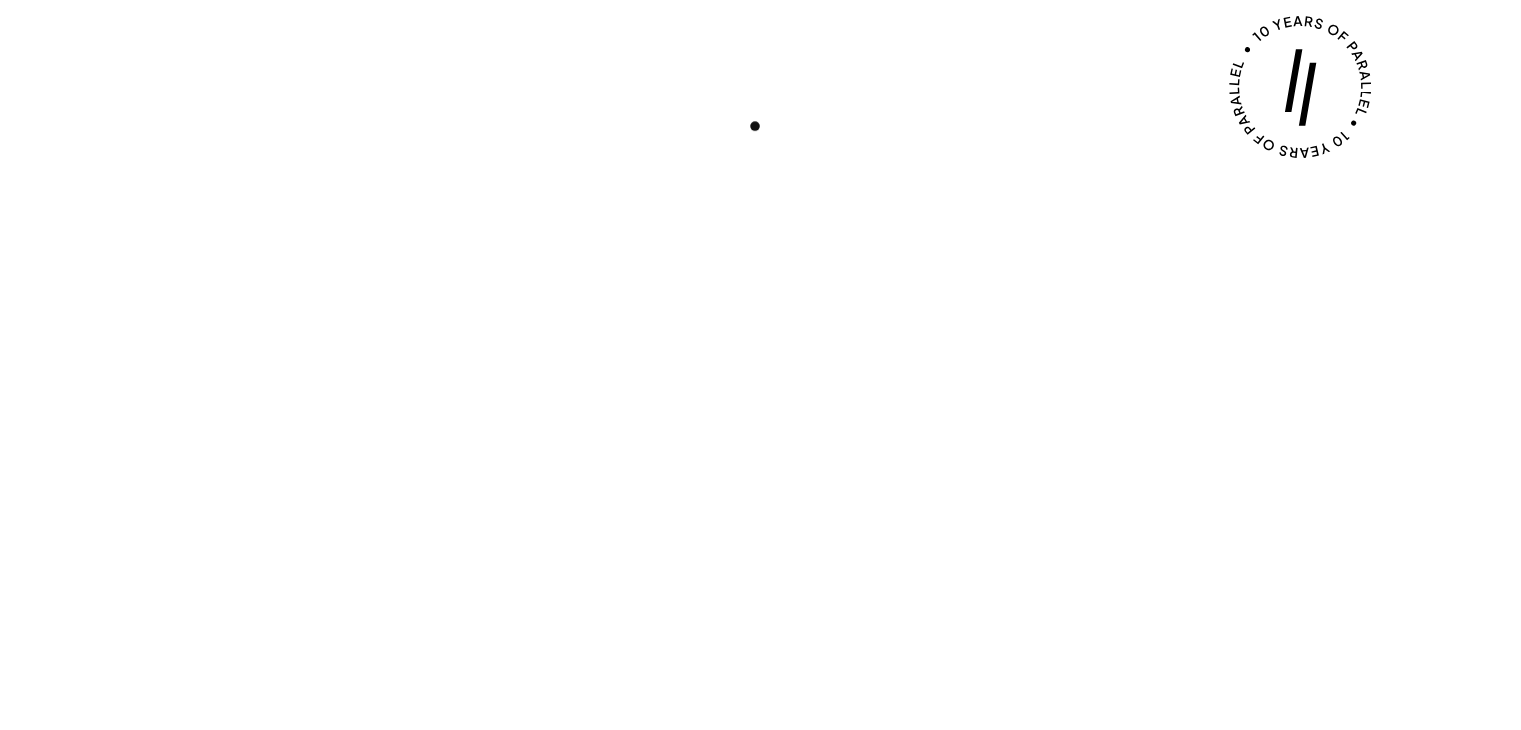 click on "Play with Sound" at bounding box center [761, 476] 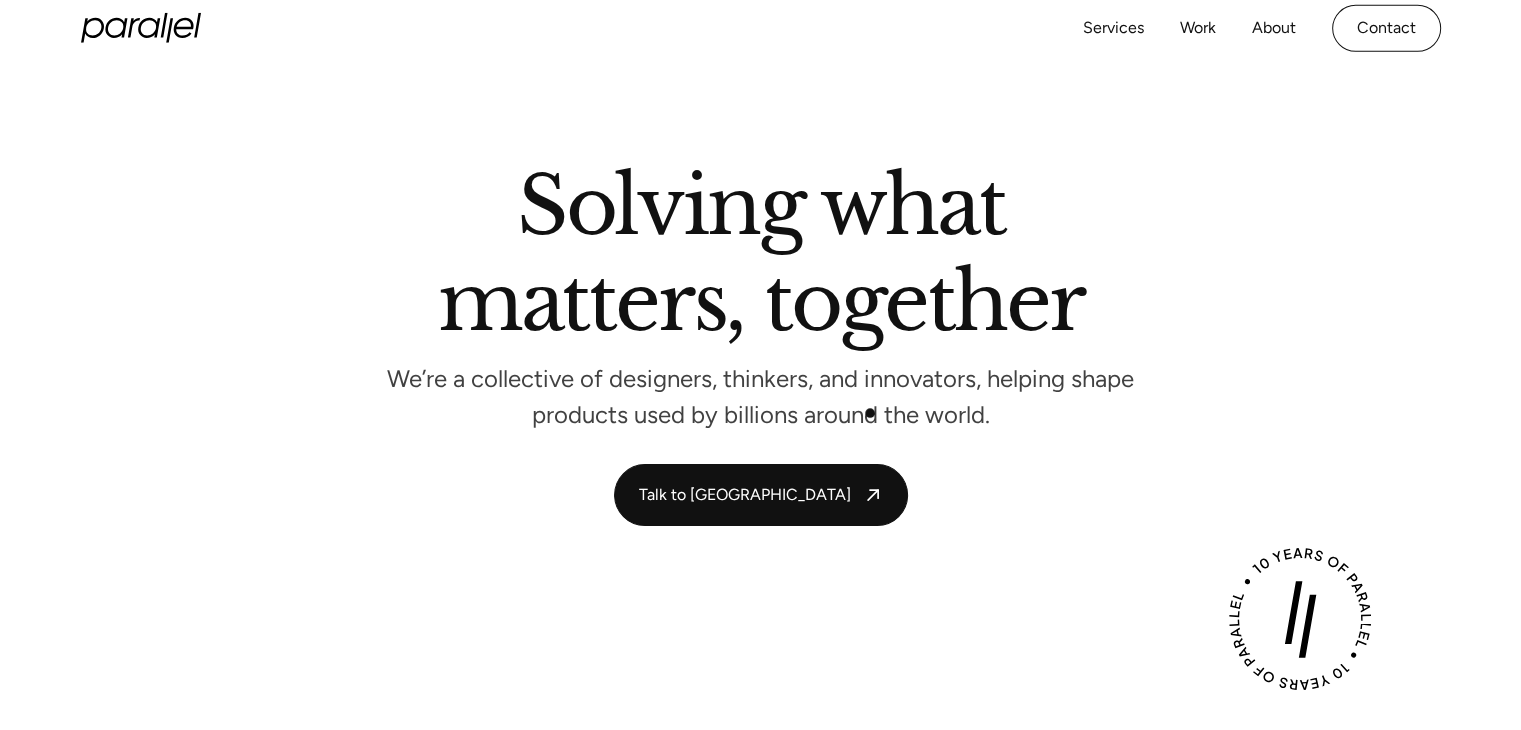 scroll, scrollTop: 0, scrollLeft: 0, axis: both 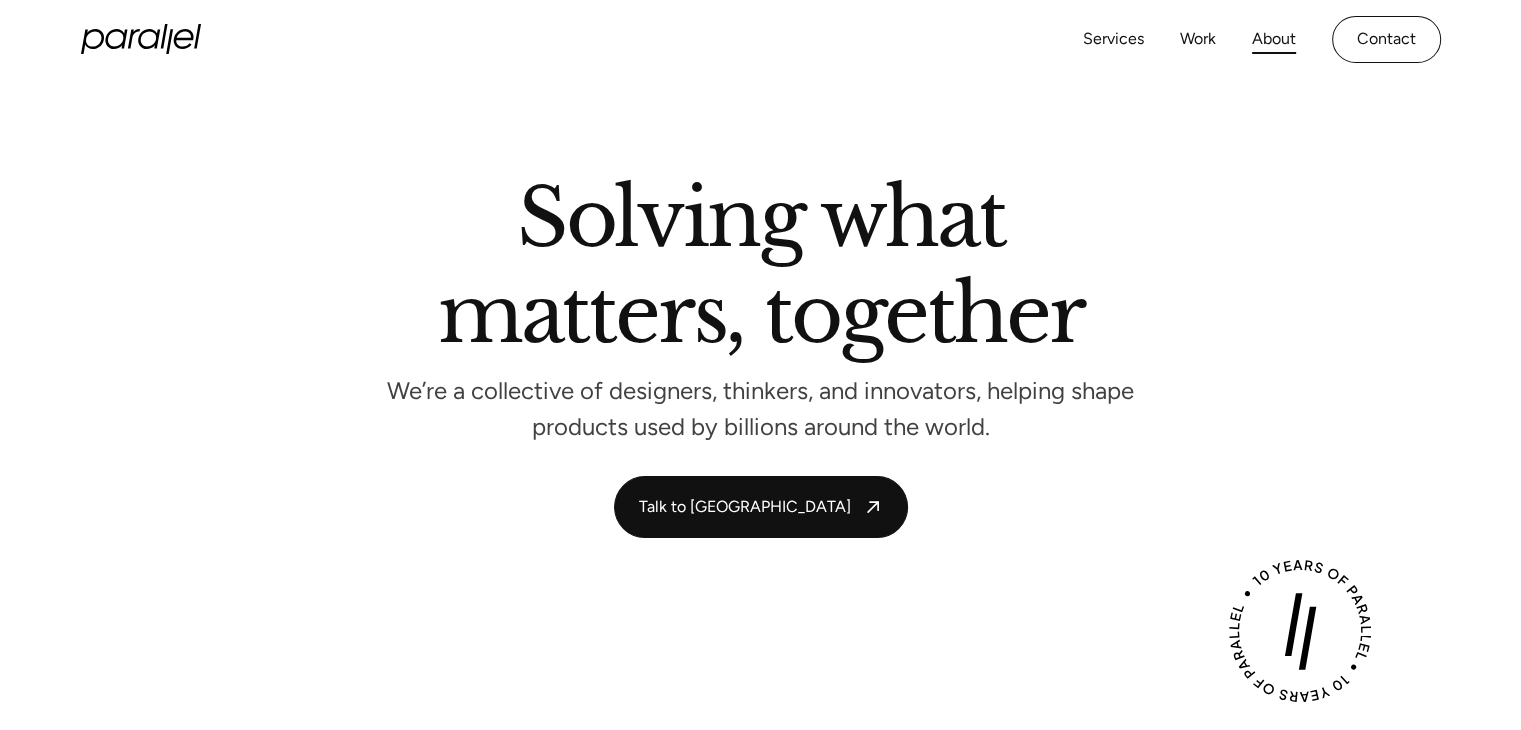 click on "About" at bounding box center (1274, 39) 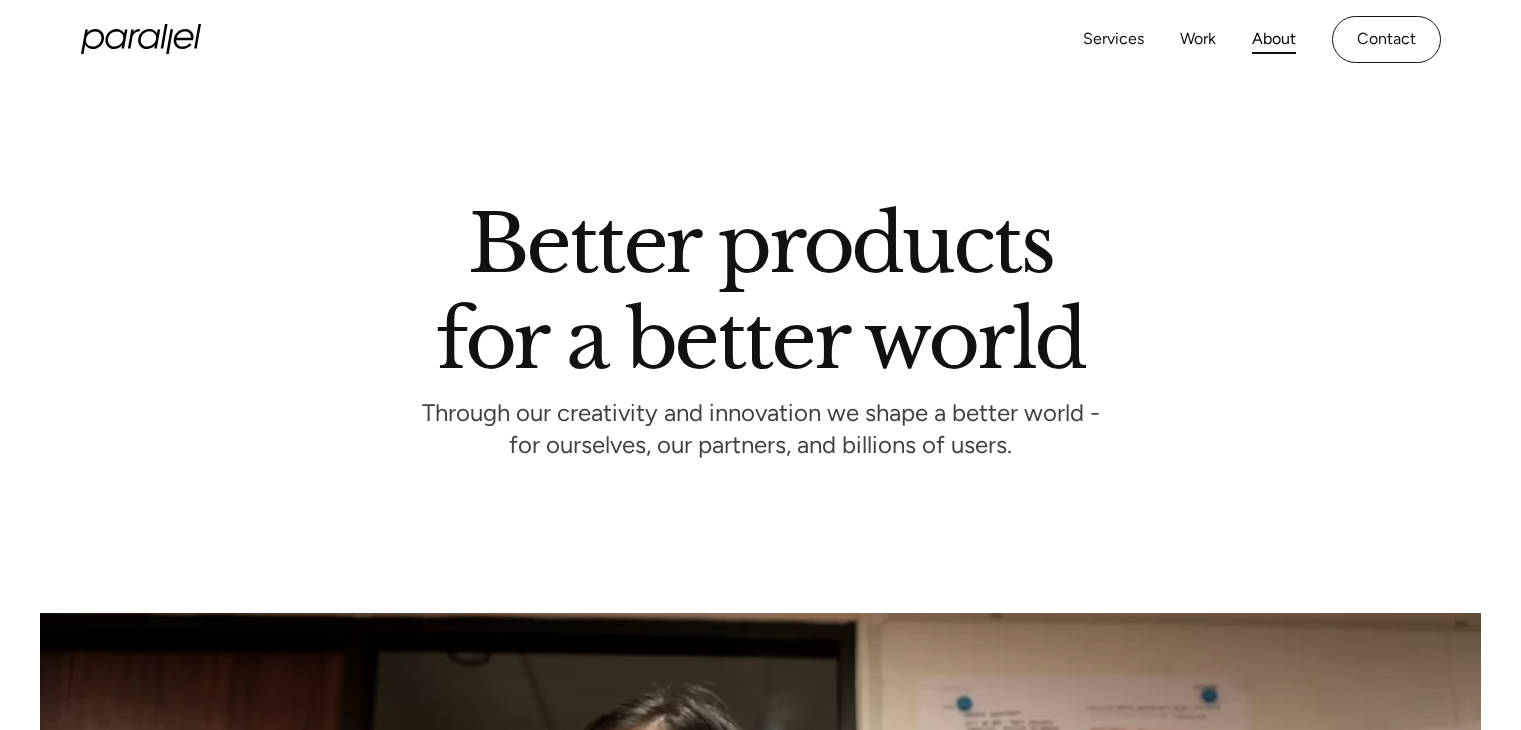 scroll, scrollTop: 0, scrollLeft: 0, axis: both 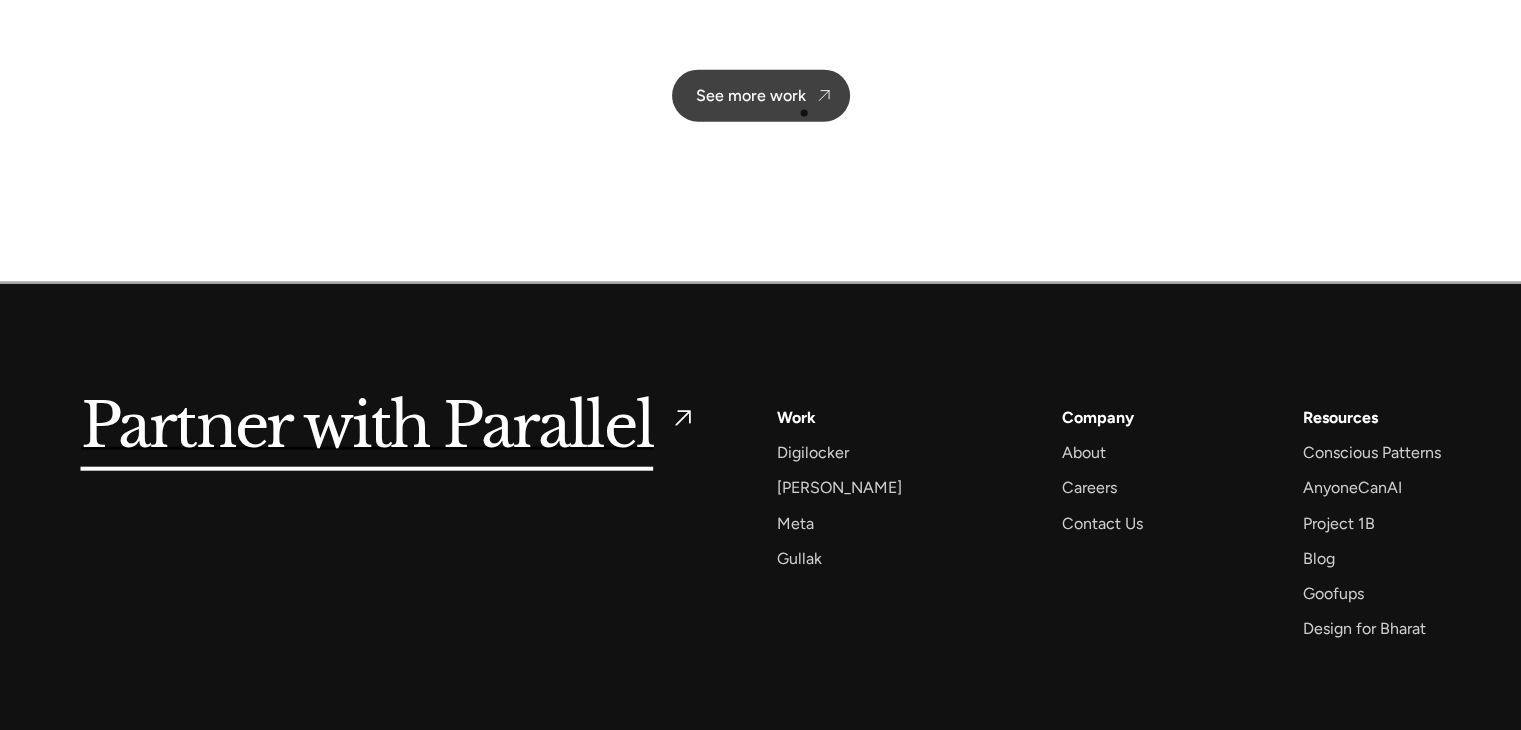 click on "See more work" at bounding box center (761, 96) 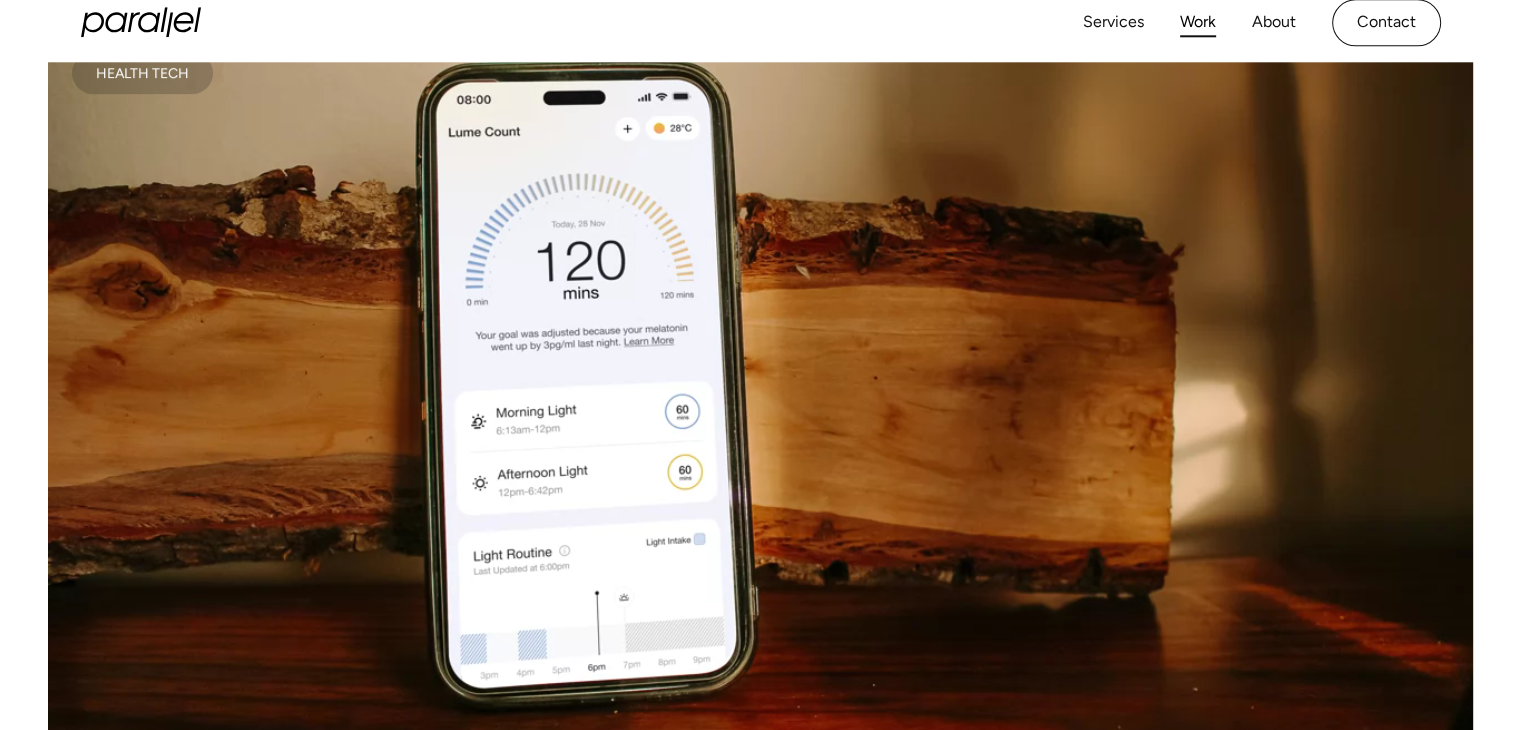scroll, scrollTop: 1088, scrollLeft: 0, axis: vertical 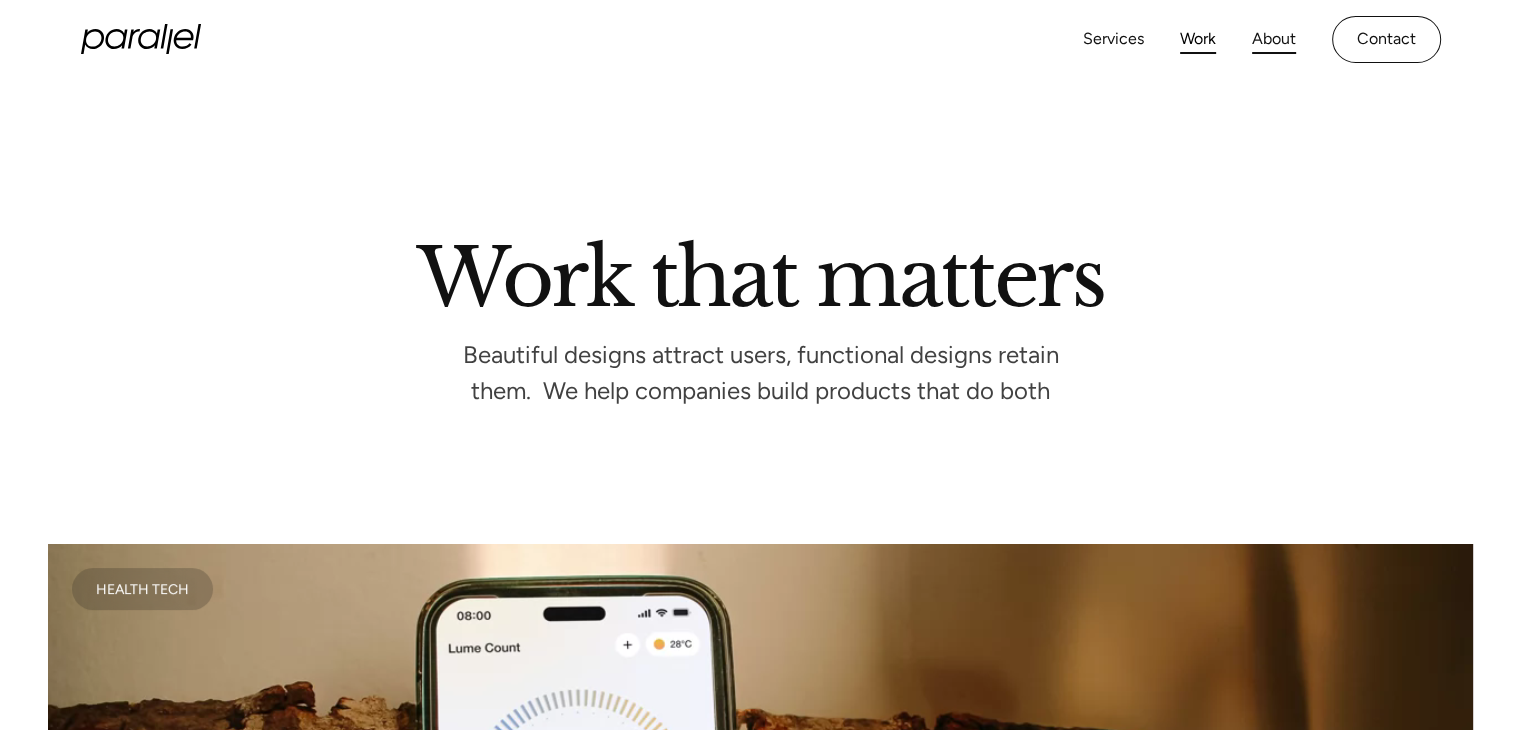 click on "About" at bounding box center (1274, 39) 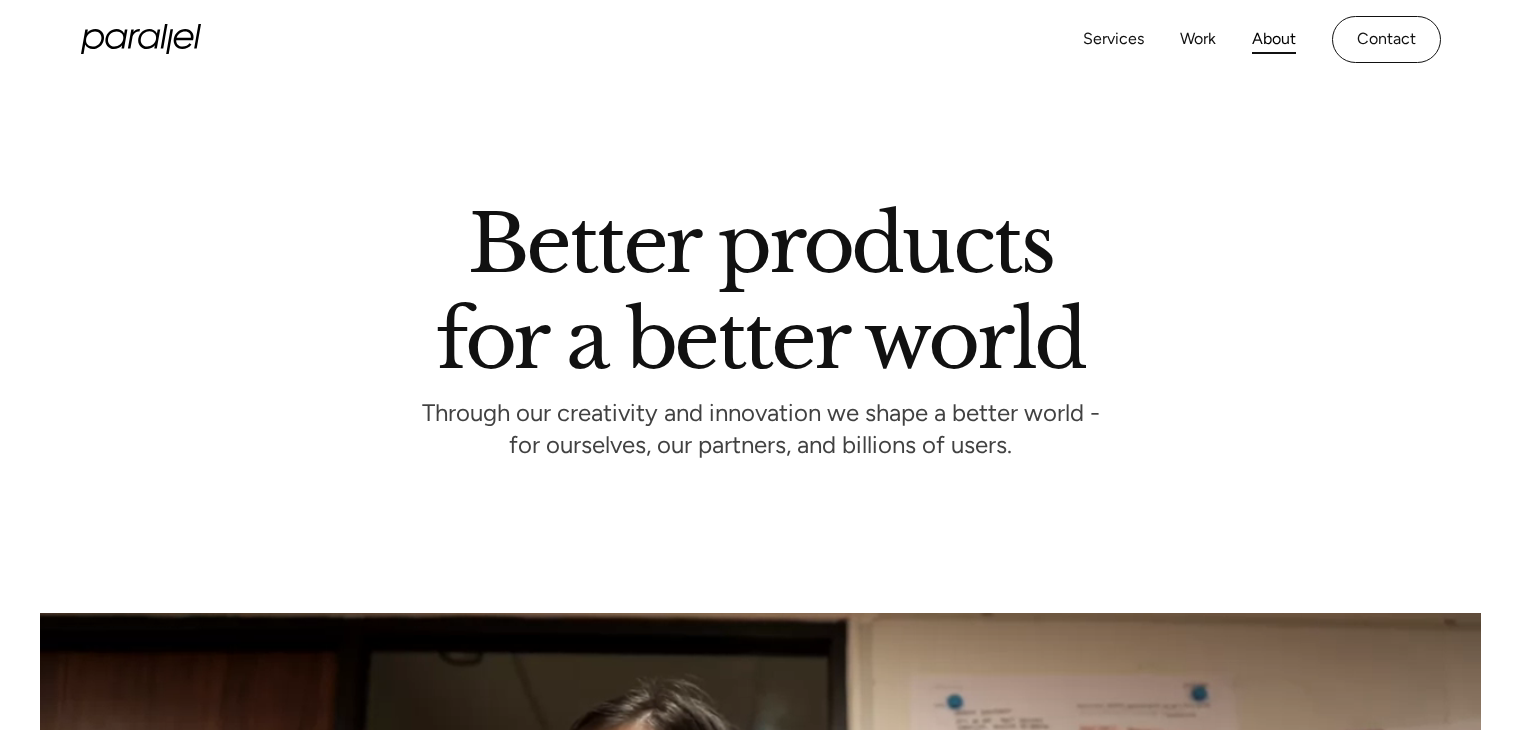 scroll, scrollTop: 0, scrollLeft: 0, axis: both 